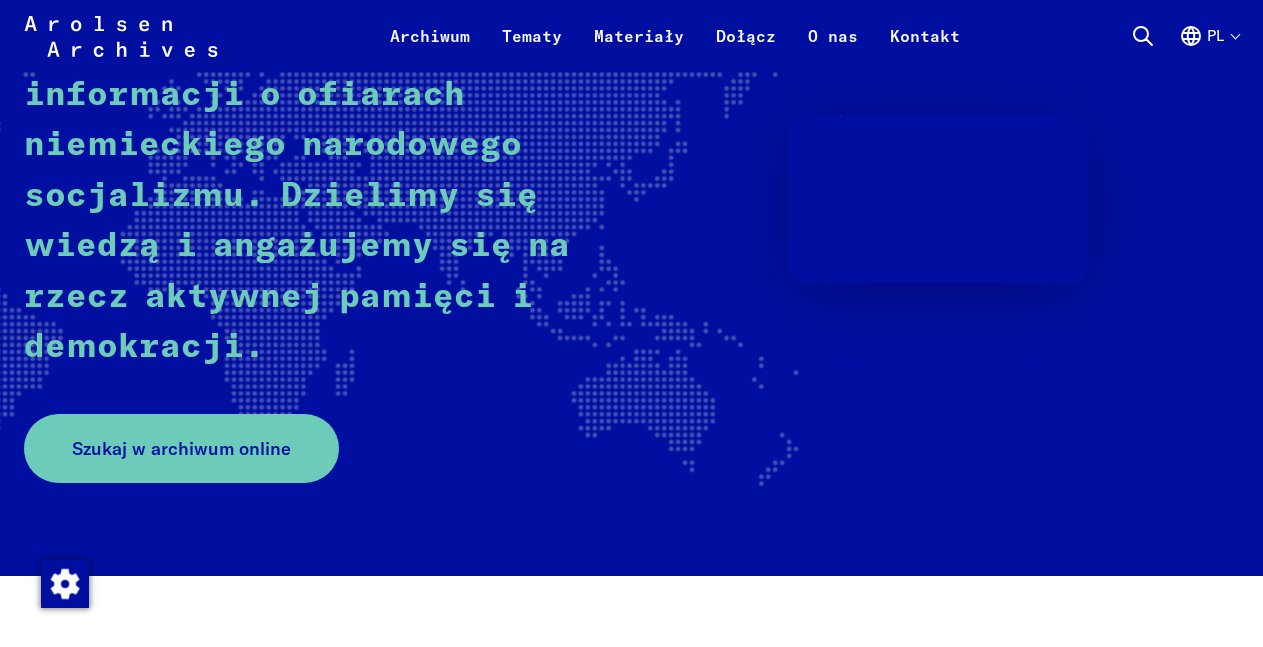 scroll, scrollTop: 306, scrollLeft: 0, axis: vertical 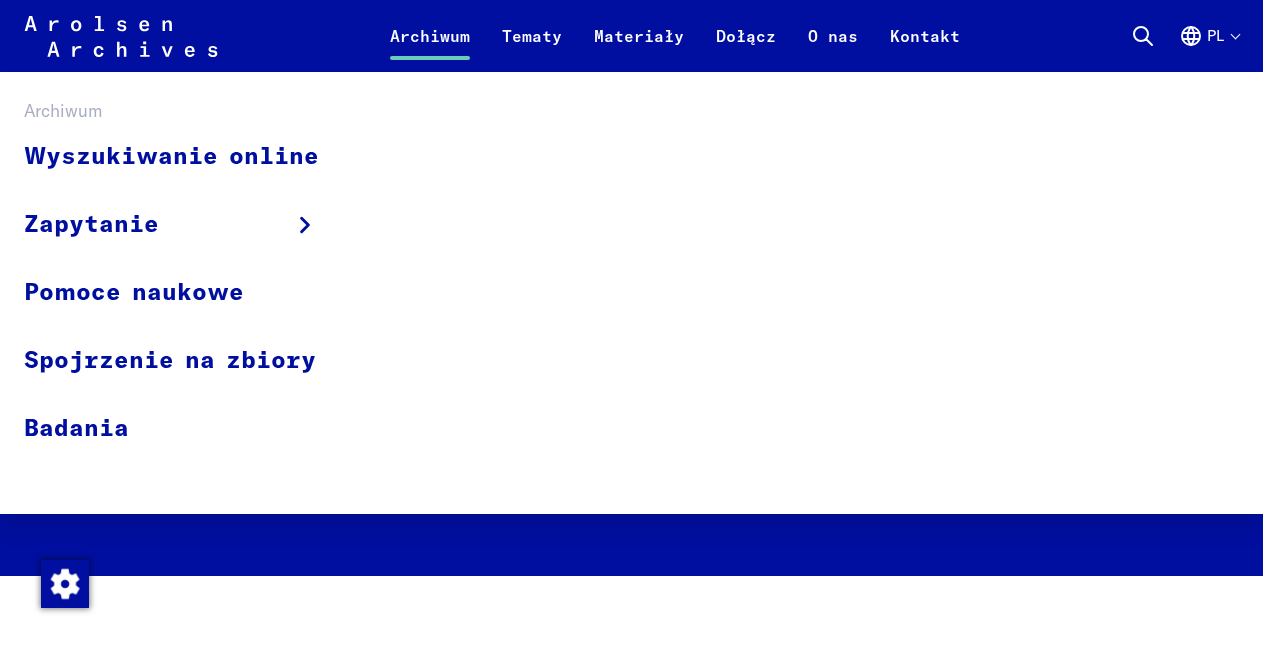 click on "Archiwum" at bounding box center (430, 48) 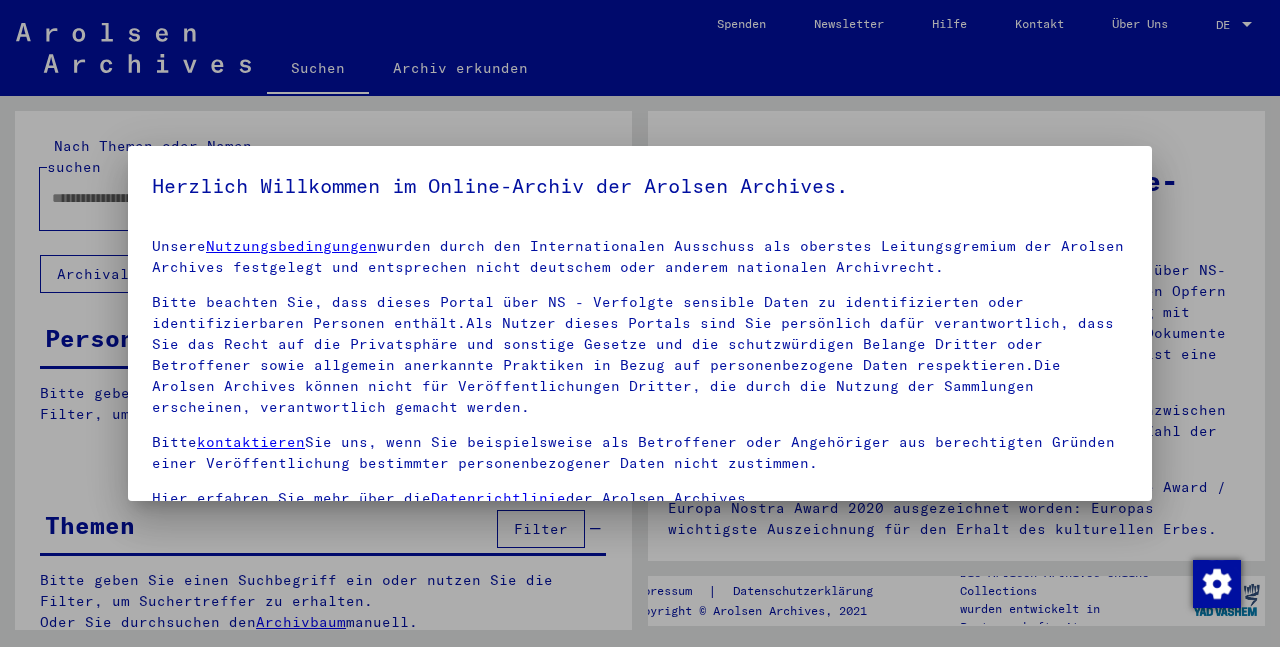 scroll, scrollTop: 0, scrollLeft: 0, axis: both 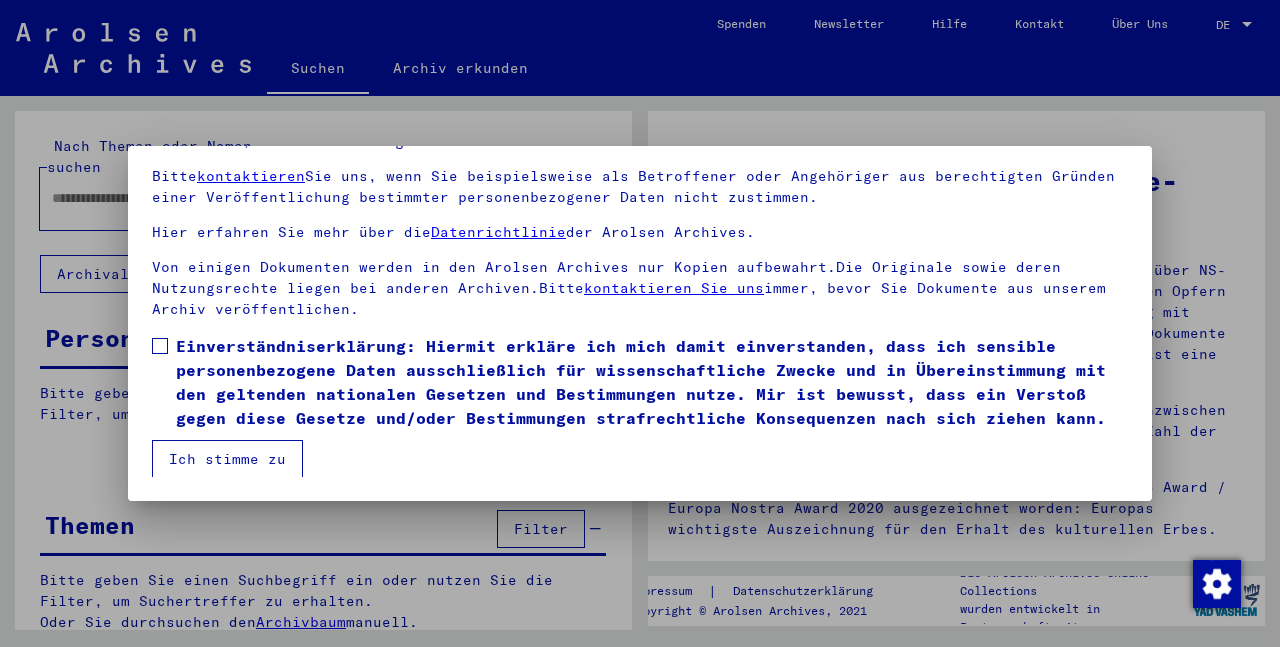 click at bounding box center [160, 346] 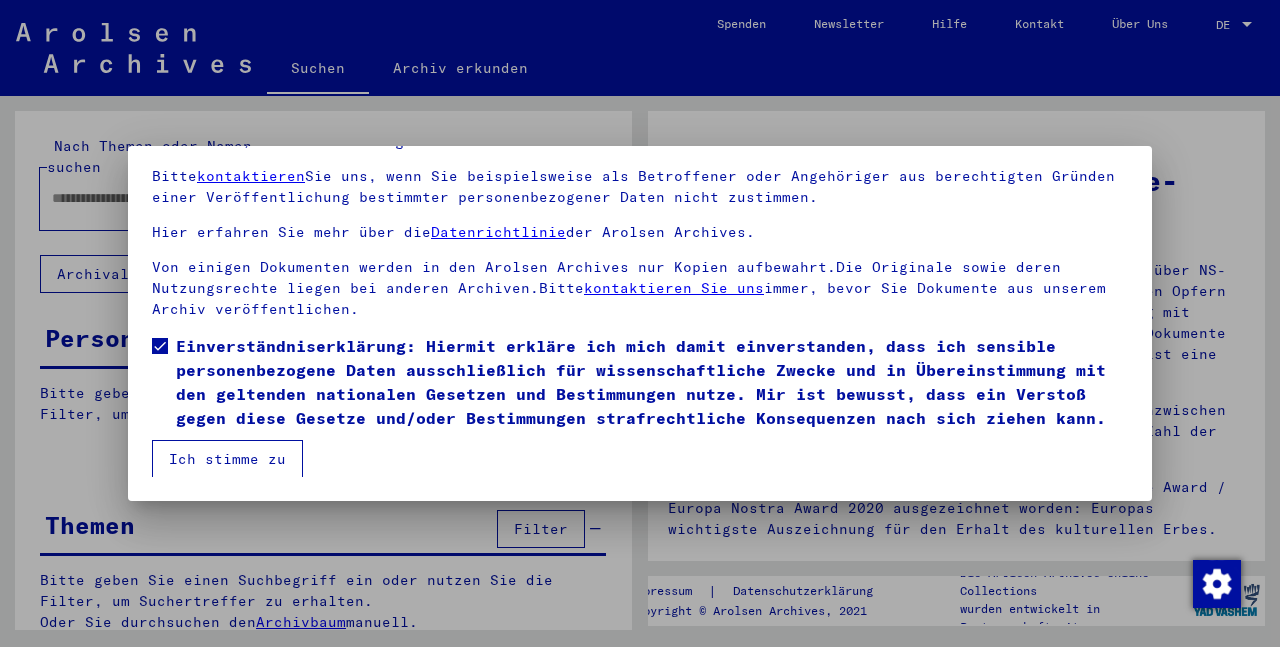 click on "Ich stimme zu" at bounding box center [227, 459] 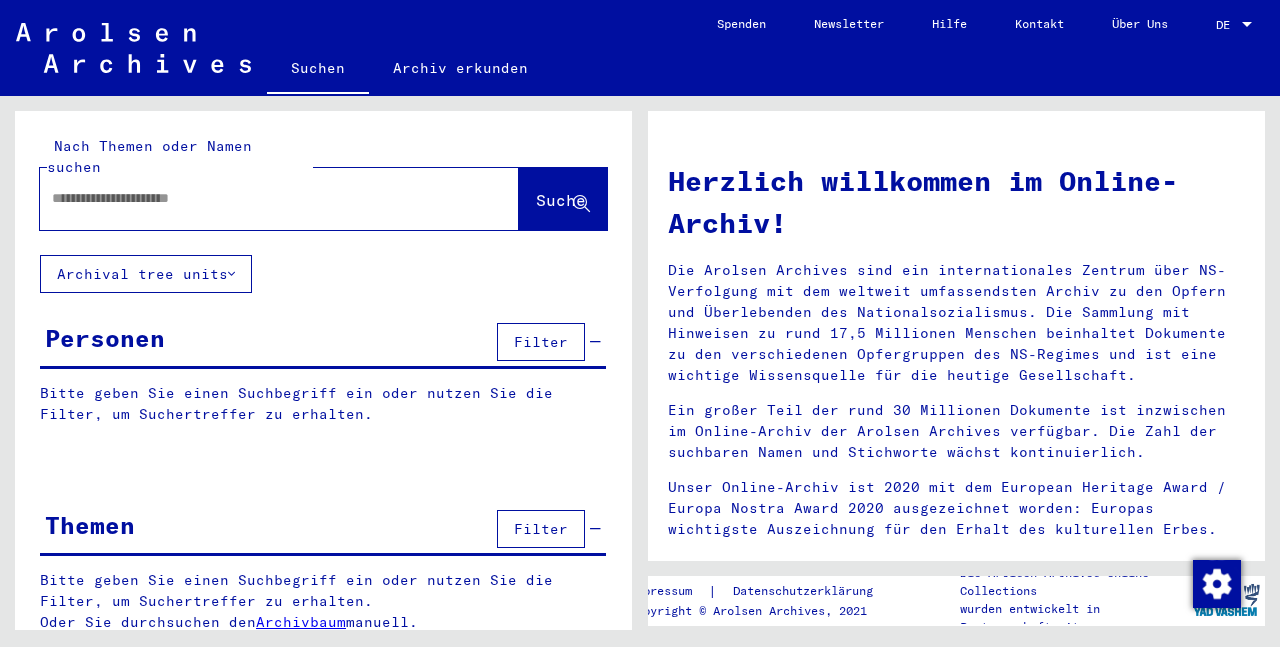 click at bounding box center (255, 198) 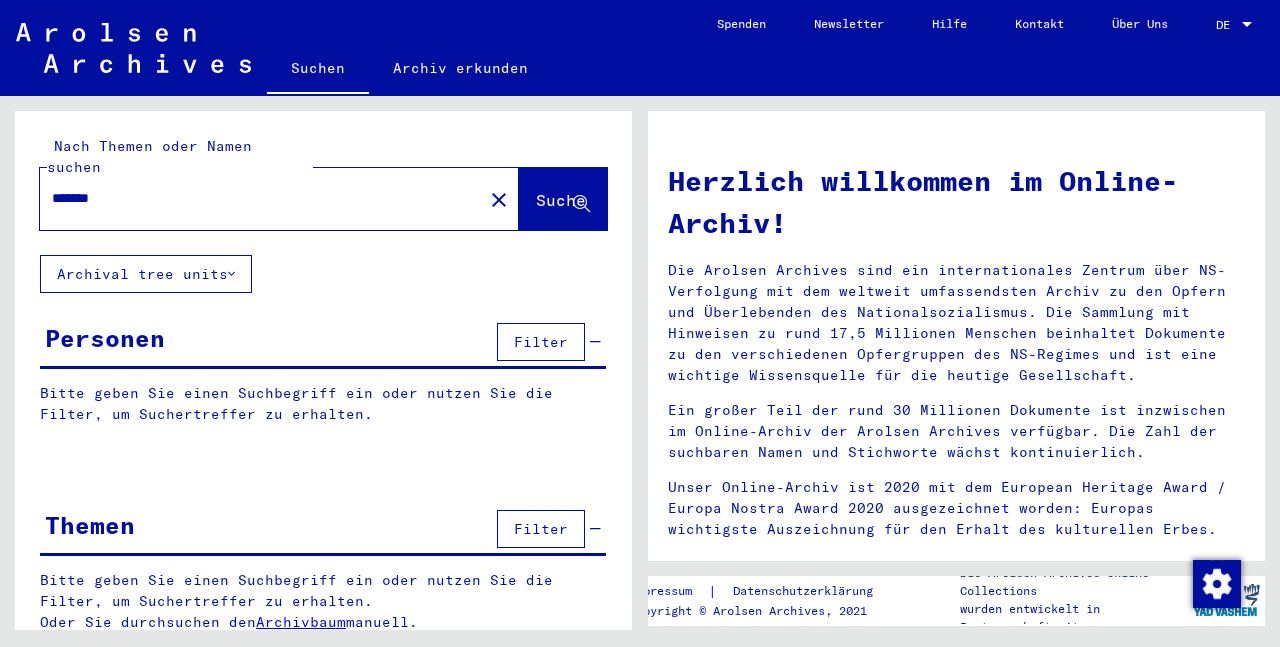 click on "*******" at bounding box center [255, 198] 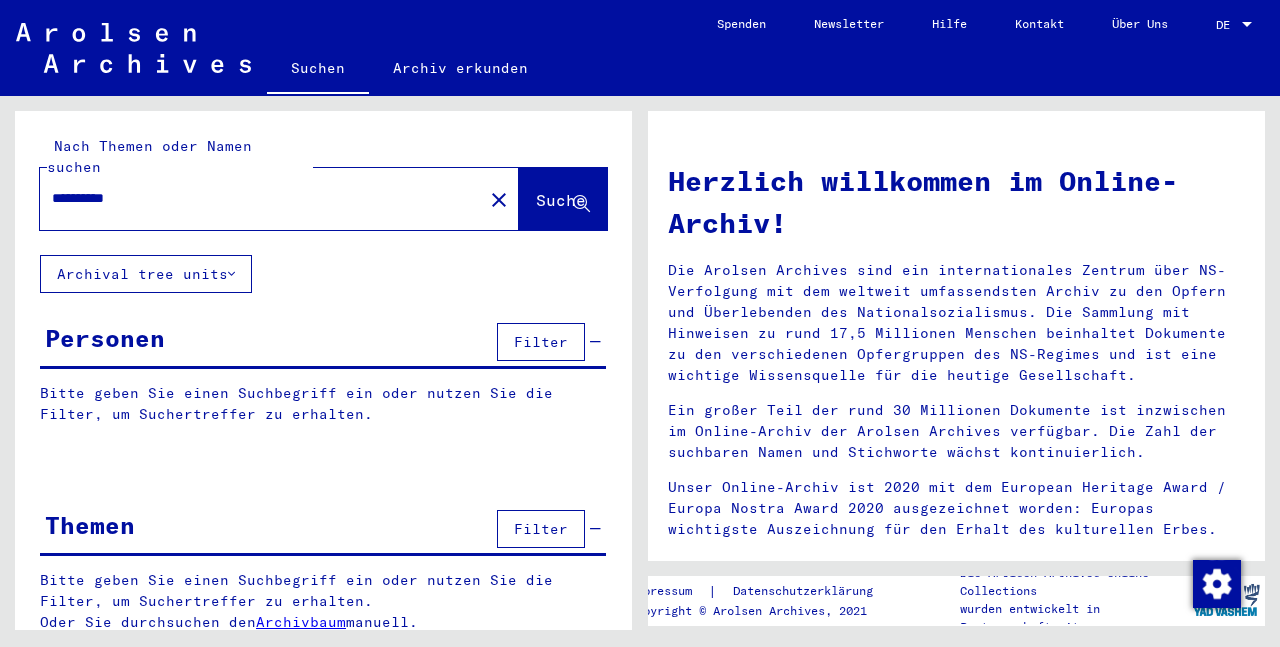 click on "*********" at bounding box center (255, 198) 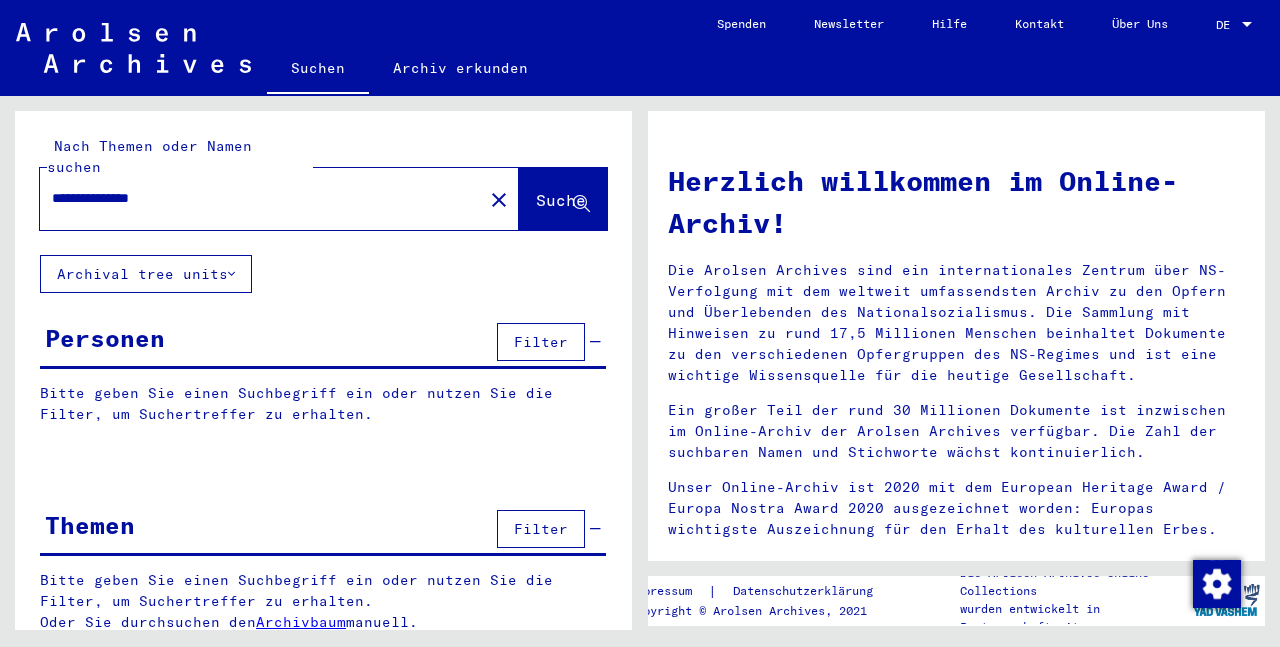 click on "**********" at bounding box center (255, 198) 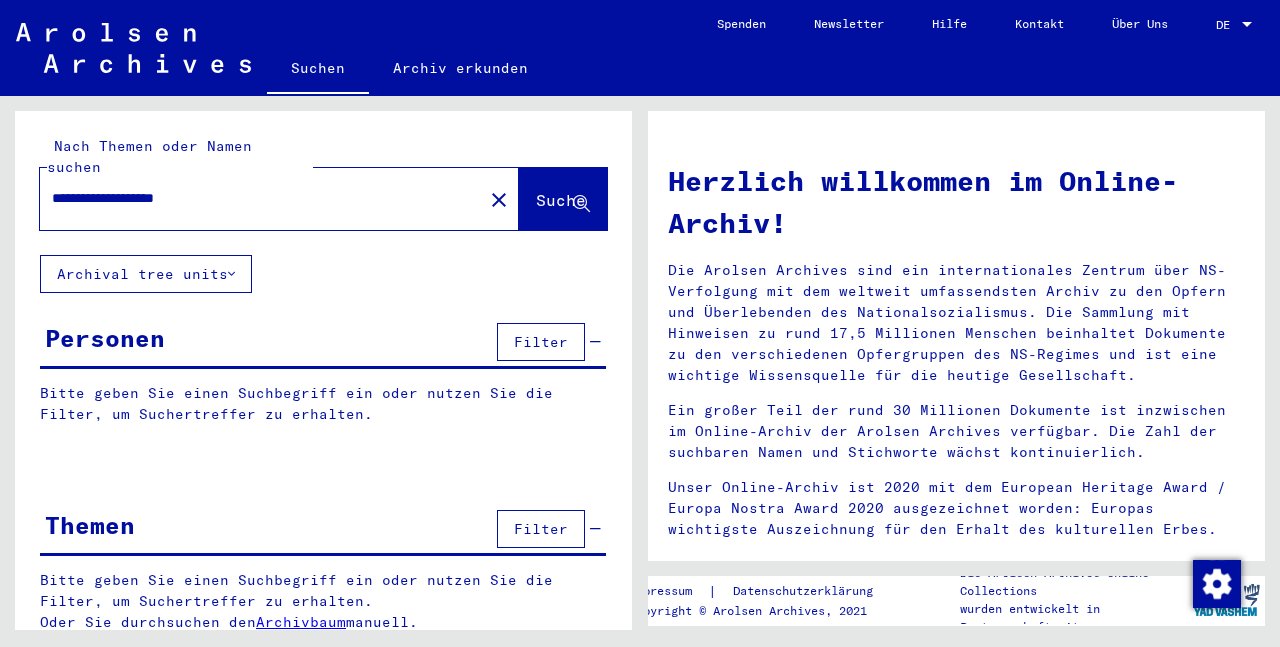 type on "**********" 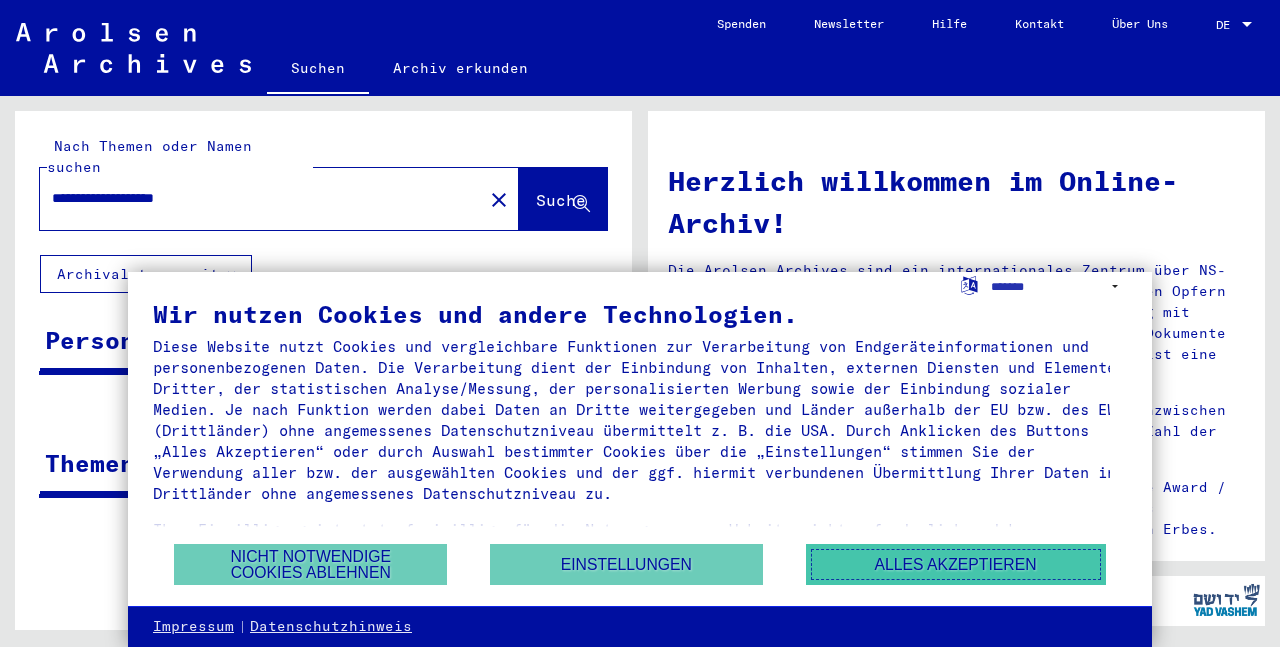 click on "Alles akzeptieren" at bounding box center (956, 564) 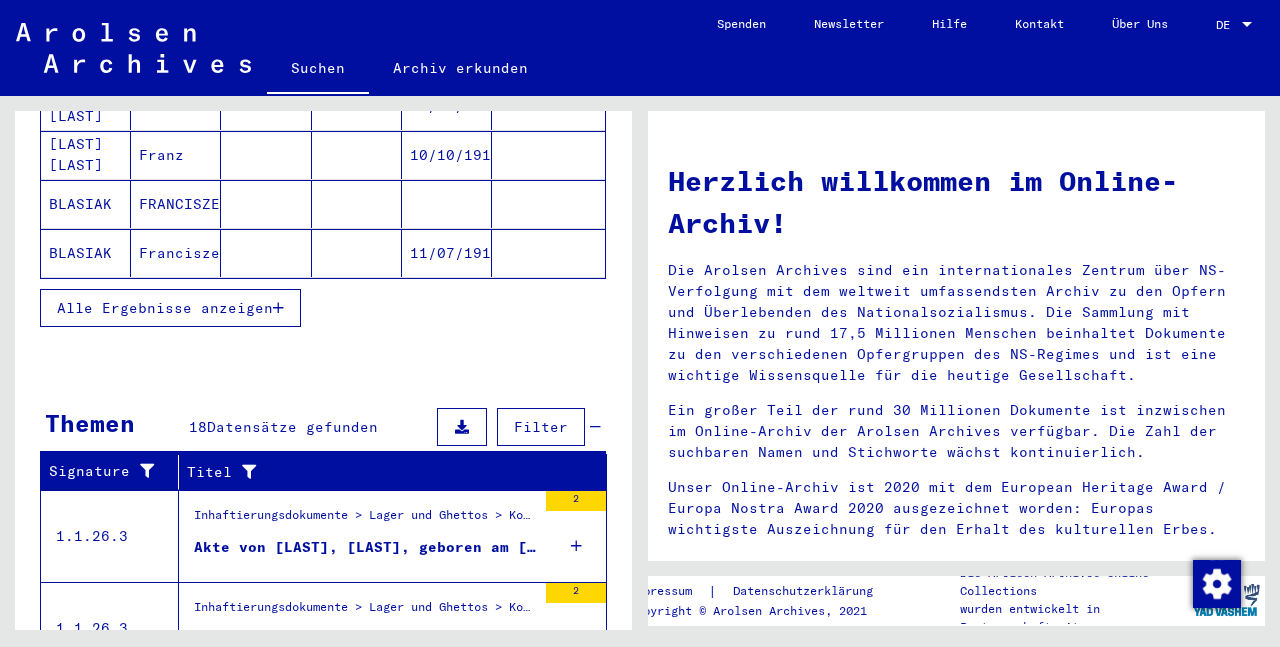 scroll, scrollTop: 0, scrollLeft: 0, axis: both 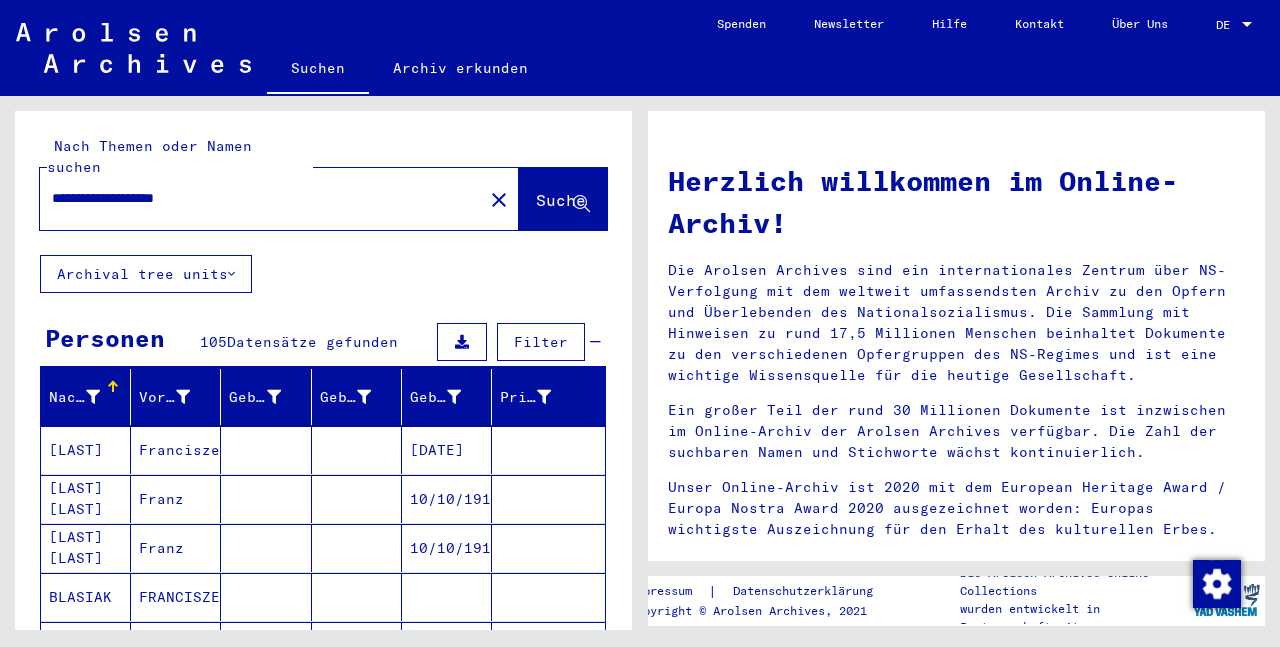 click at bounding box center (266, 499) 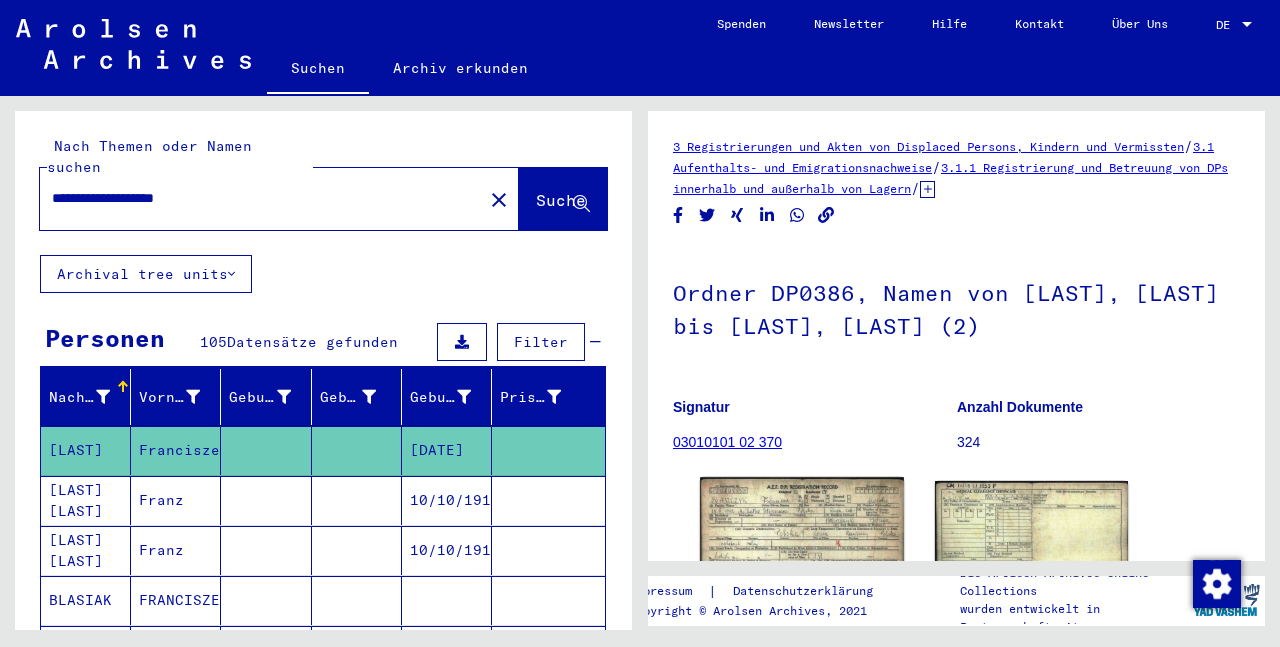 click 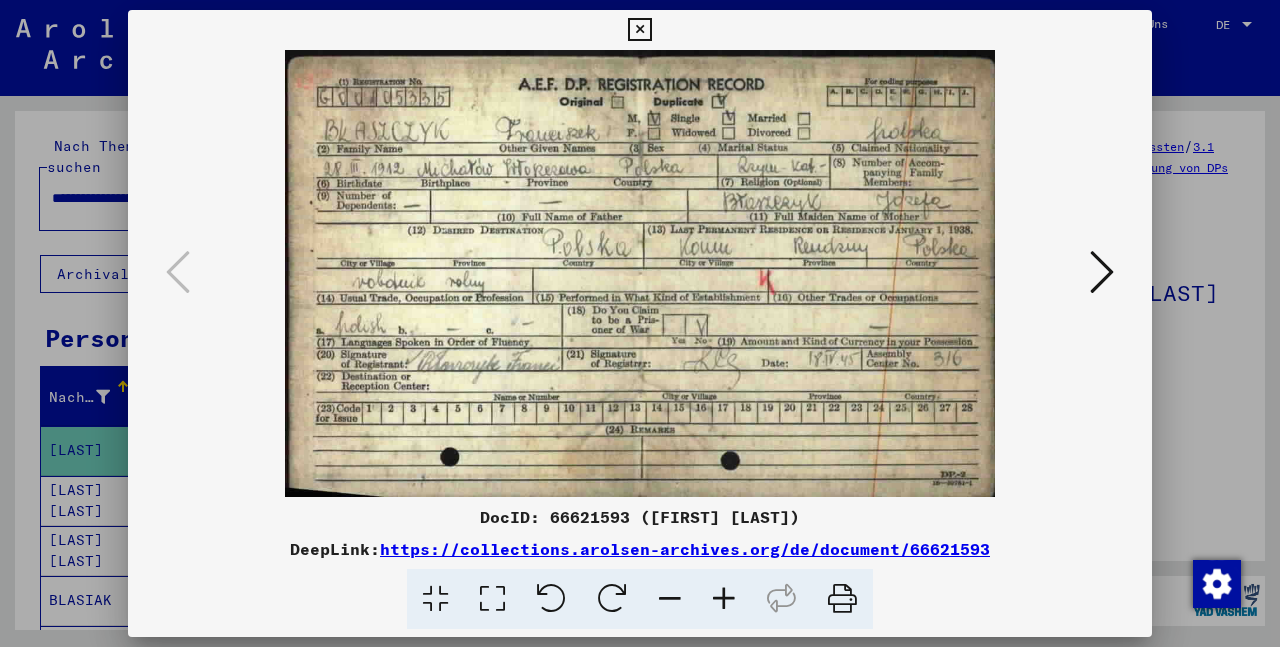 click at bounding box center (639, 30) 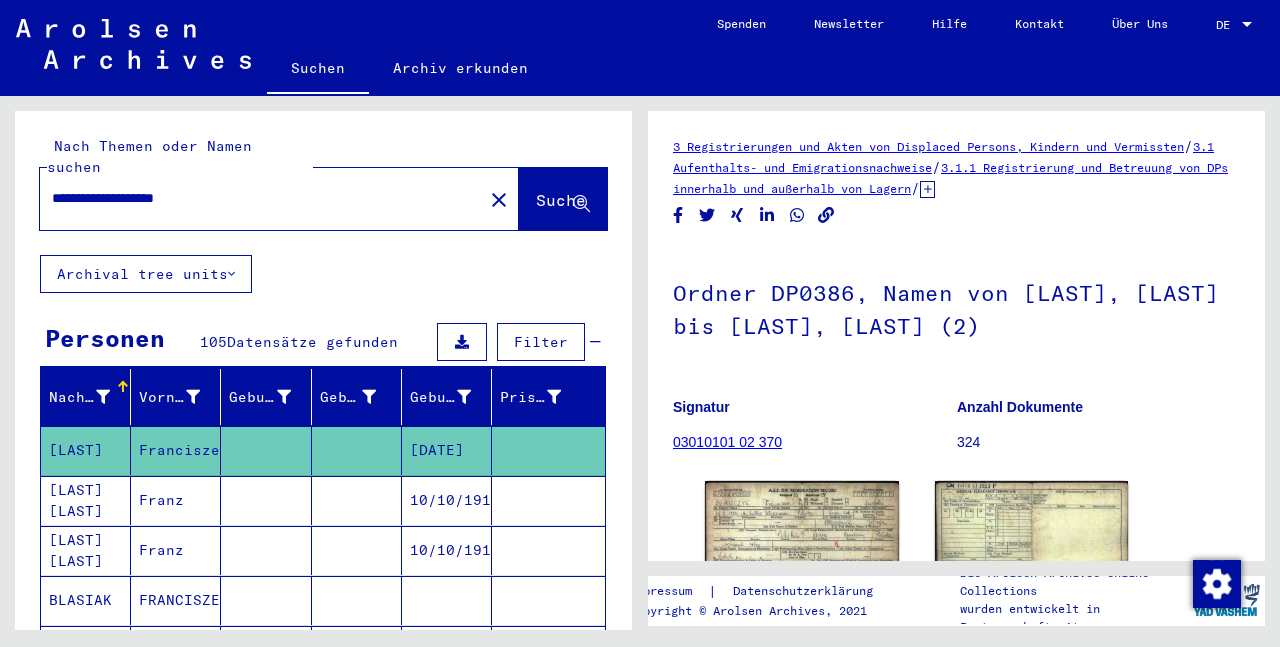 click on "10/10/1918" at bounding box center [447, 550] 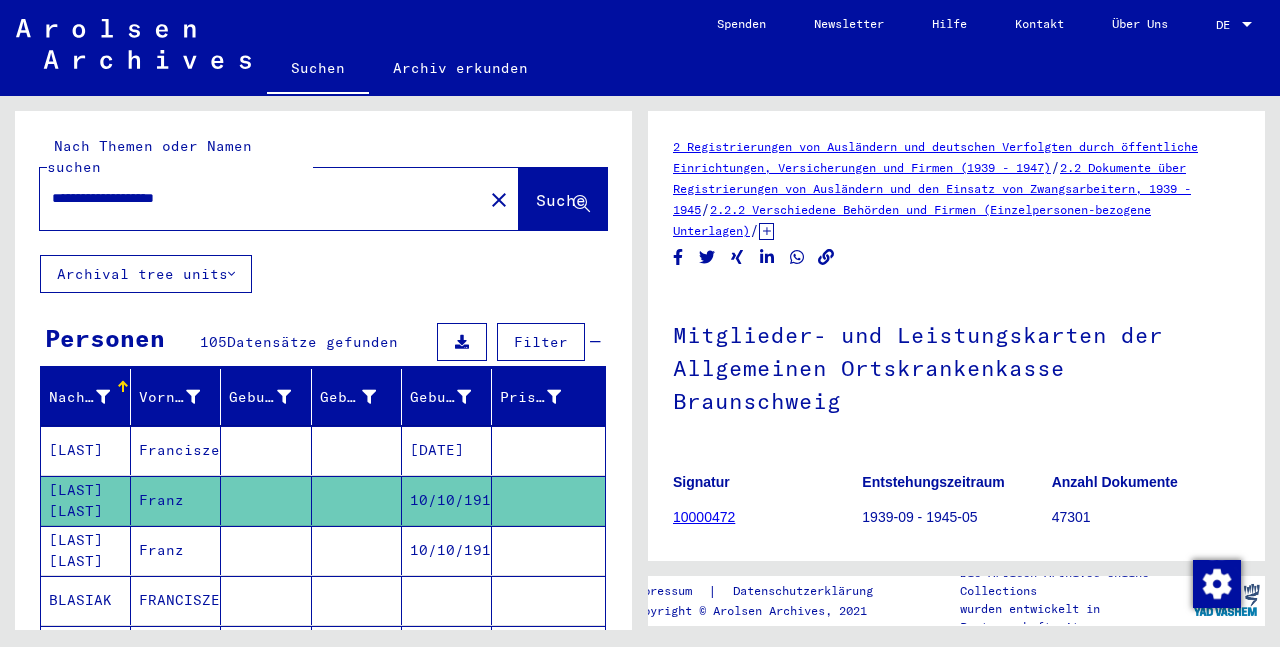 click on "10/10/1918" 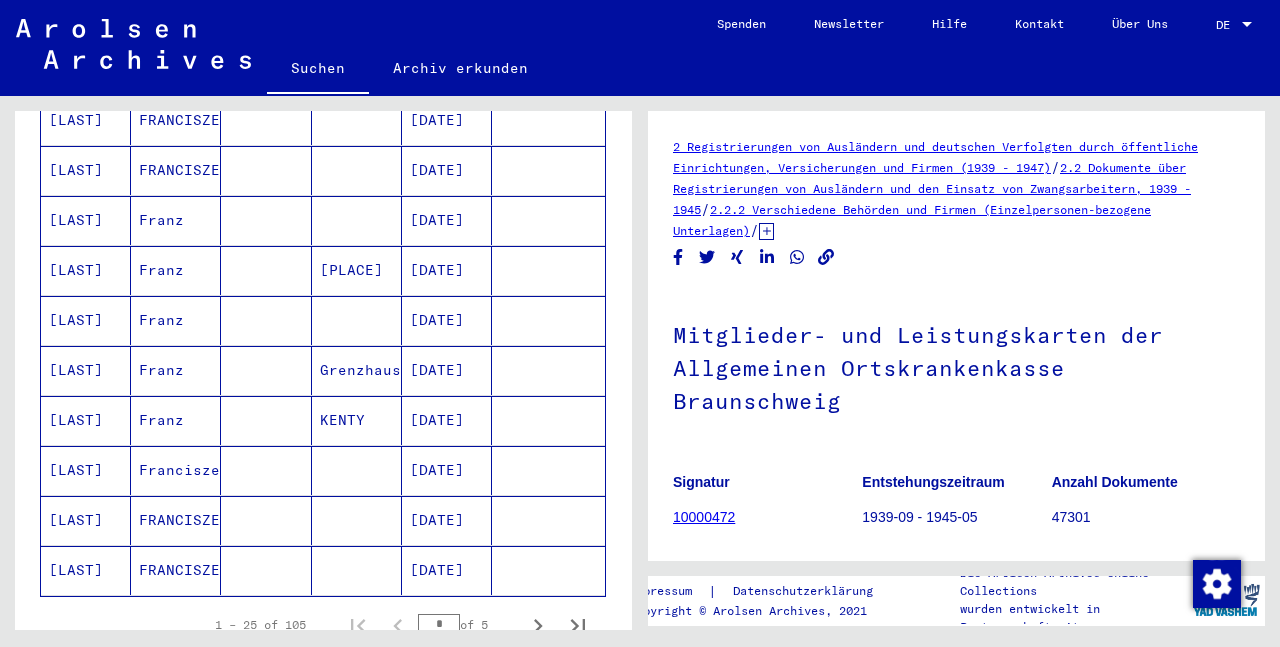 scroll, scrollTop: 1404, scrollLeft: 0, axis: vertical 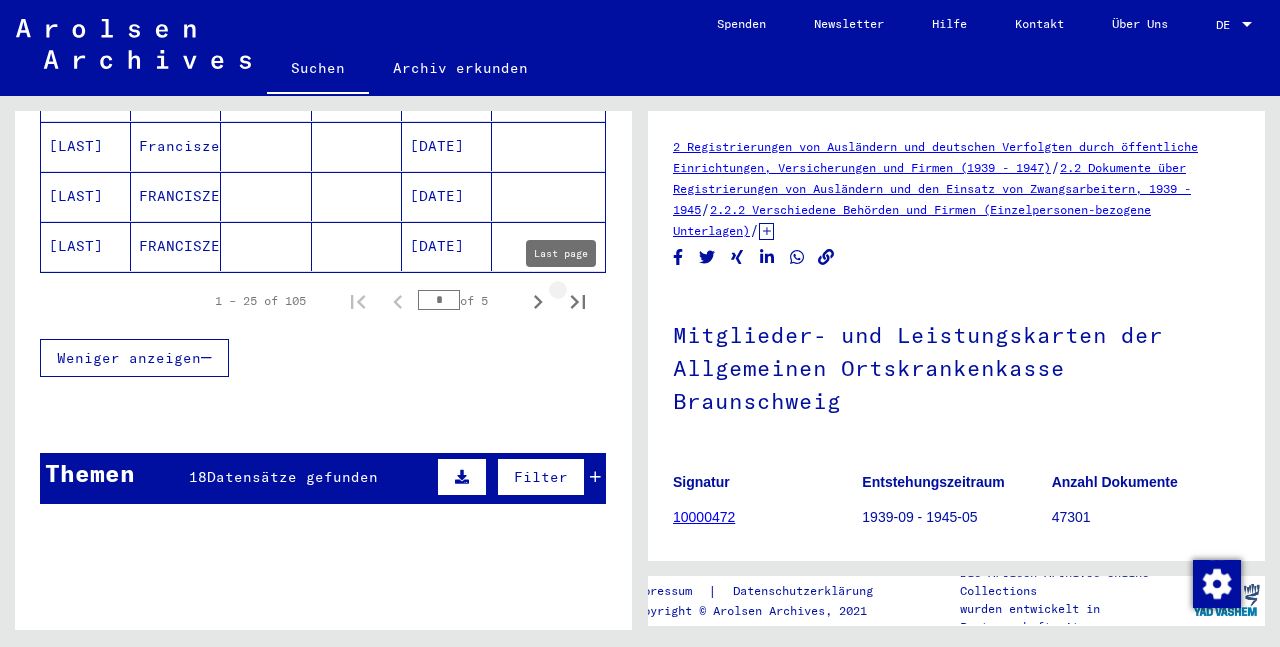 click 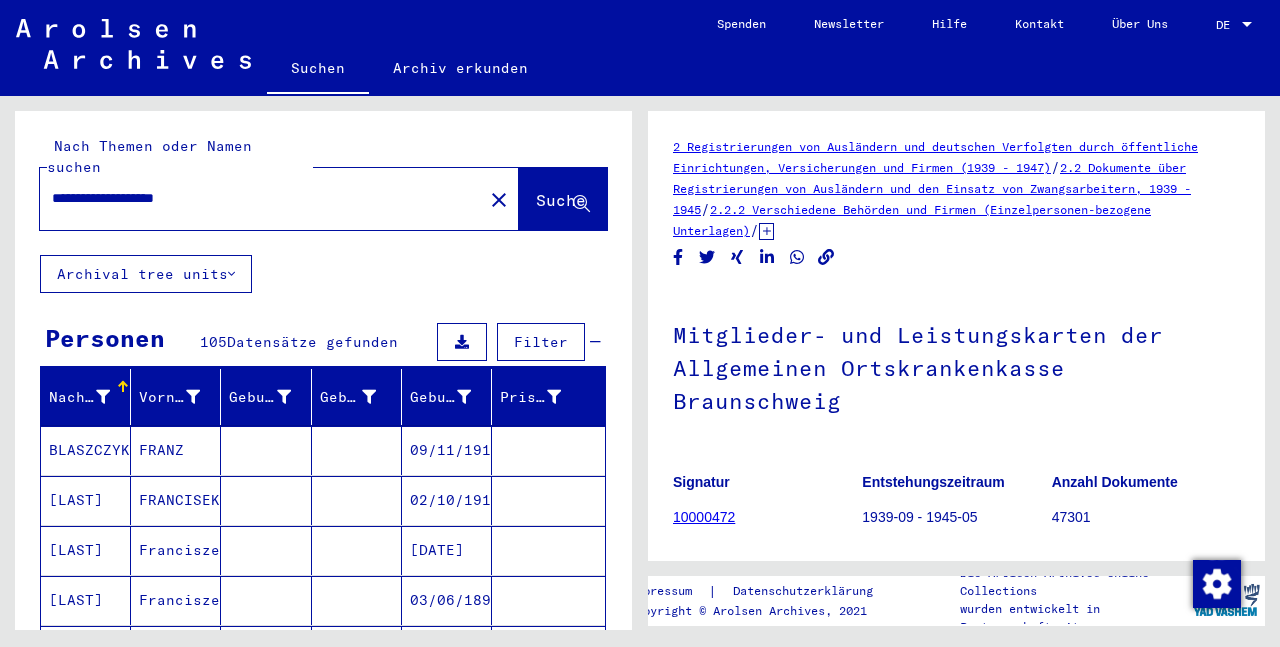 scroll, scrollTop: 108, scrollLeft: 0, axis: vertical 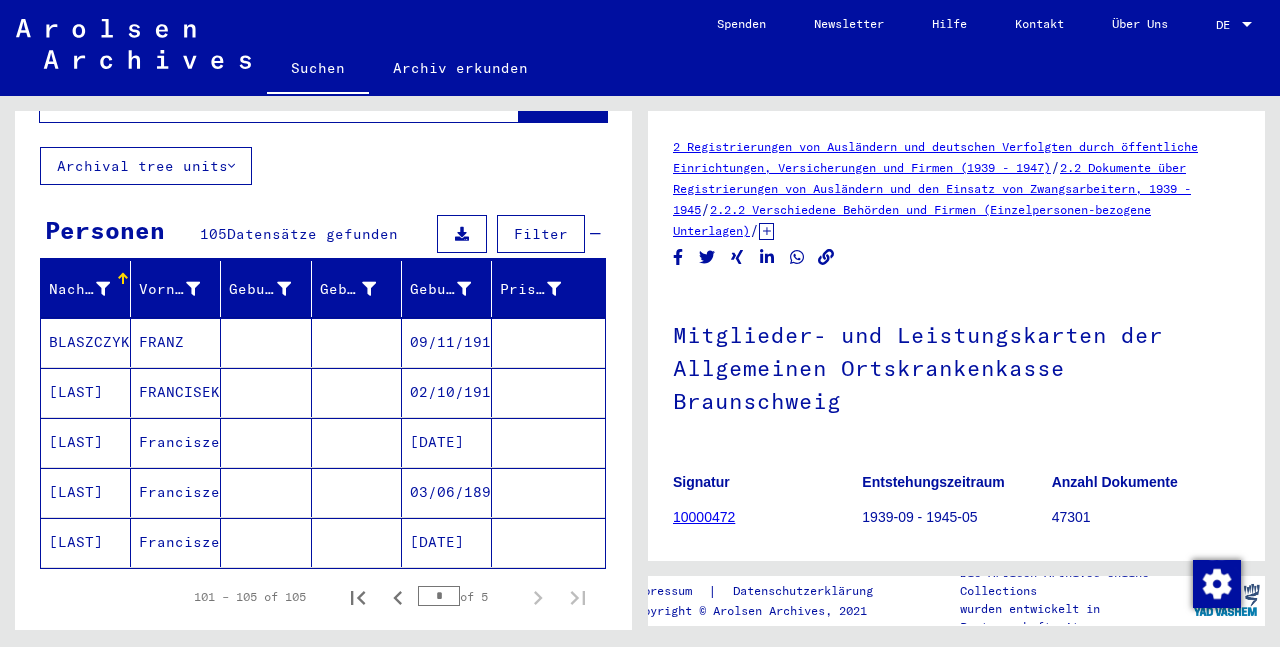 click on "FRANZ" at bounding box center (176, 392) 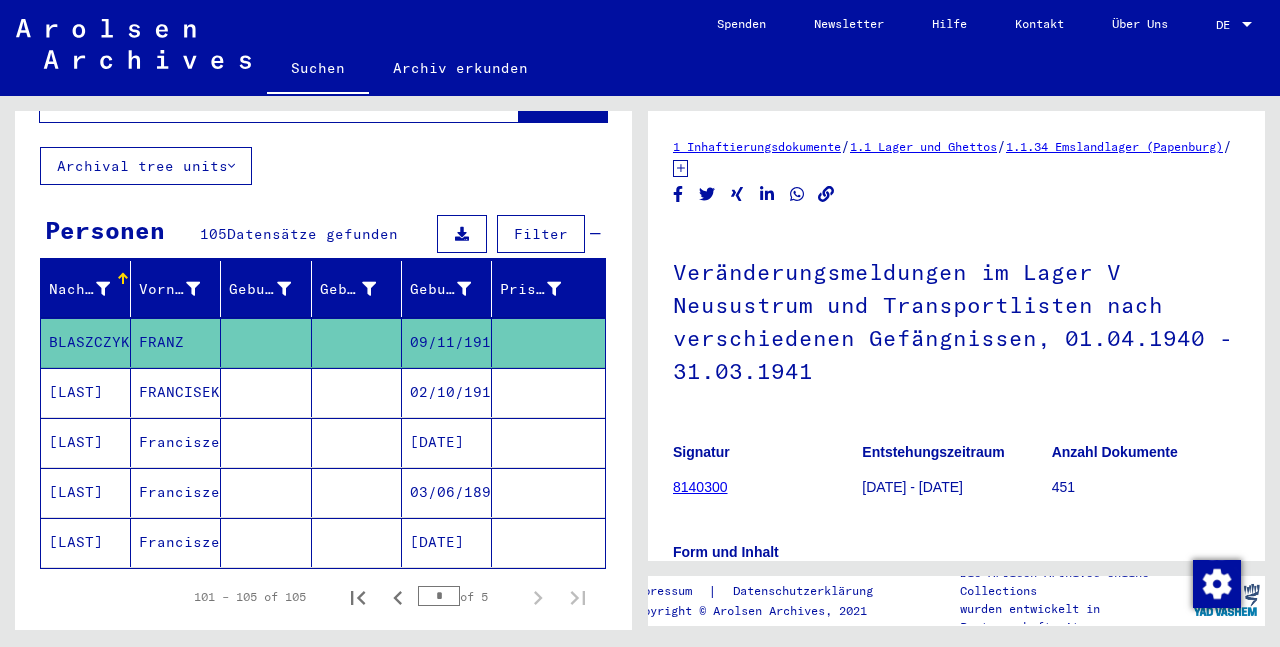 scroll, scrollTop: 216, scrollLeft: 0, axis: vertical 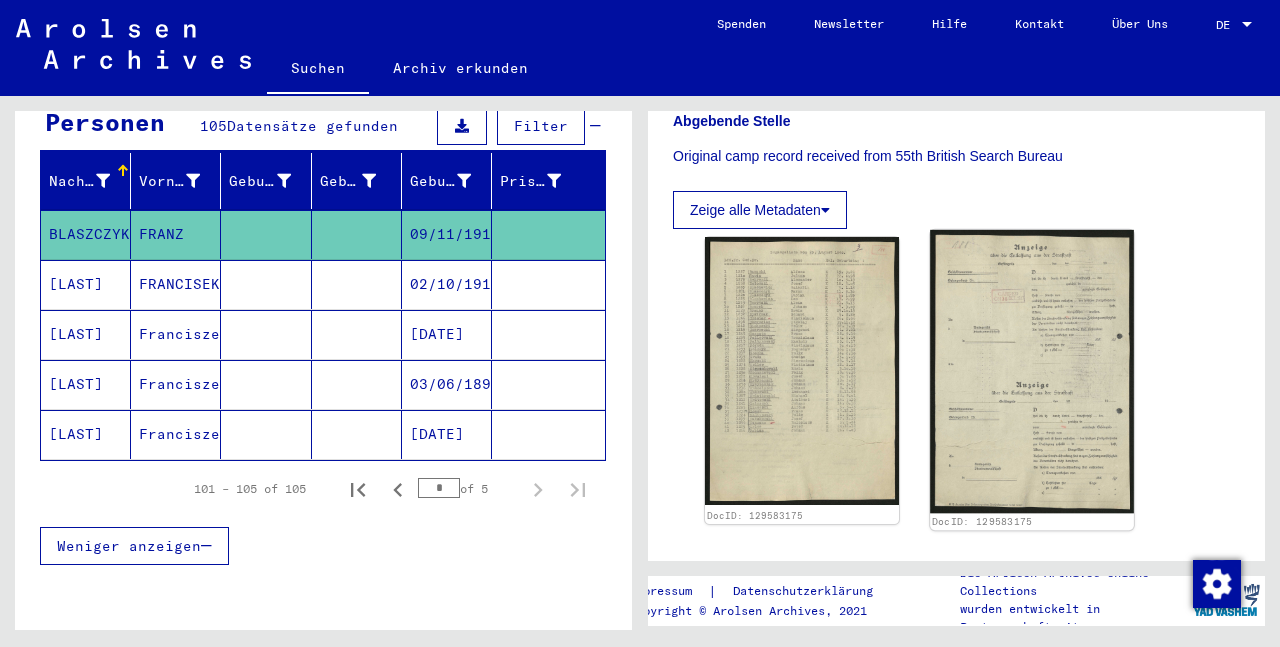 click 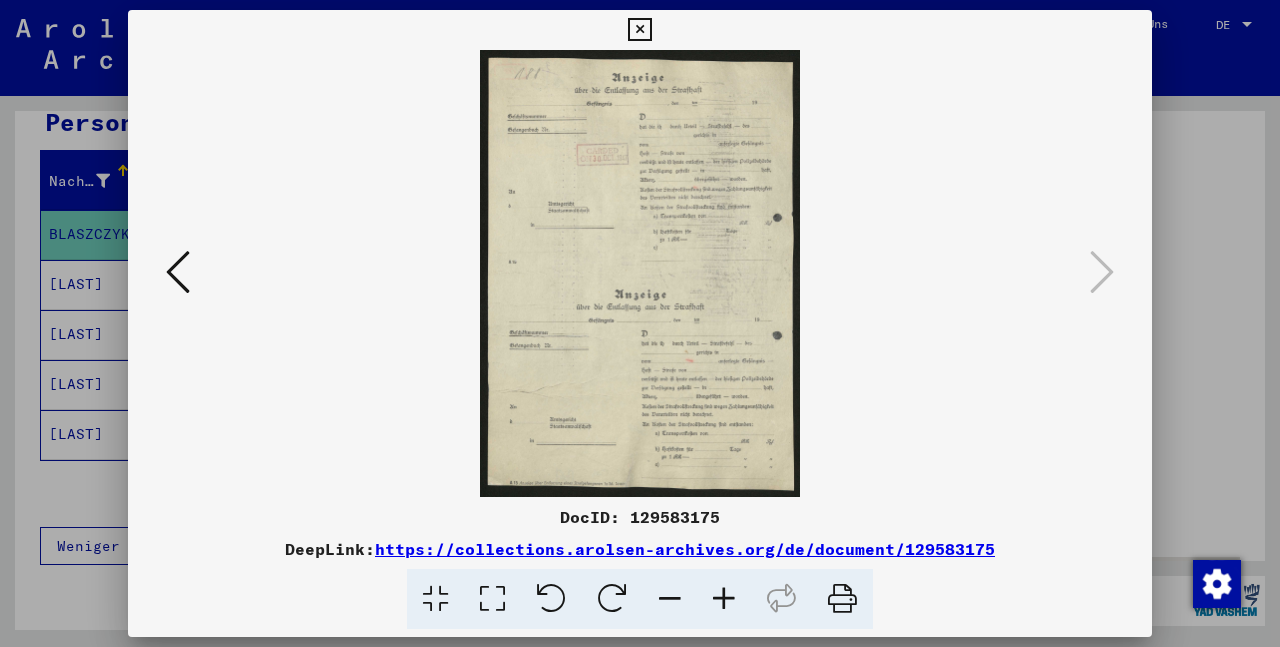 click at bounding box center [724, 599] 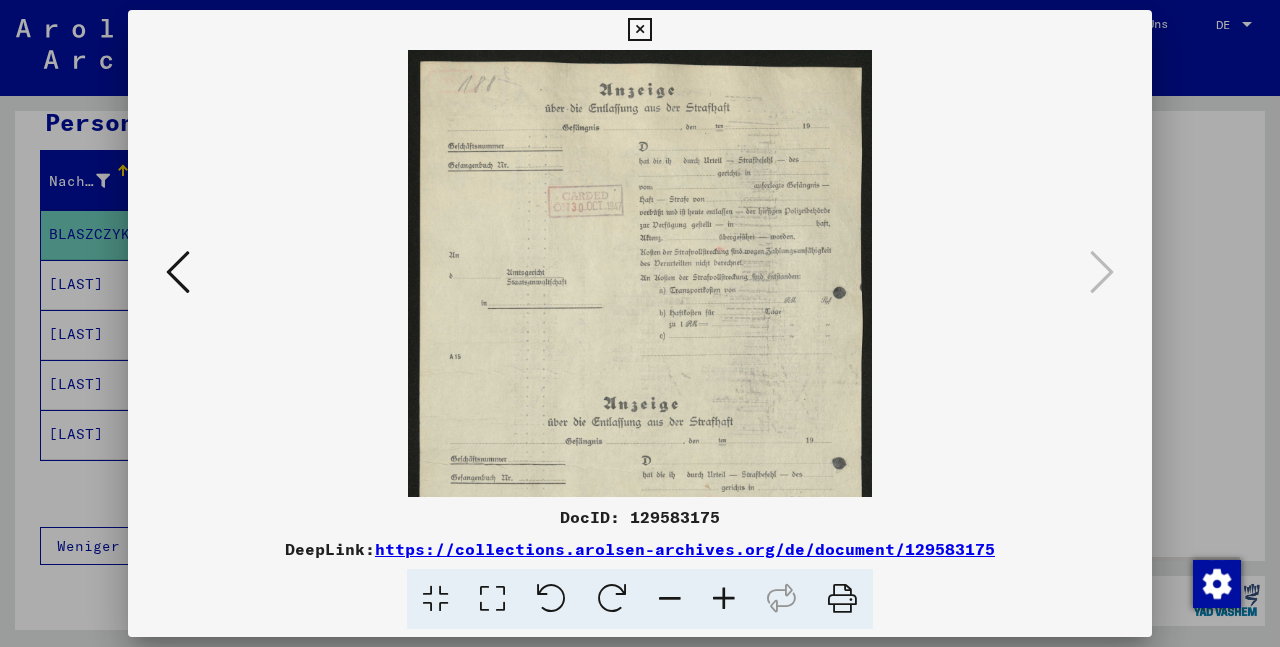 click at bounding box center [724, 599] 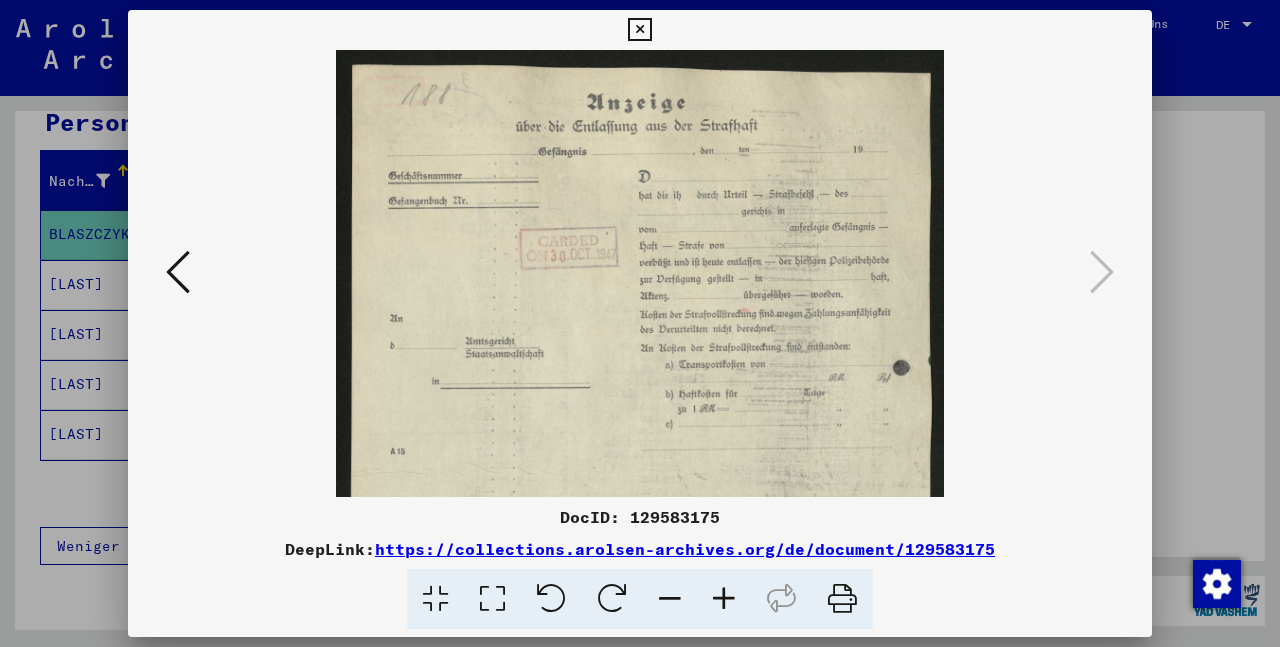 click at bounding box center (724, 599) 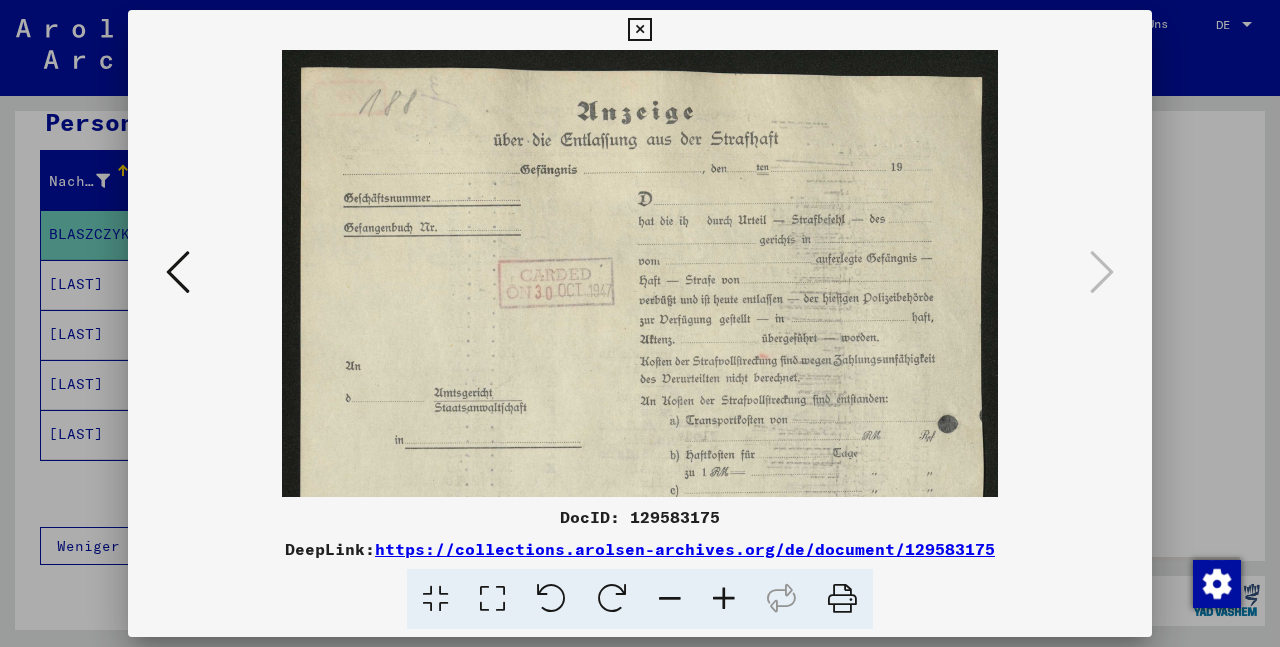 click at bounding box center (724, 599) 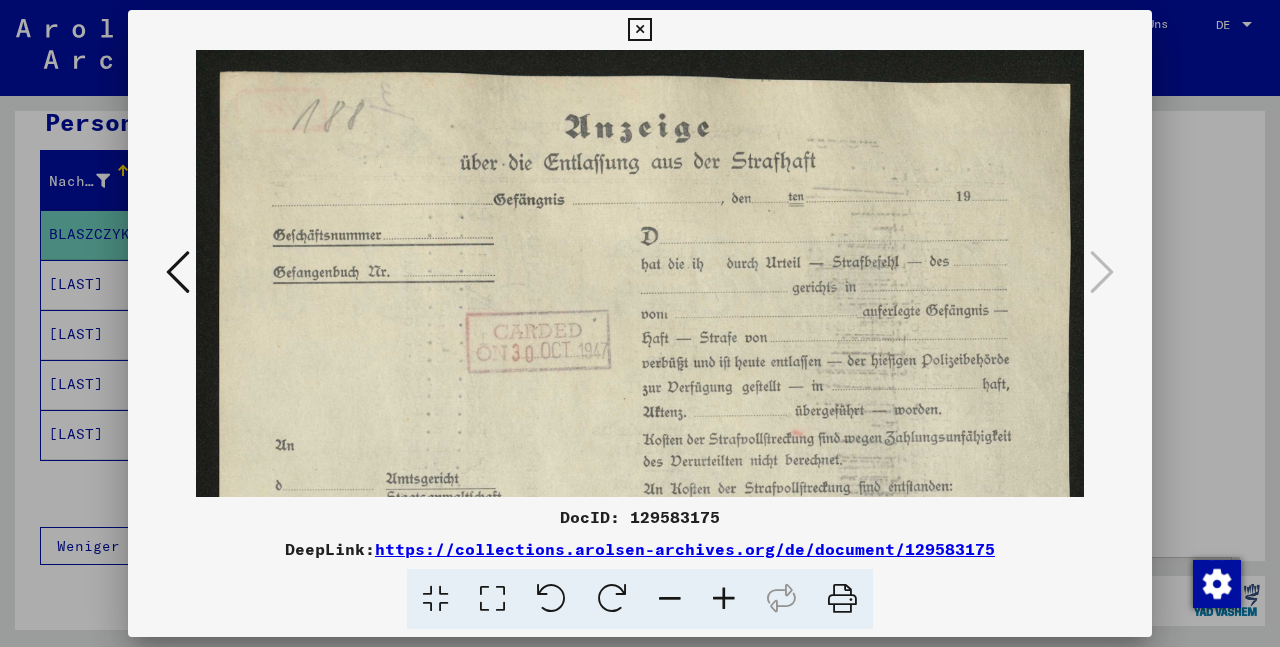click at bounding box center (724, 599) 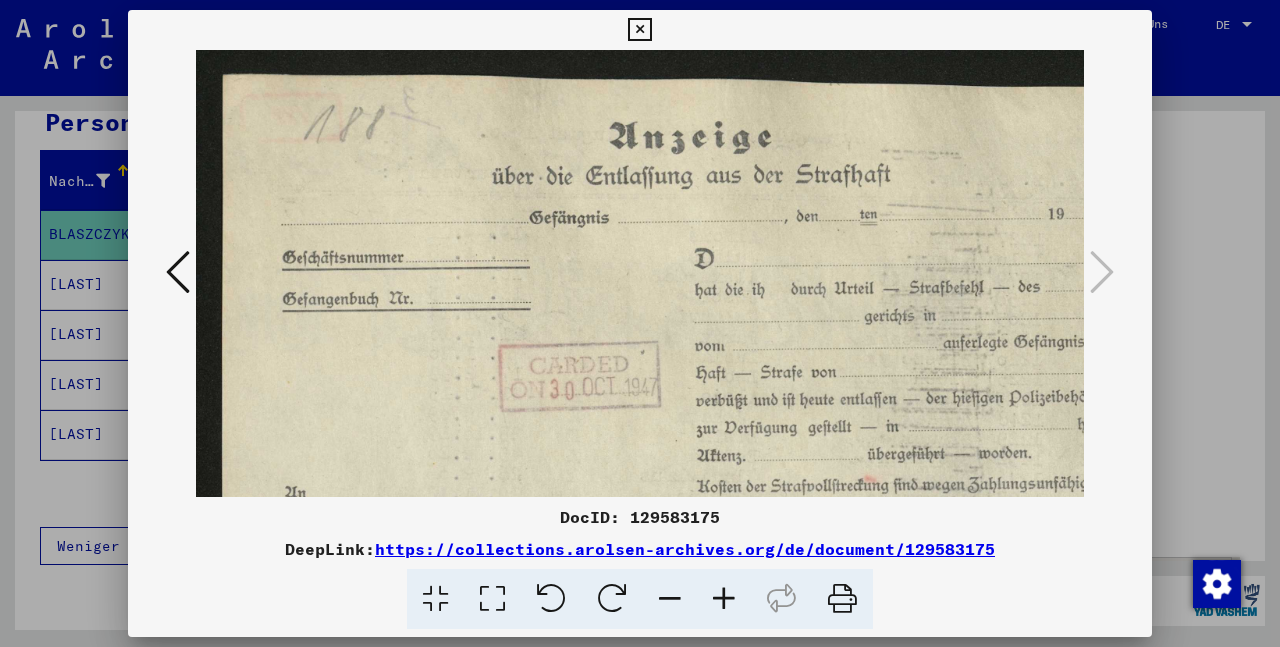 drag, startPoint x: 725, startPoint y: 584, endPoint x: 602, endPoint y: 539, distance: 130.97328 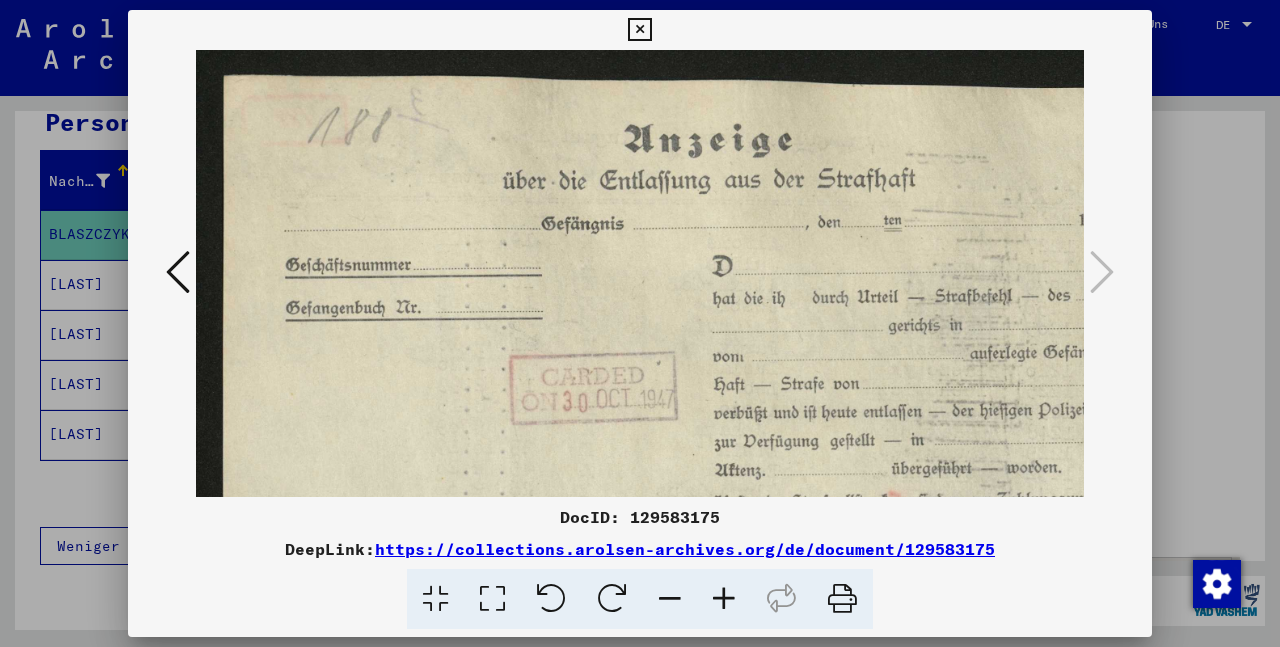 click at bounding box center [715, 773] 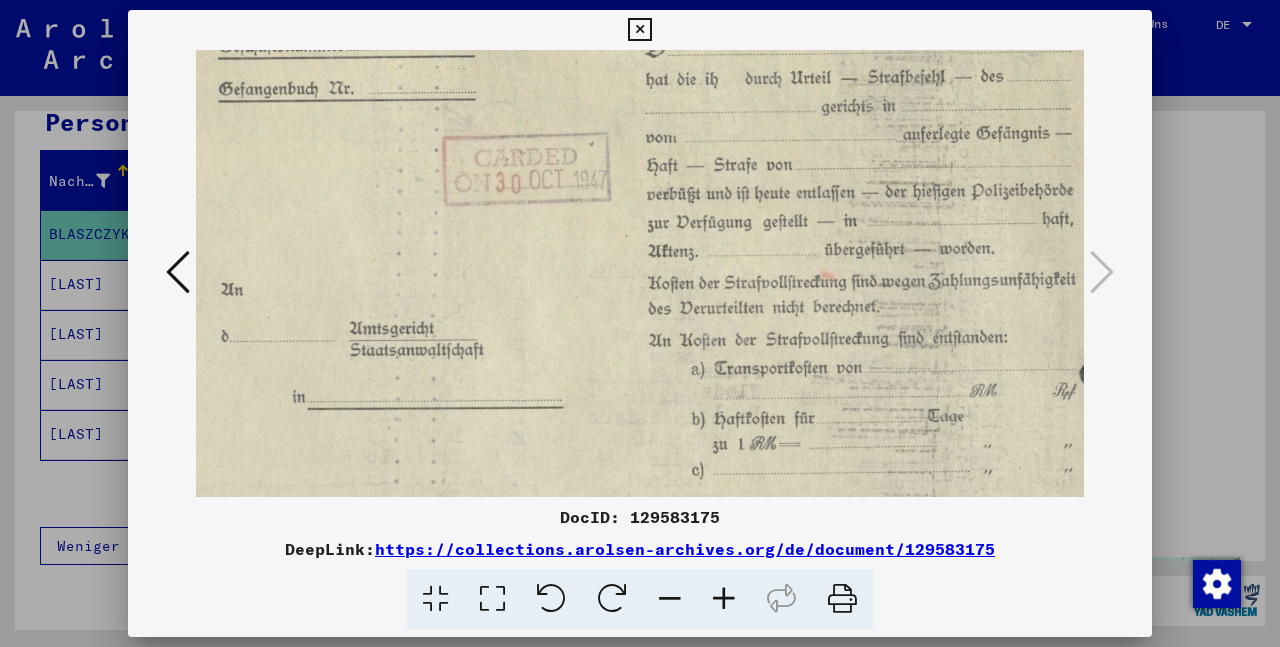 scroll, scrollTop: 465, scrollLeft: 73, axis: both 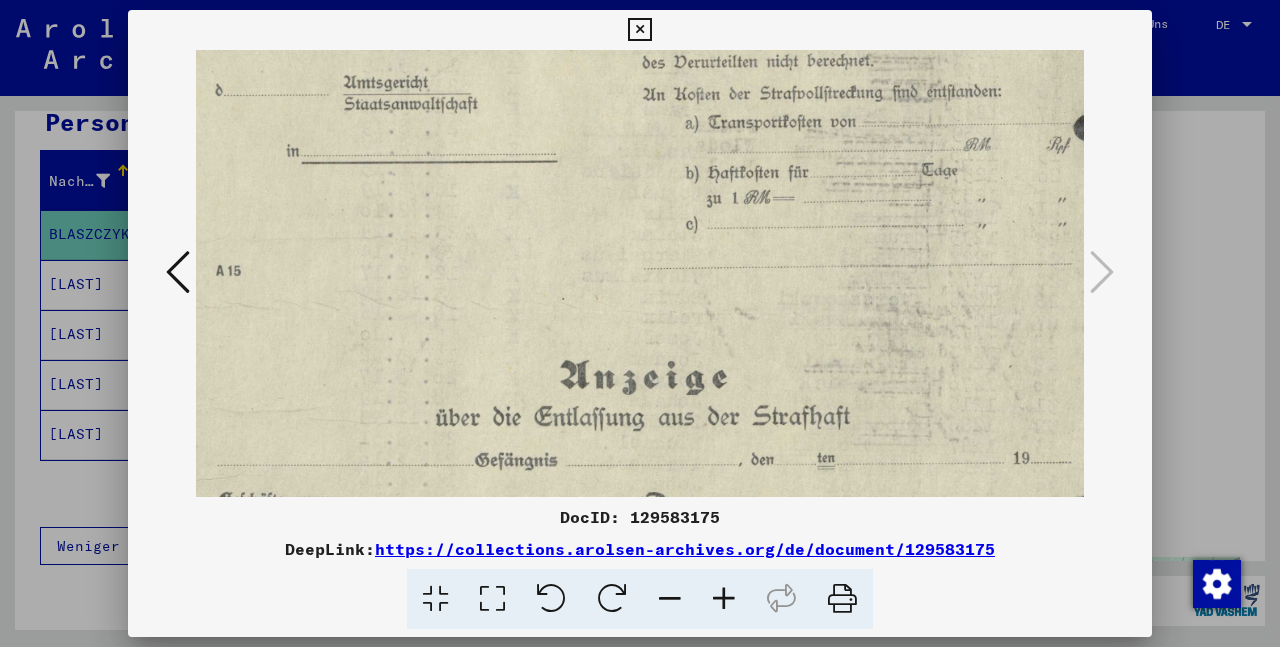 drag, startPoint x: 597, startPoint y: 420, endPoint x: 591, endPoint y: 174, distance: 246.07317 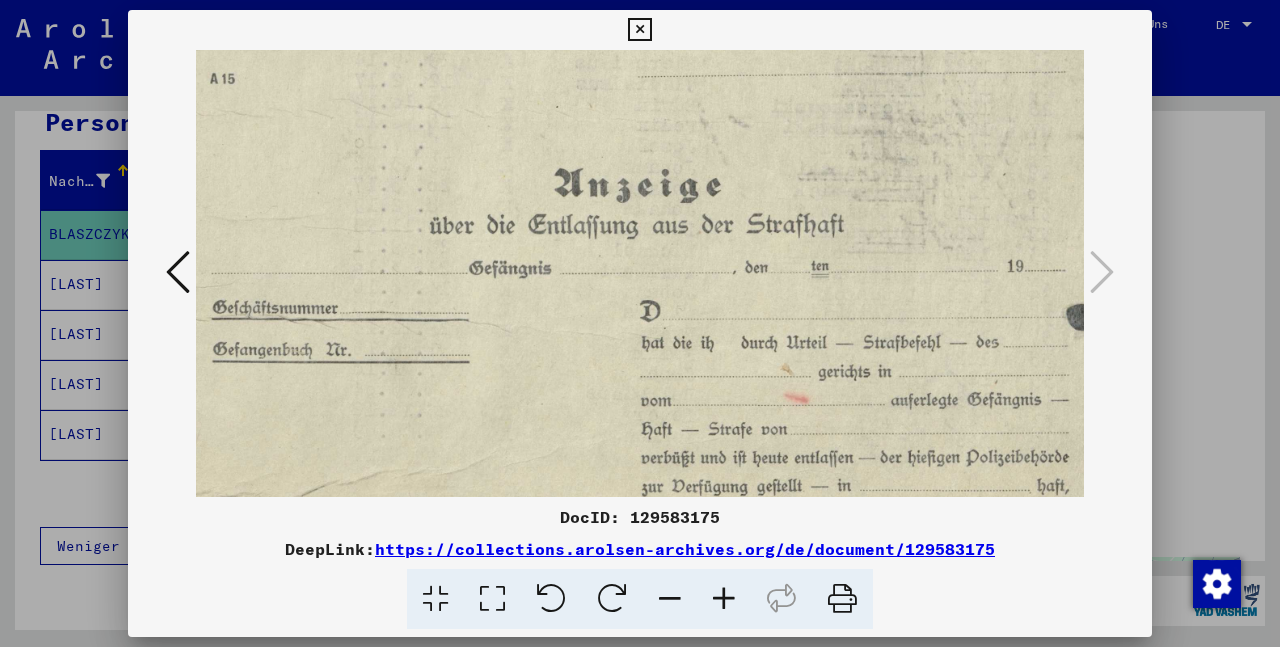 click at bounding box center [178, 272] 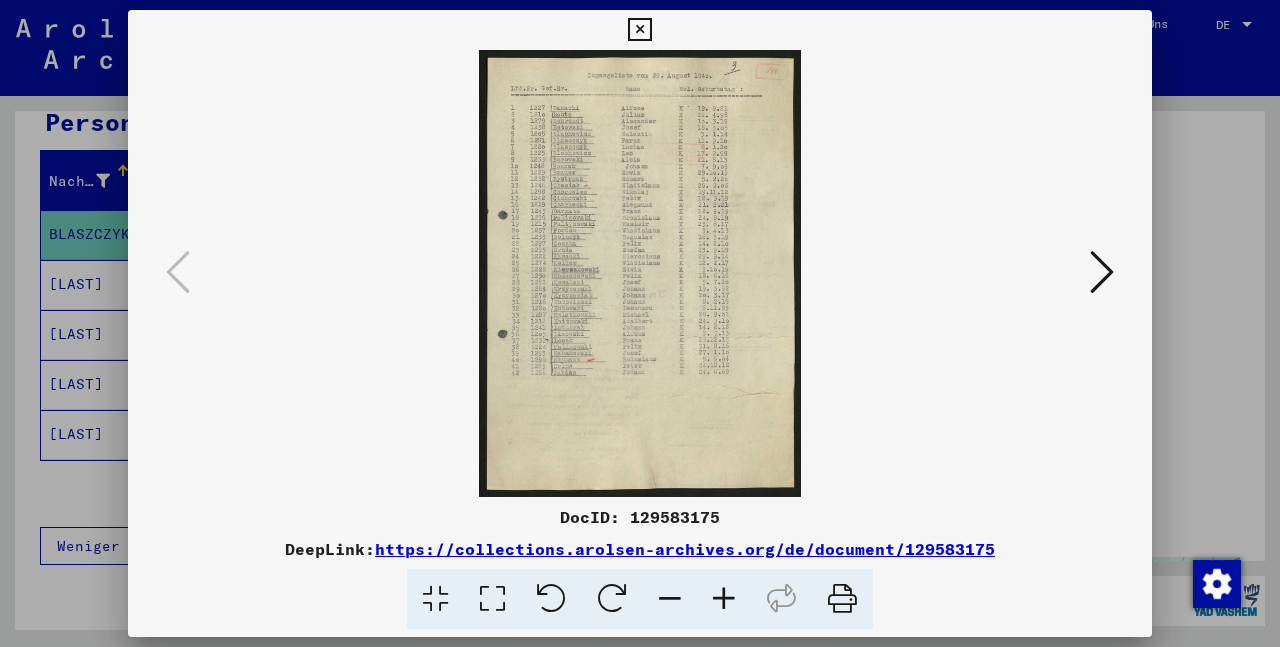 scroll, scrollTop: 0, scrollLeft: 0, axis: both 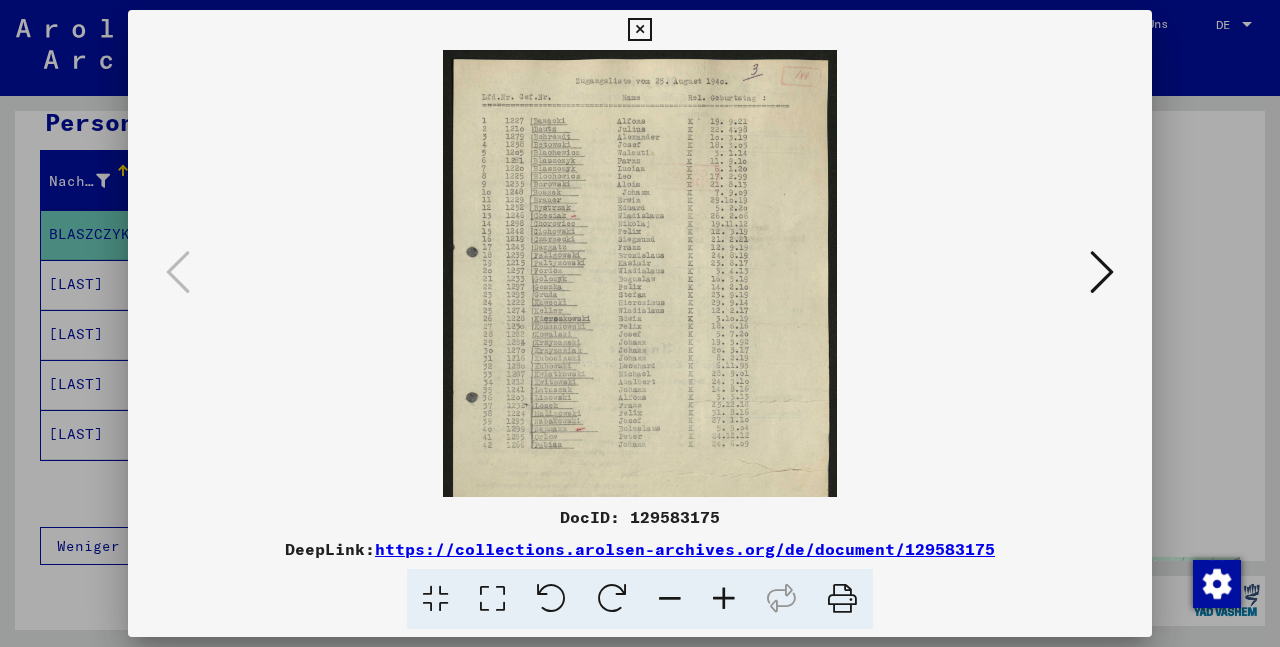 click at bounding box center (724, 599) 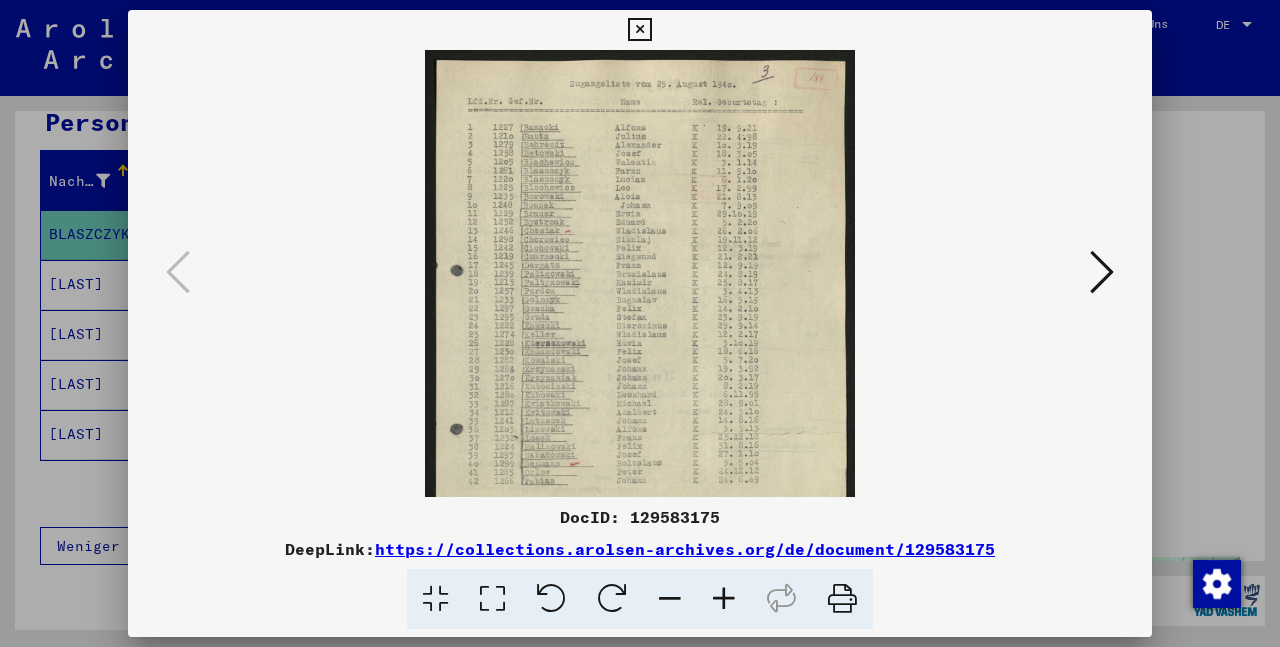 click at bounding box center (724, 599) 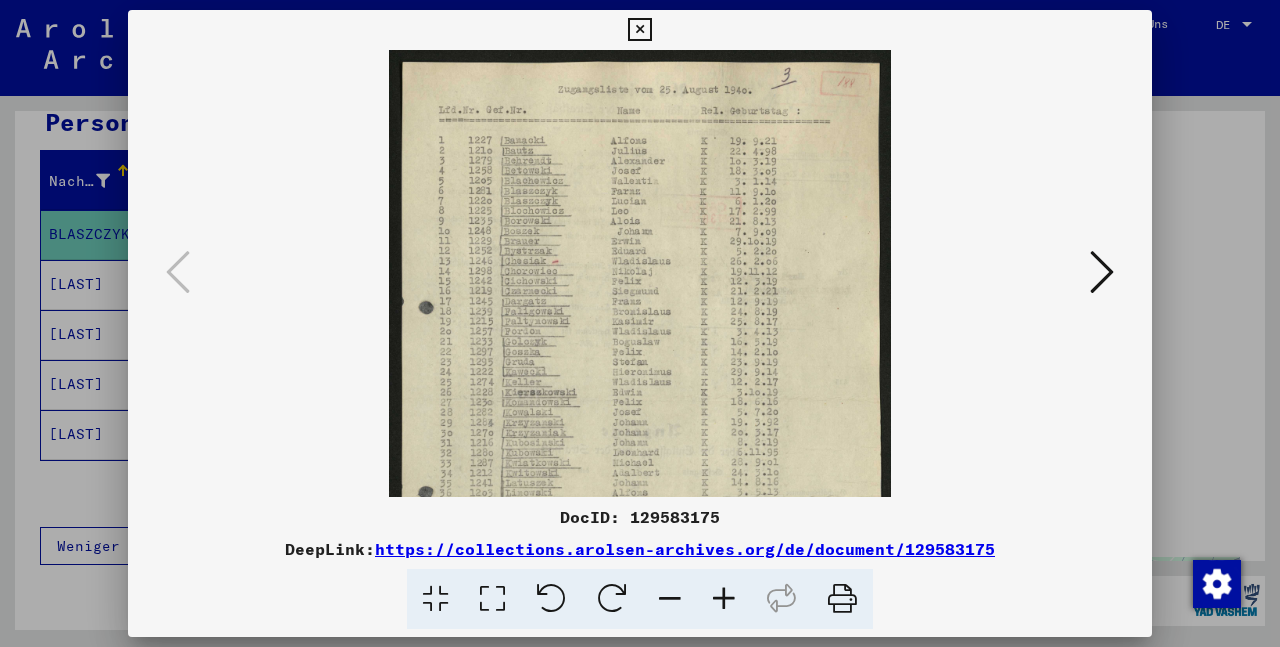 click at bounding box center [724, 599] 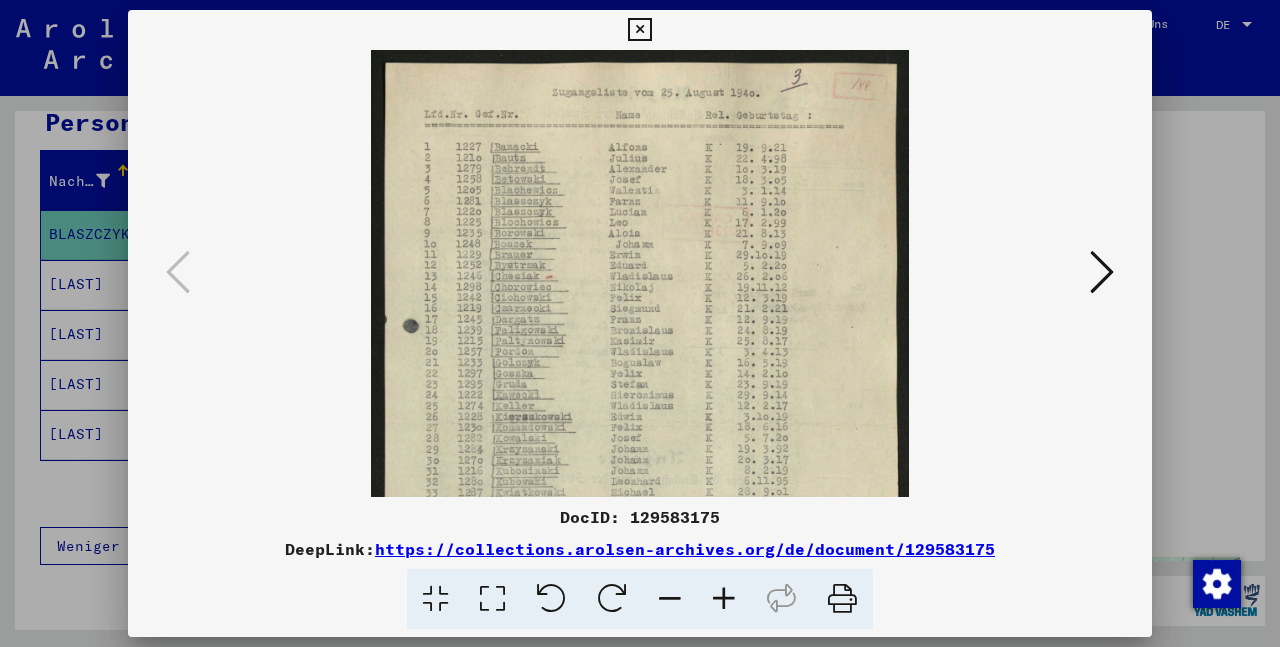click at bounding box center [724, 599] 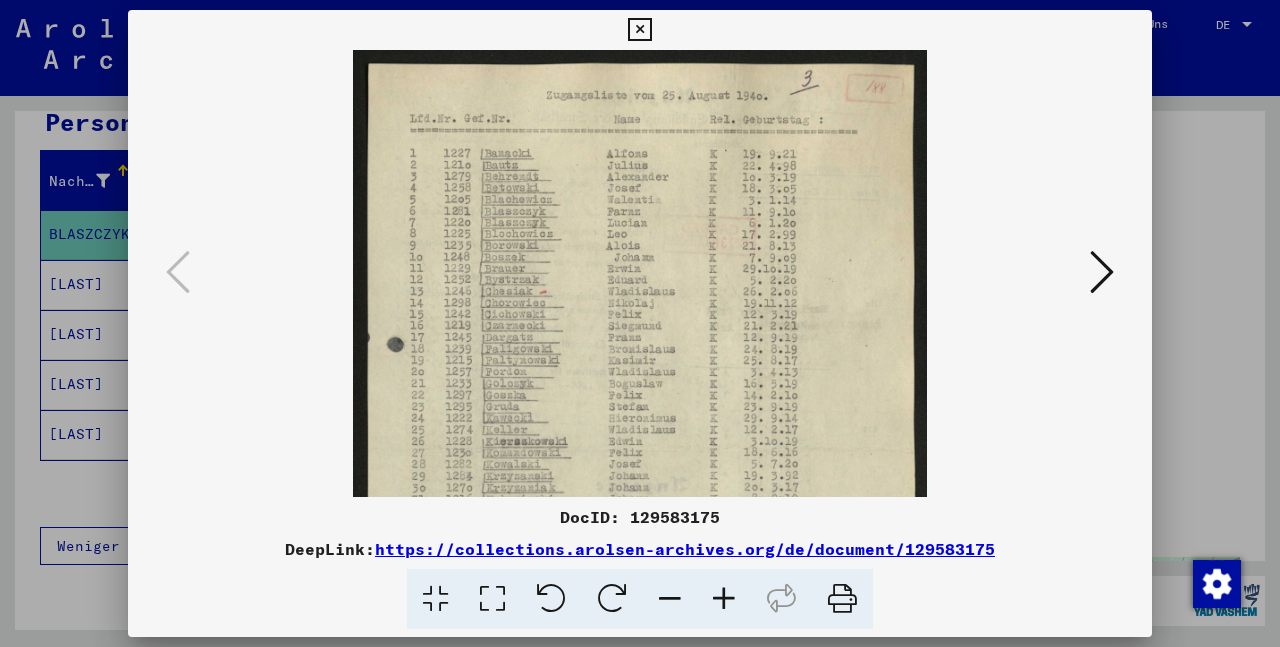 click at bounding box center (724, 599) 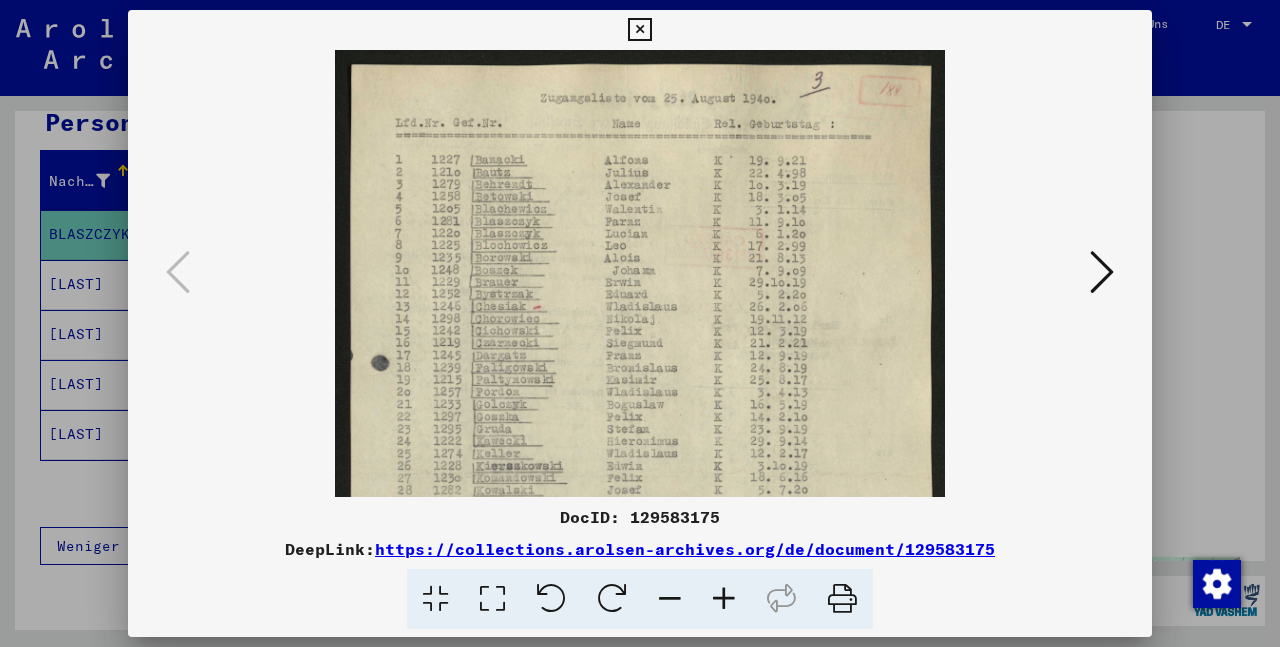 click at bounding box center (724, 599) 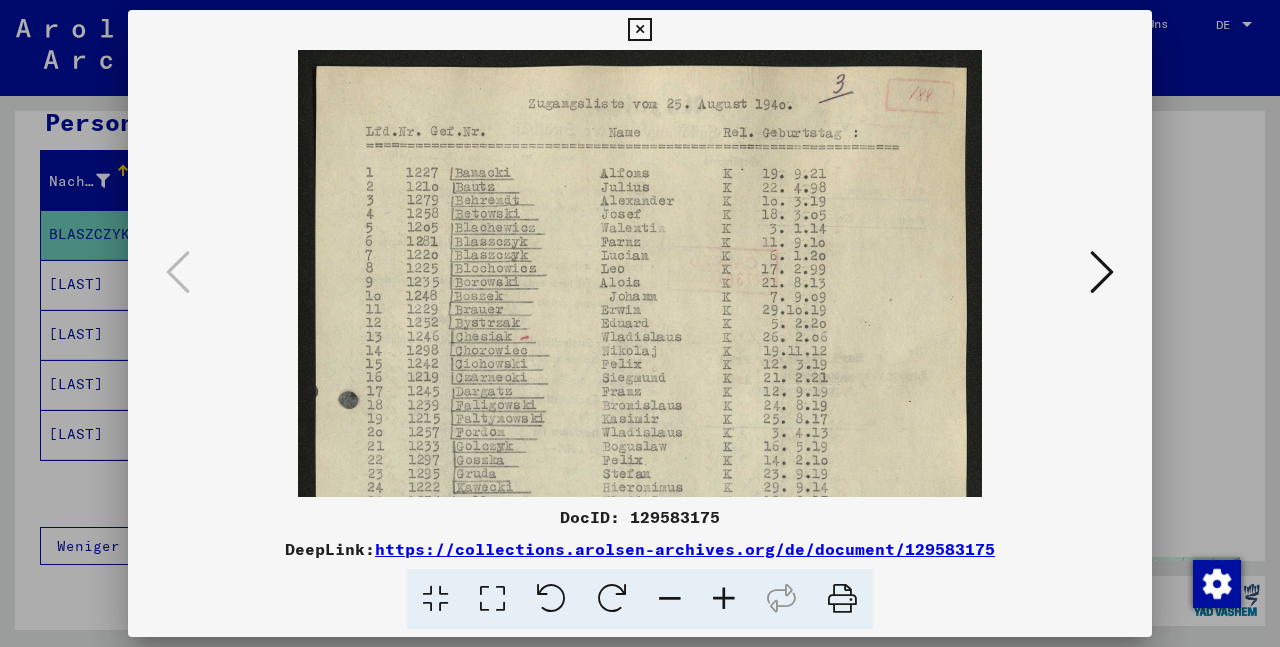 click at bounding box center [724, 599] 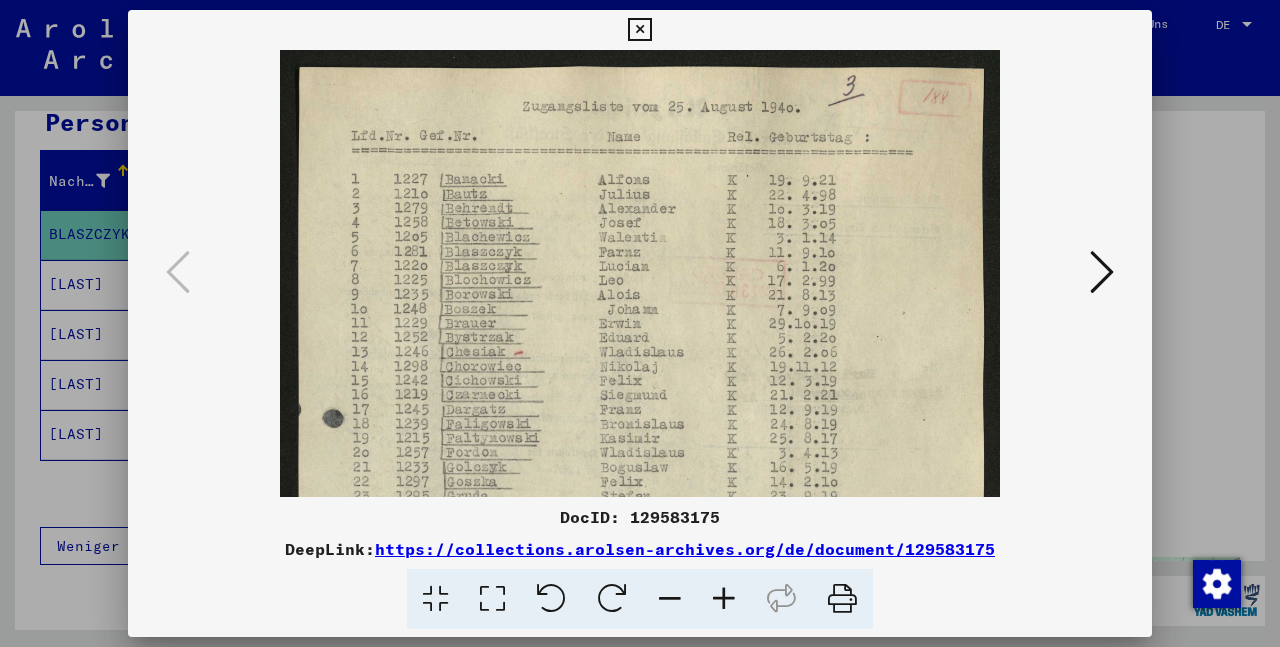 click at bounding box center [724, 599] 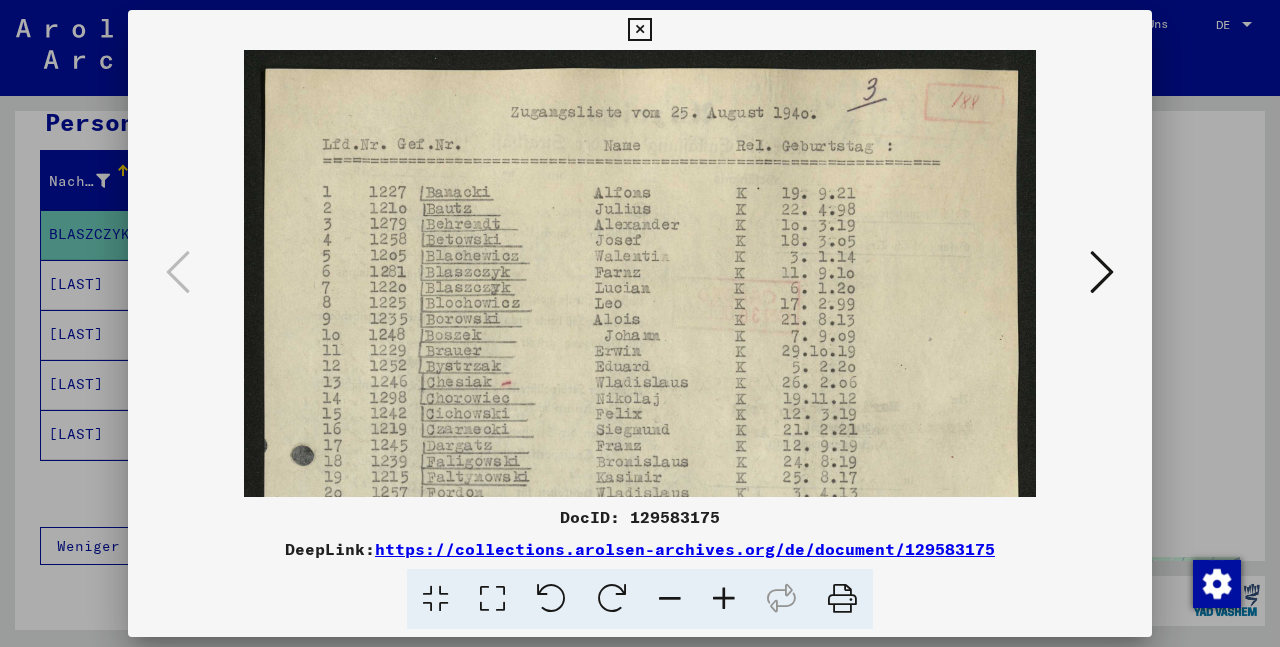 click at bounding box center [724, 599] 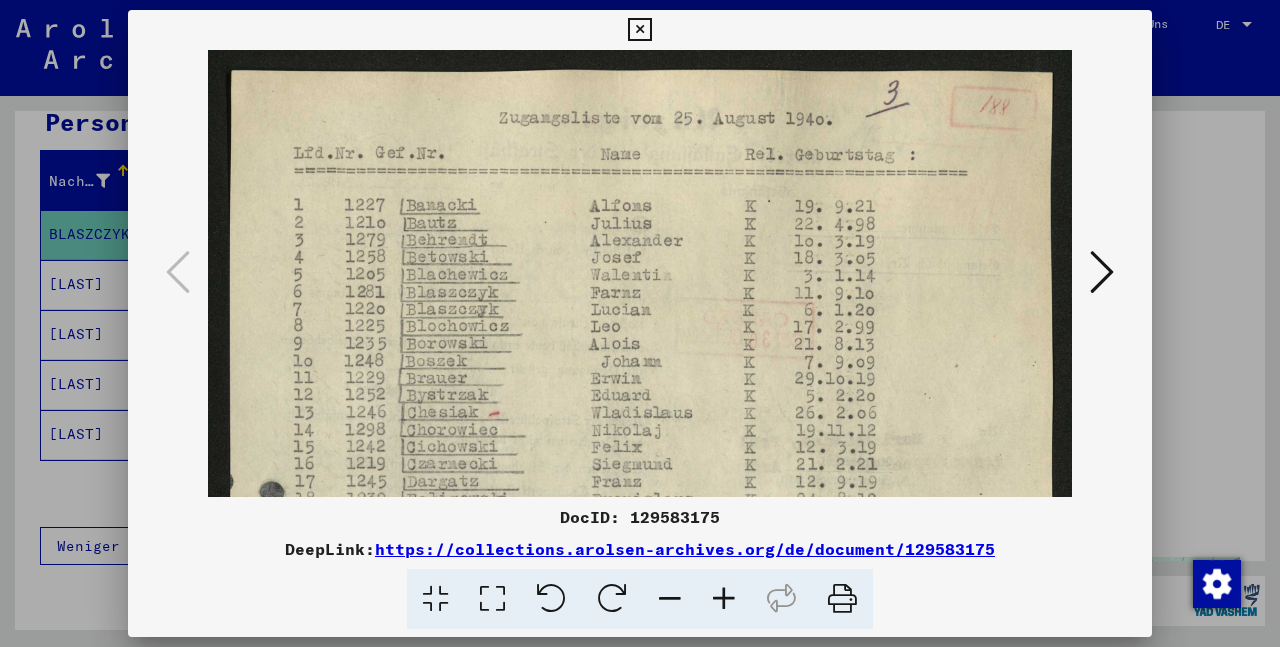 click at bounding box center (724, 599) 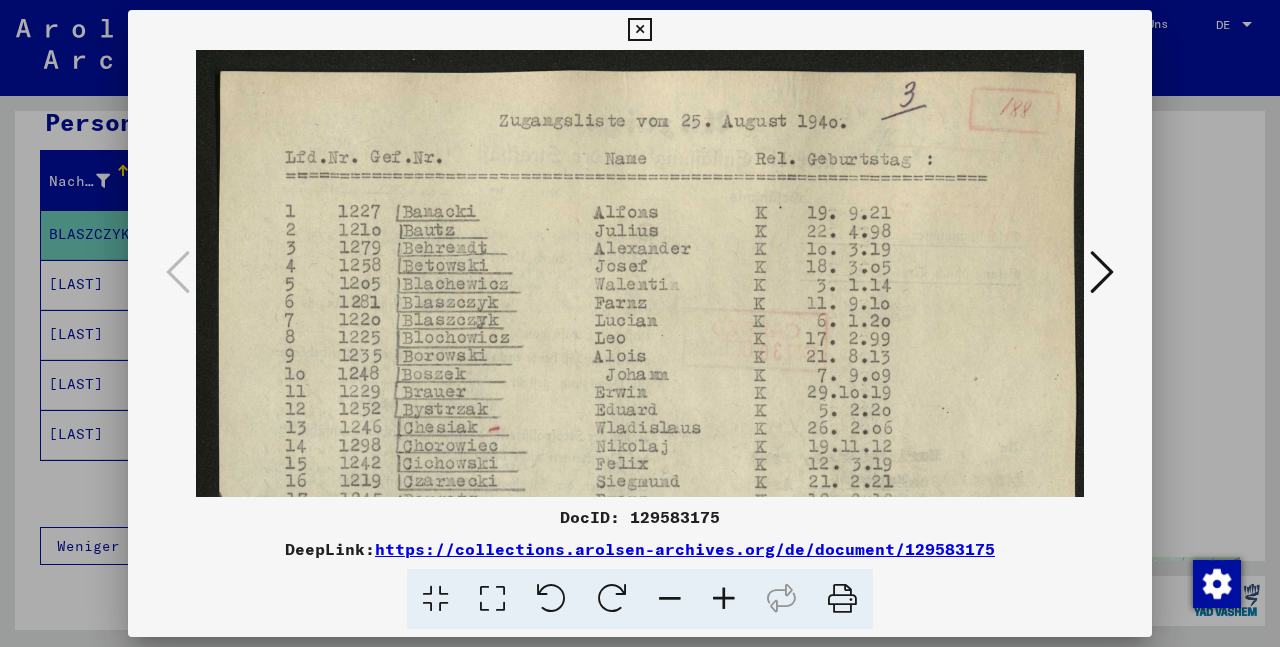 click at bounding box center (724, 599) 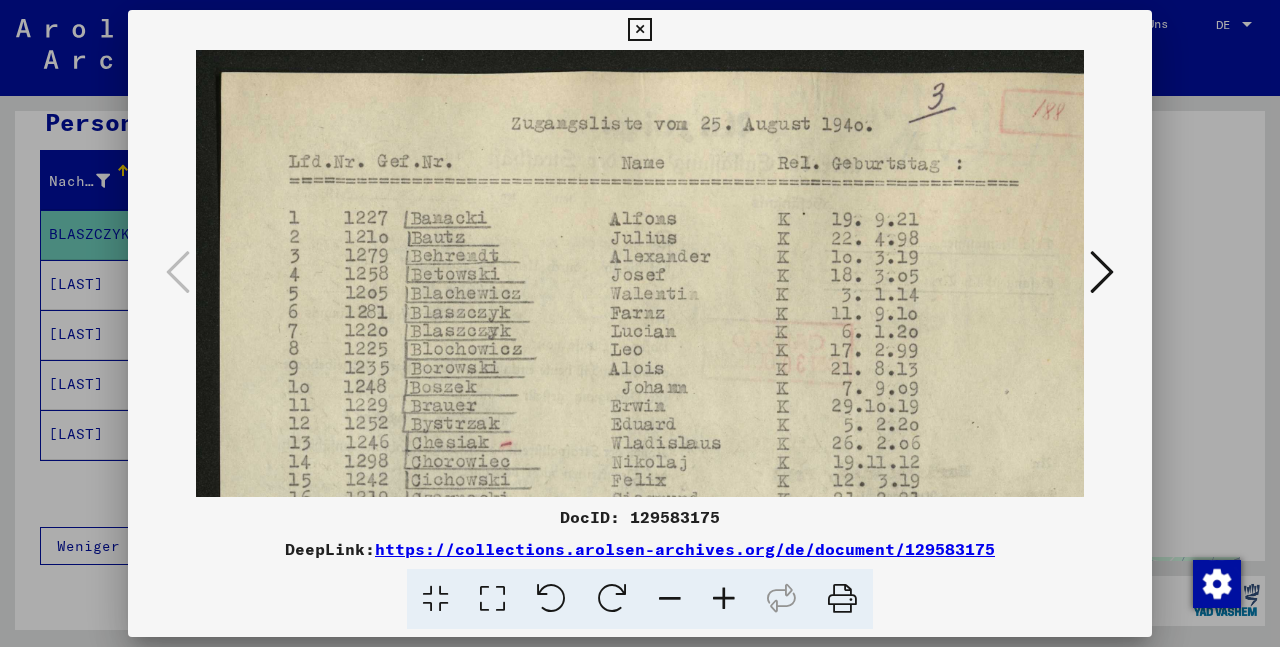 click at bounding box center (724, 599) 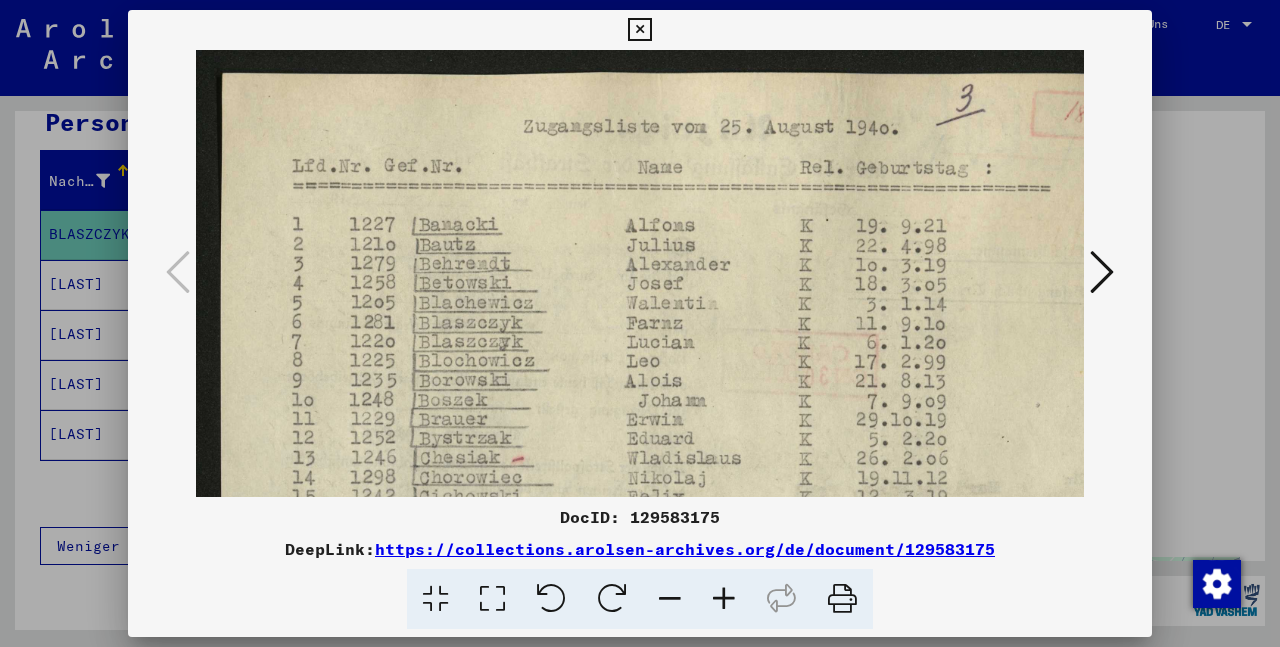 click at bounding box center [724, 599] 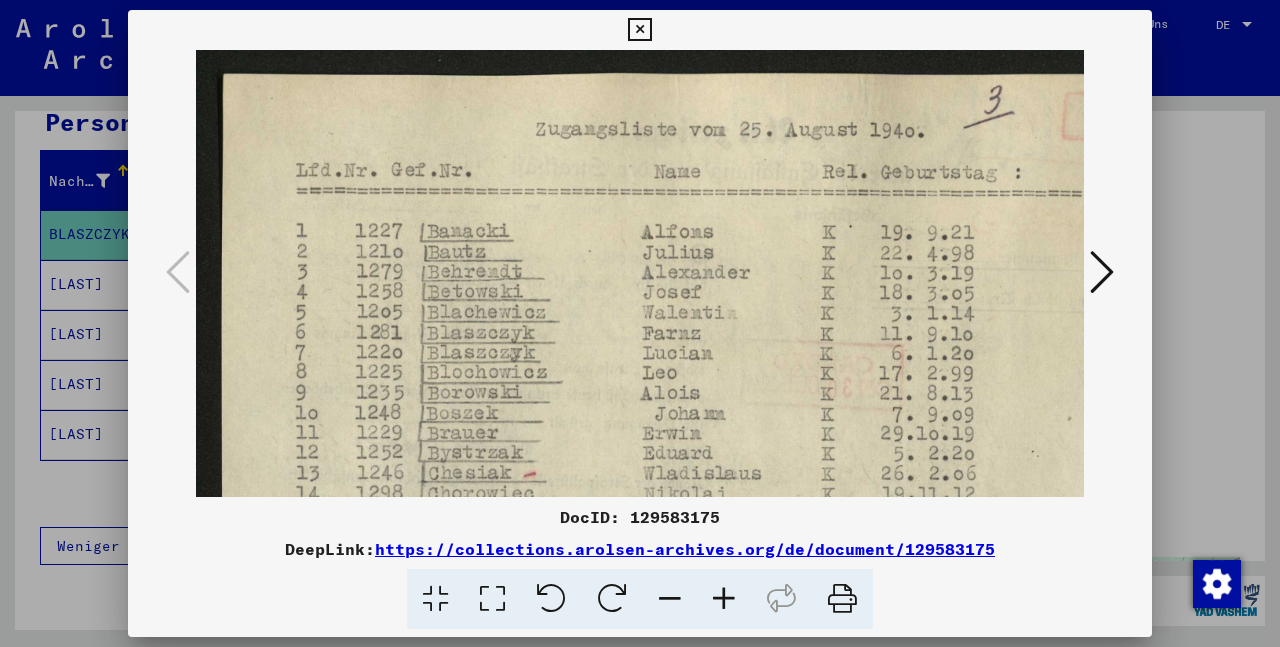 click at bounding box center (724, 599) 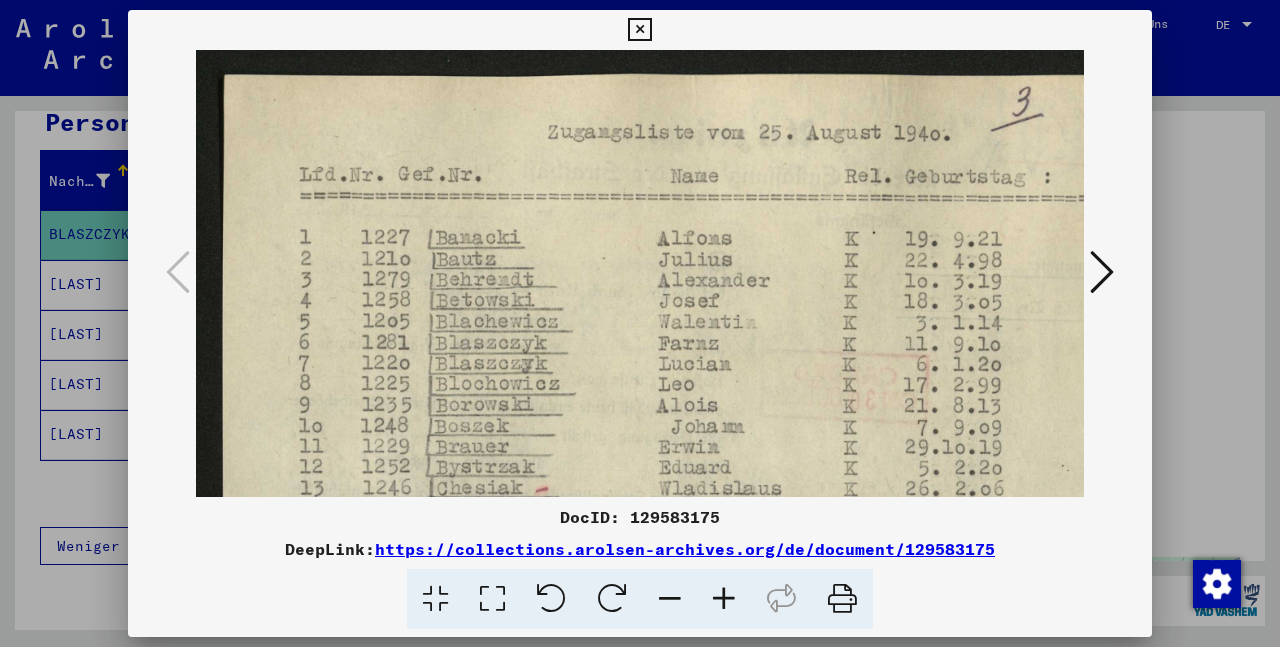 click at bounding box center (639, 30) 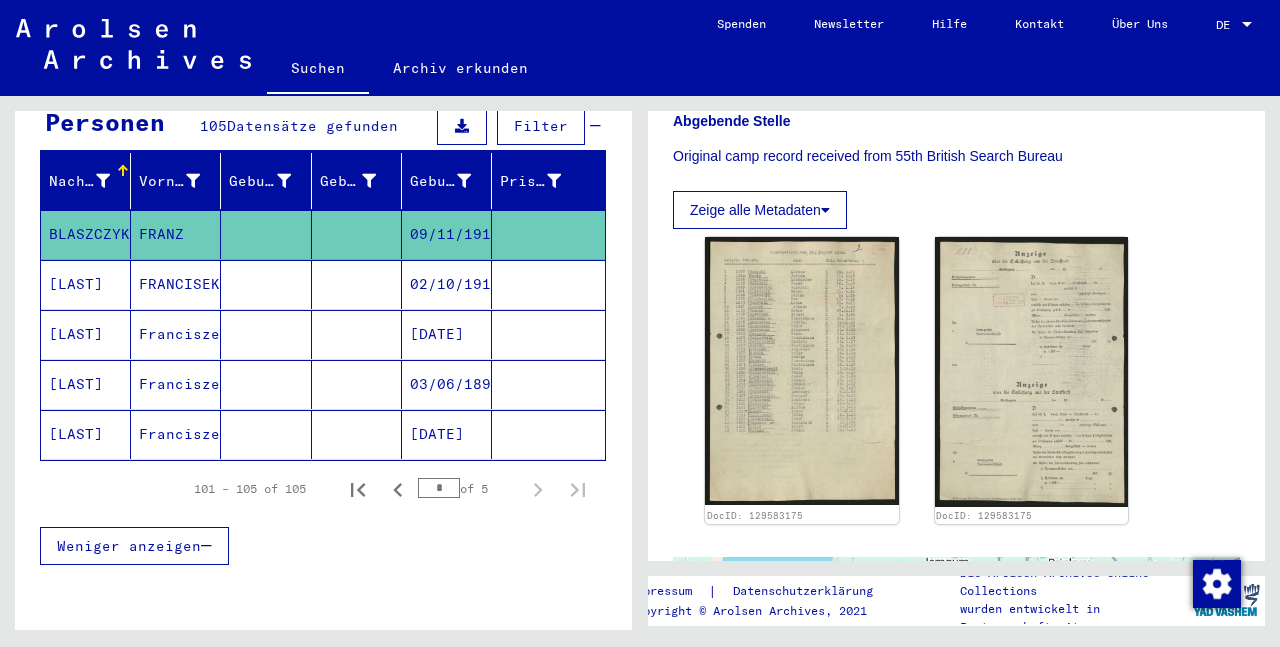 click at bounding box center (266, 334) 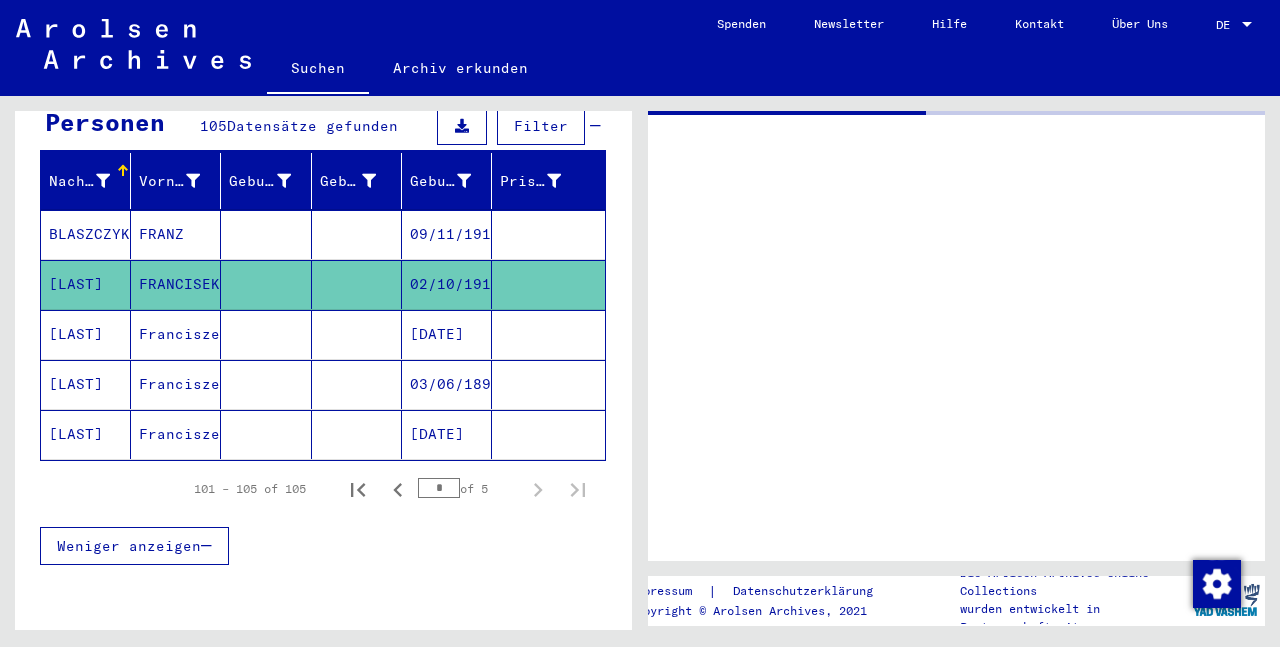 scroll, scrollTop: 0, scrollLeft: 0, axis: both 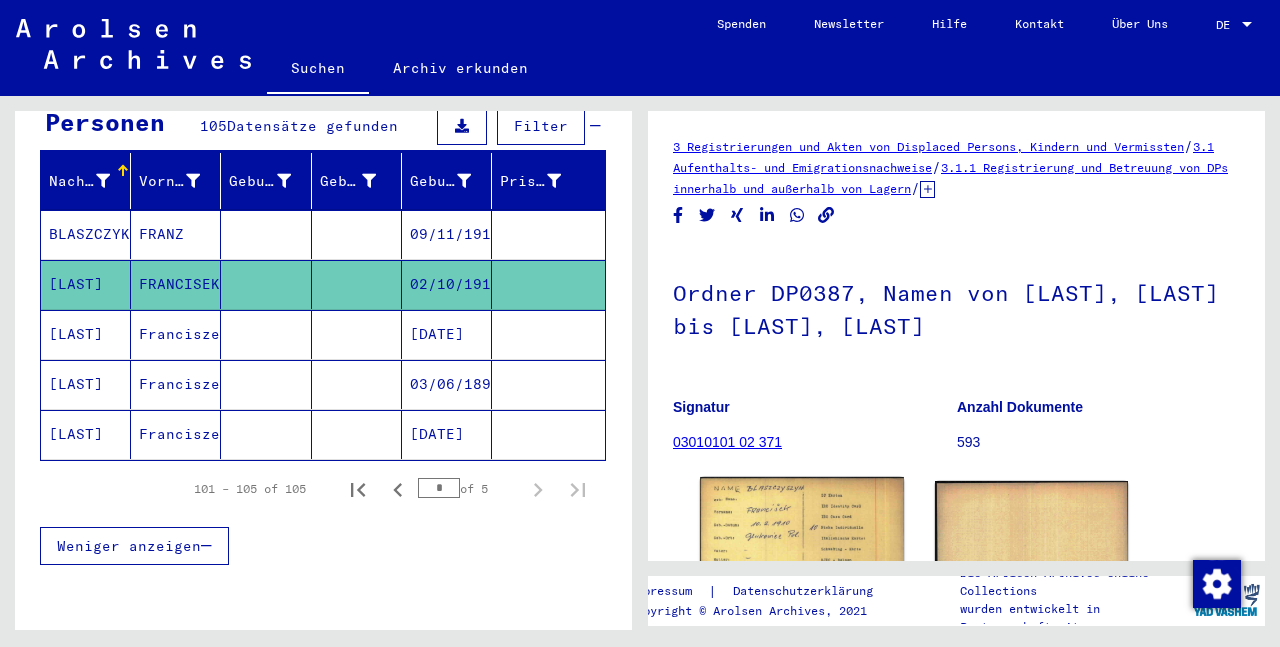 click 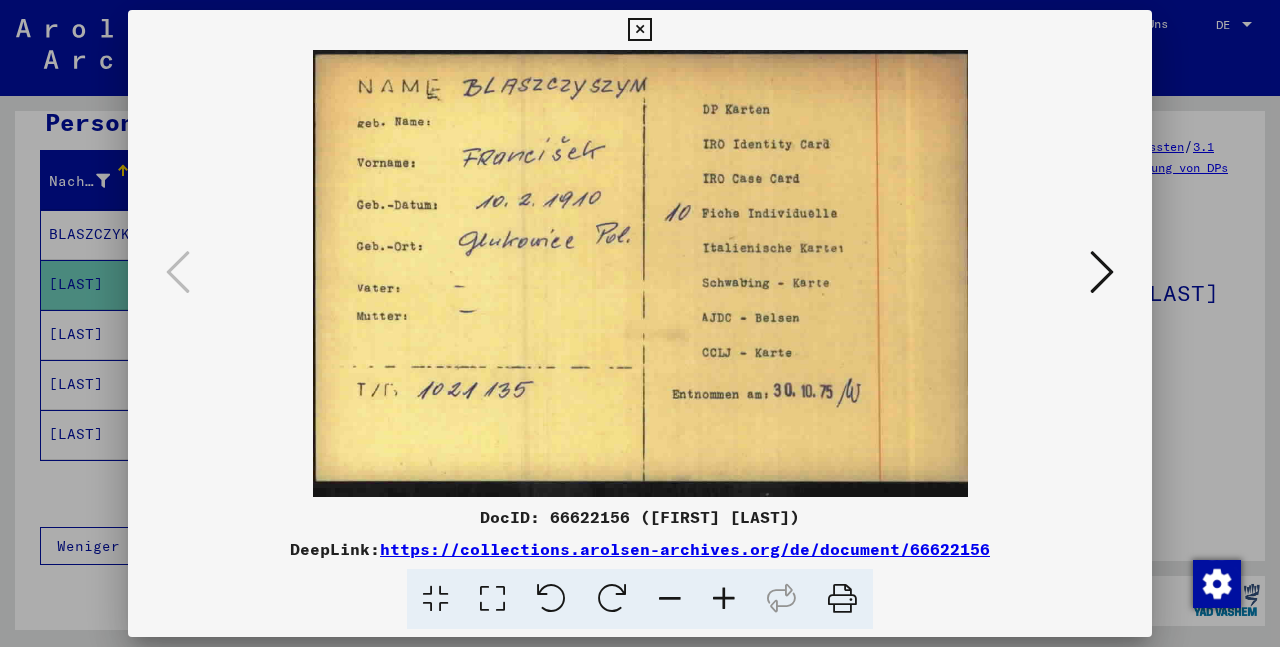 click at bounding box center (1102, 272) 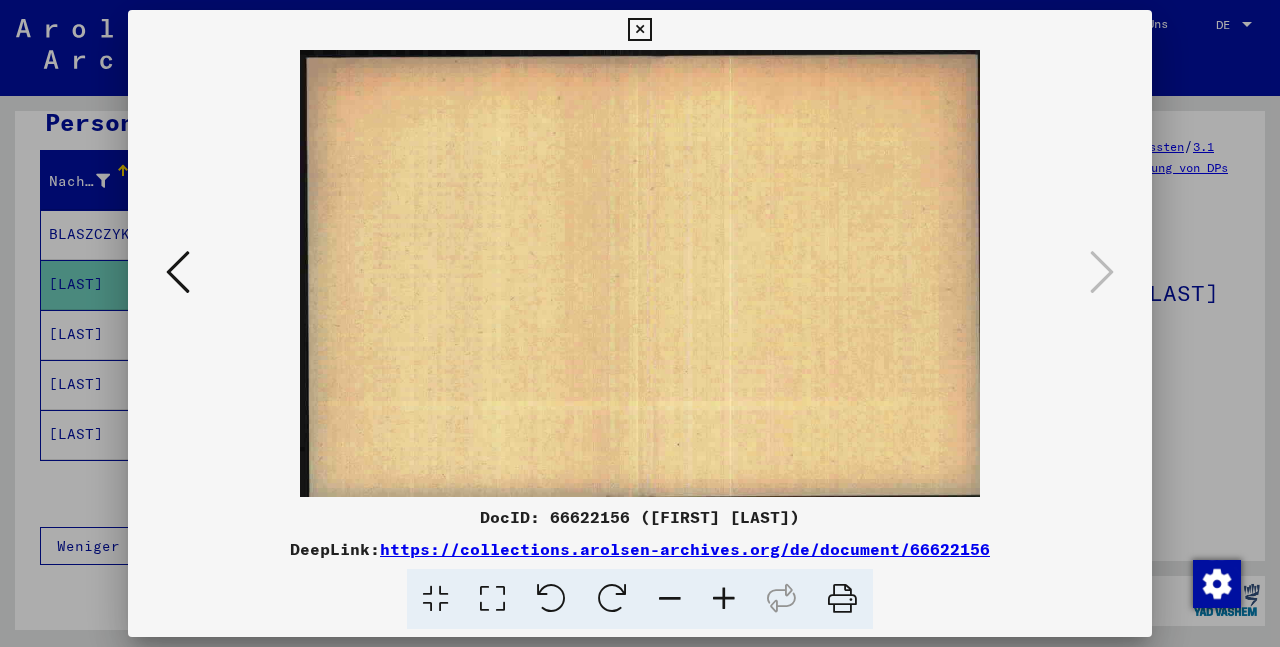 drag, startPoint x: 1133, startPoint y: 25, endPoint x: 591, endPoint y: 226, distance: 578.07007 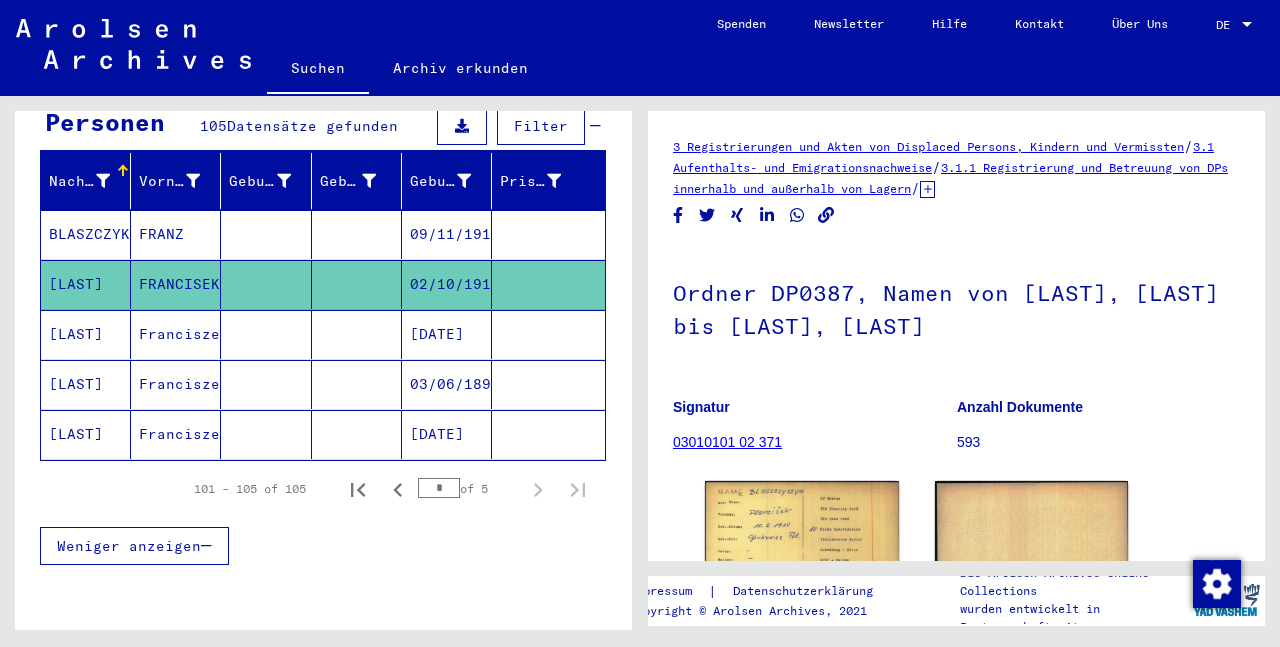 click on "[DATE]" at bounding box center [447, 384] 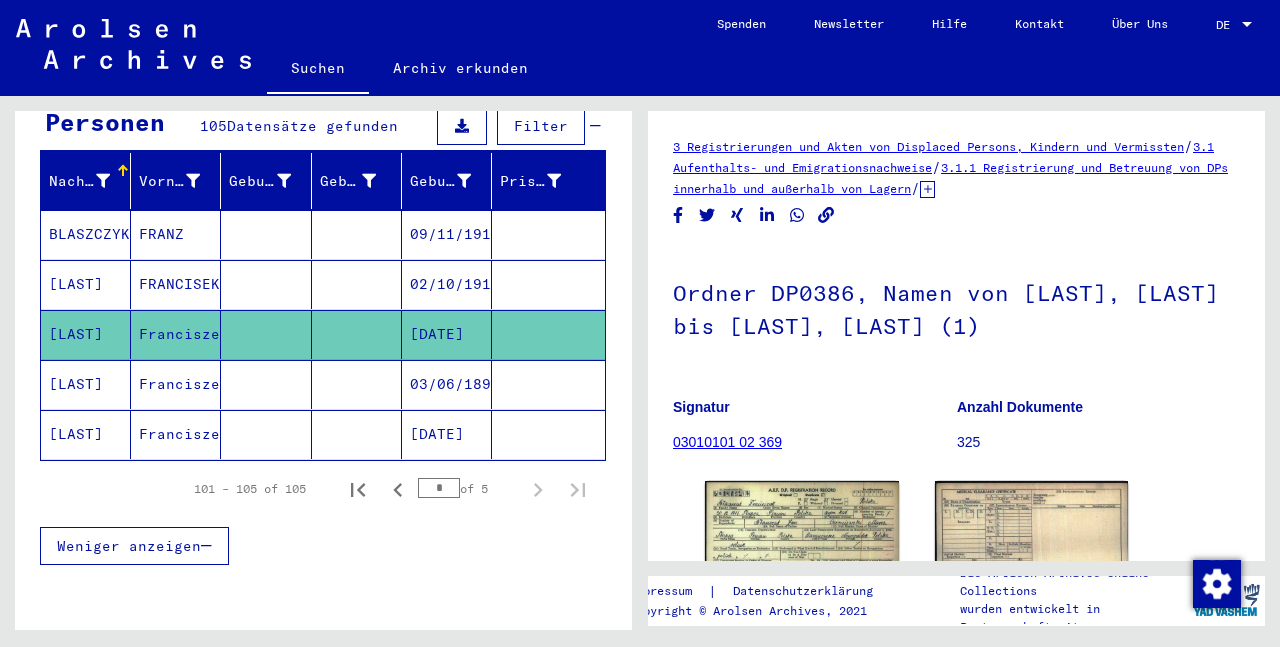 drag, startPoint x: 764, startPoint y: 404, endPoint x: 785, endPoint y: 354, distance: 54.230988 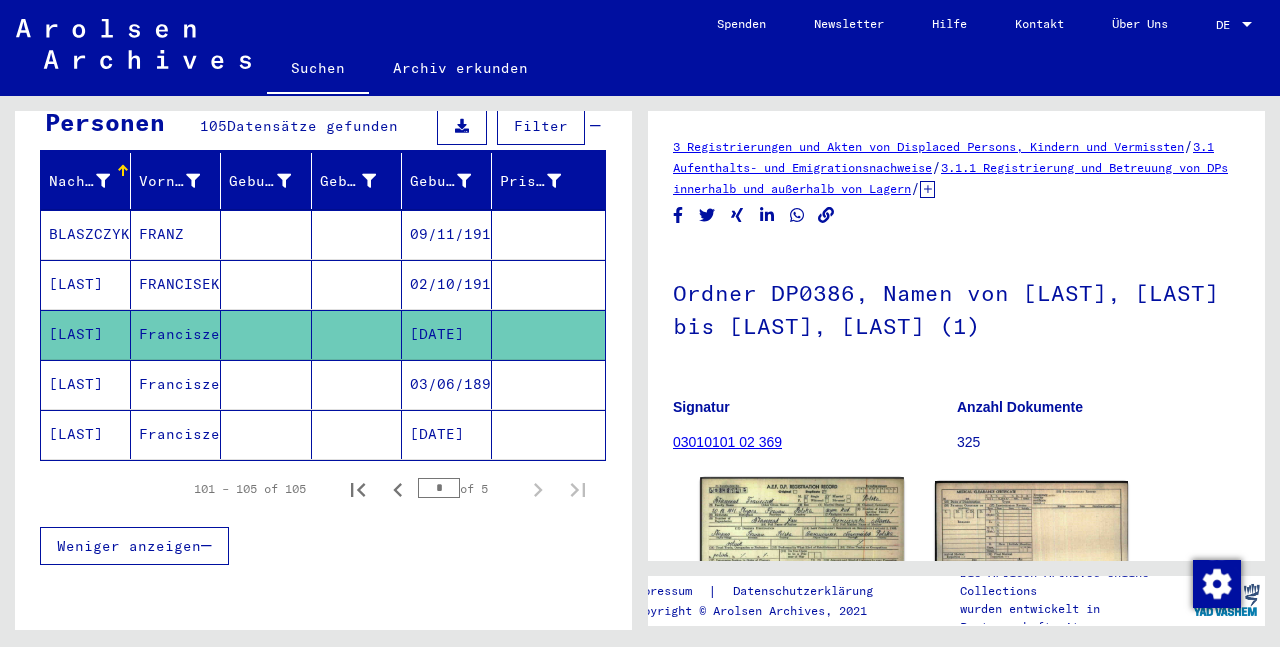 click 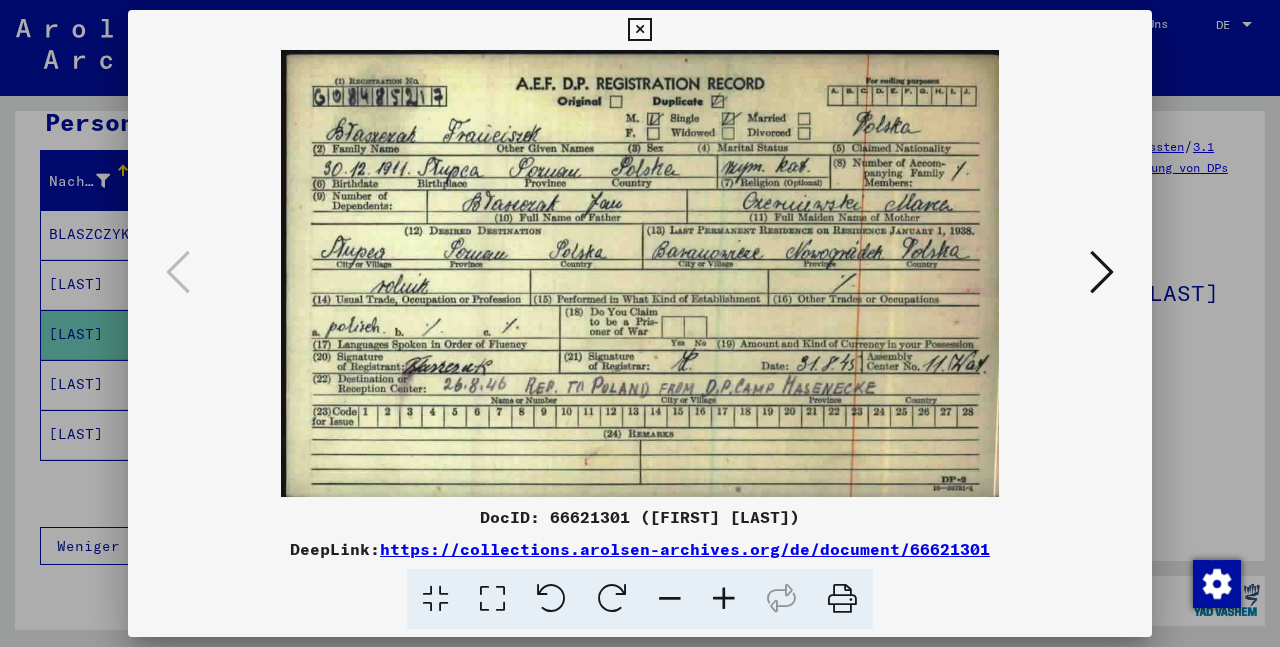 click at bounding box center [639, 30] 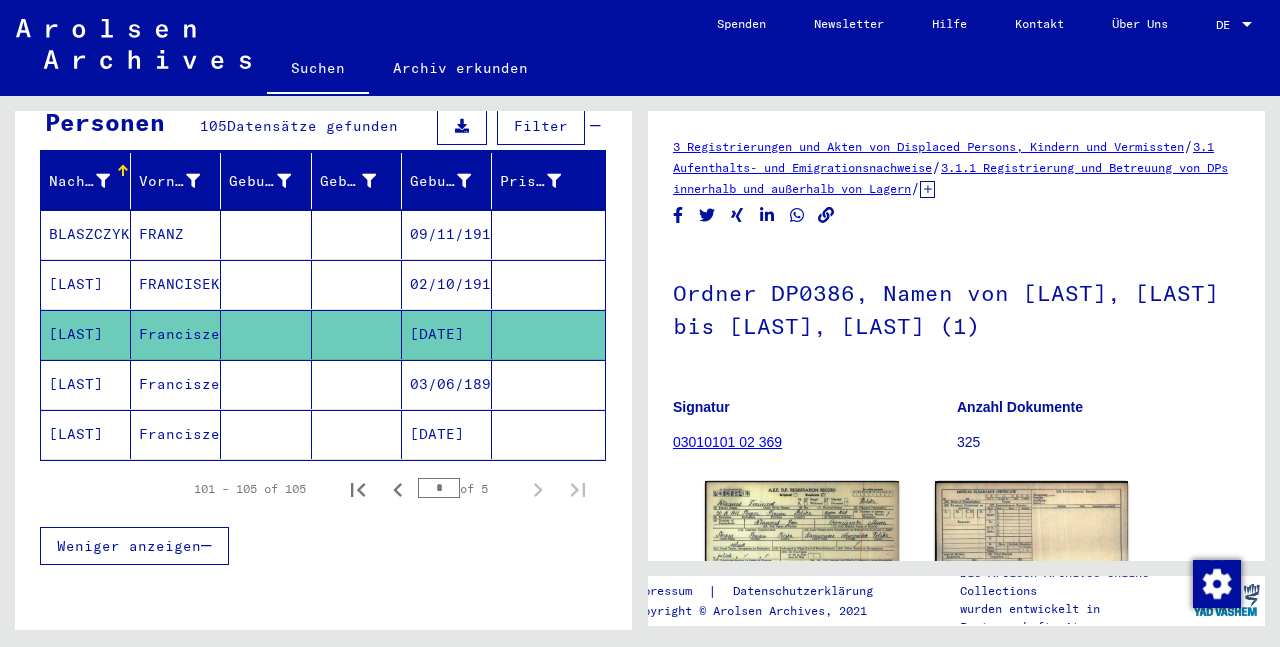 scroll, scrollTop: 0, scrollLeft: 0, axis: both 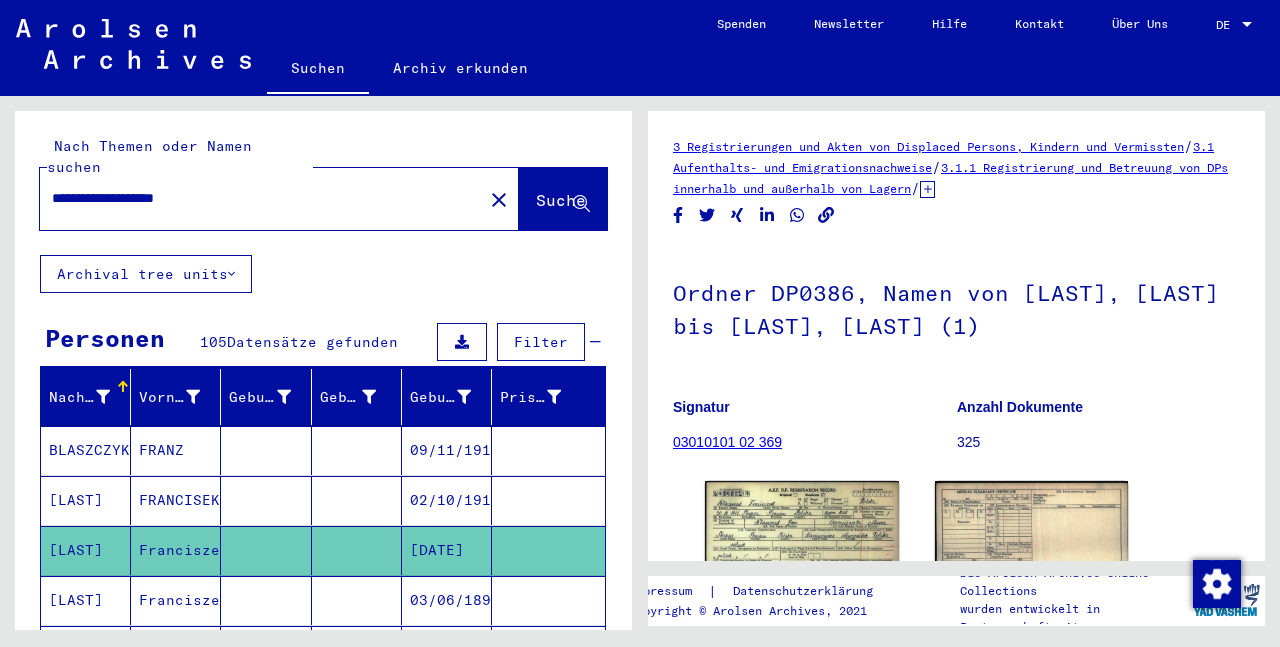 click on "**********" 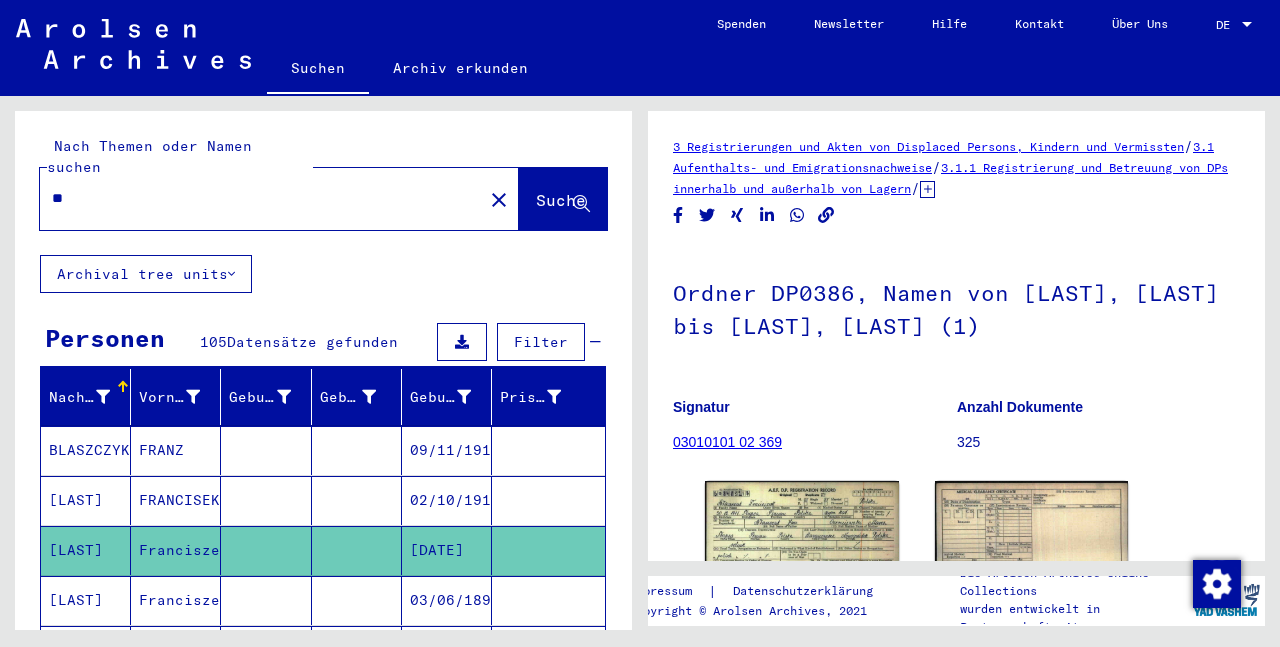 type on "*" 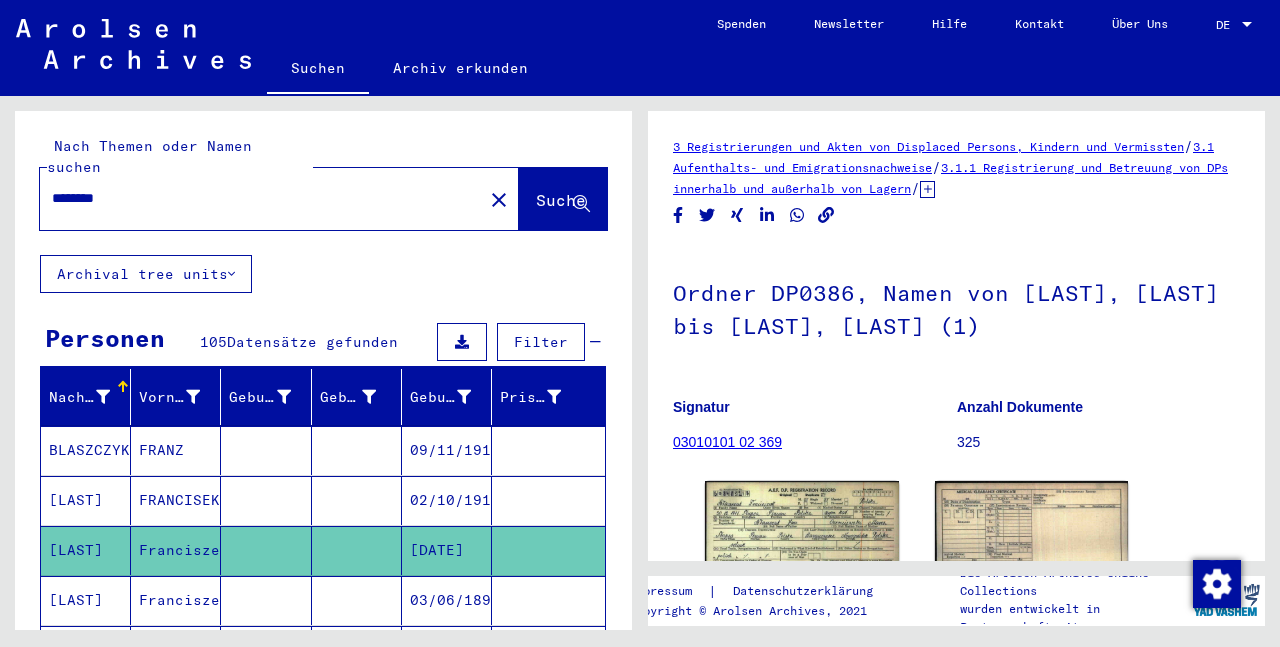click on "********" at bounding box center [261, 198] 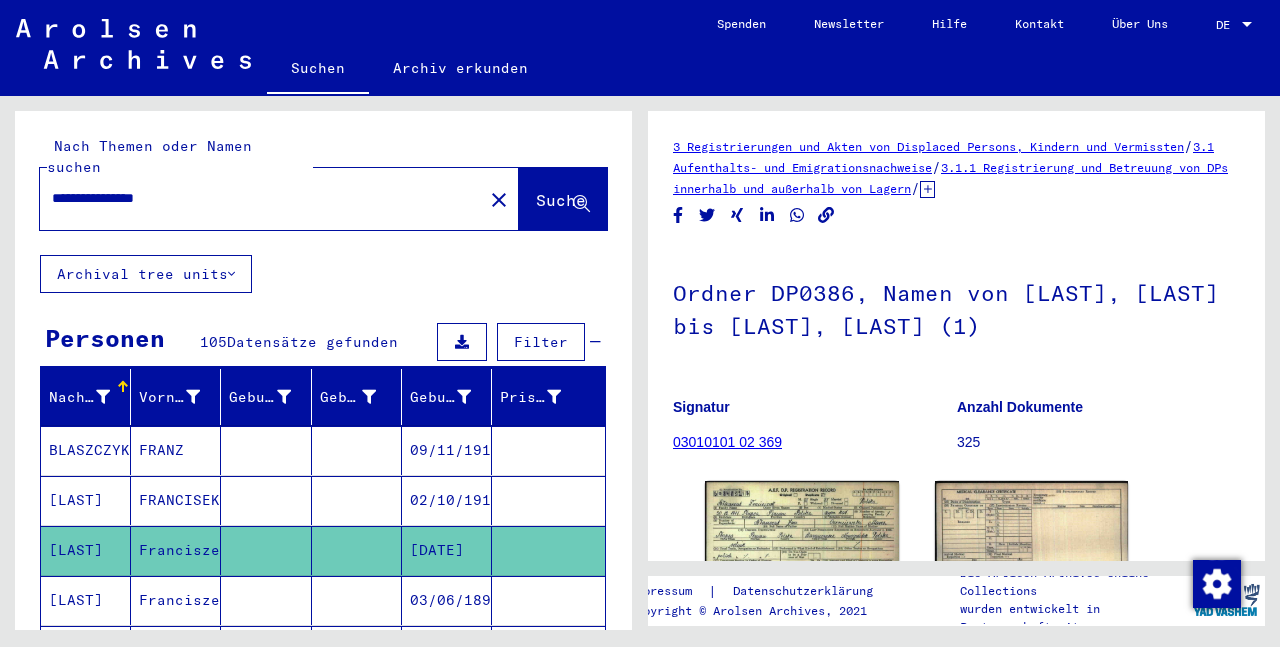 click on "**********" 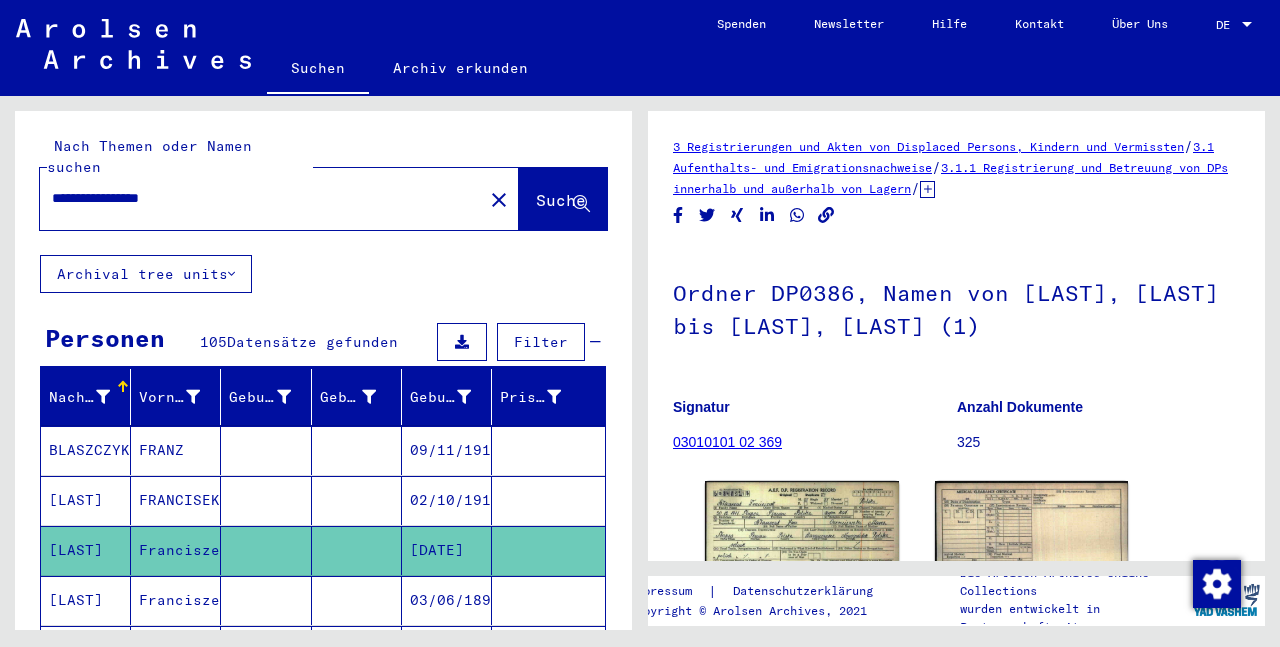 type on "**********" 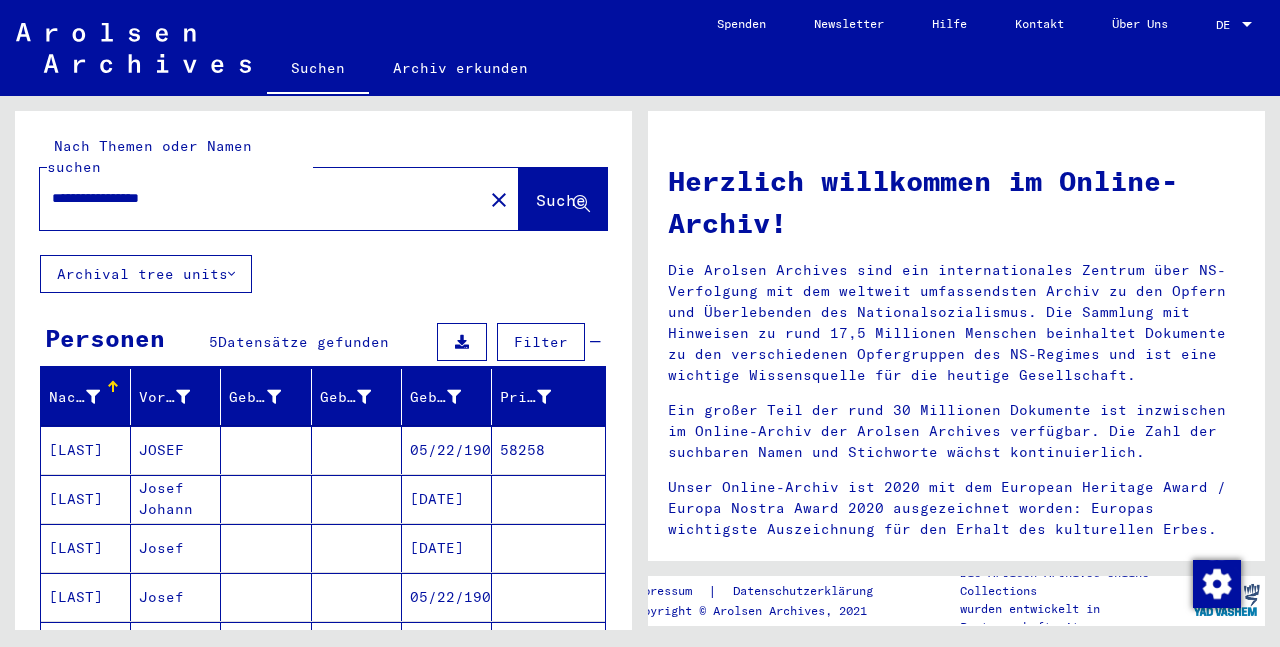 click on "[LAST]" at bounding box center [86, 499] 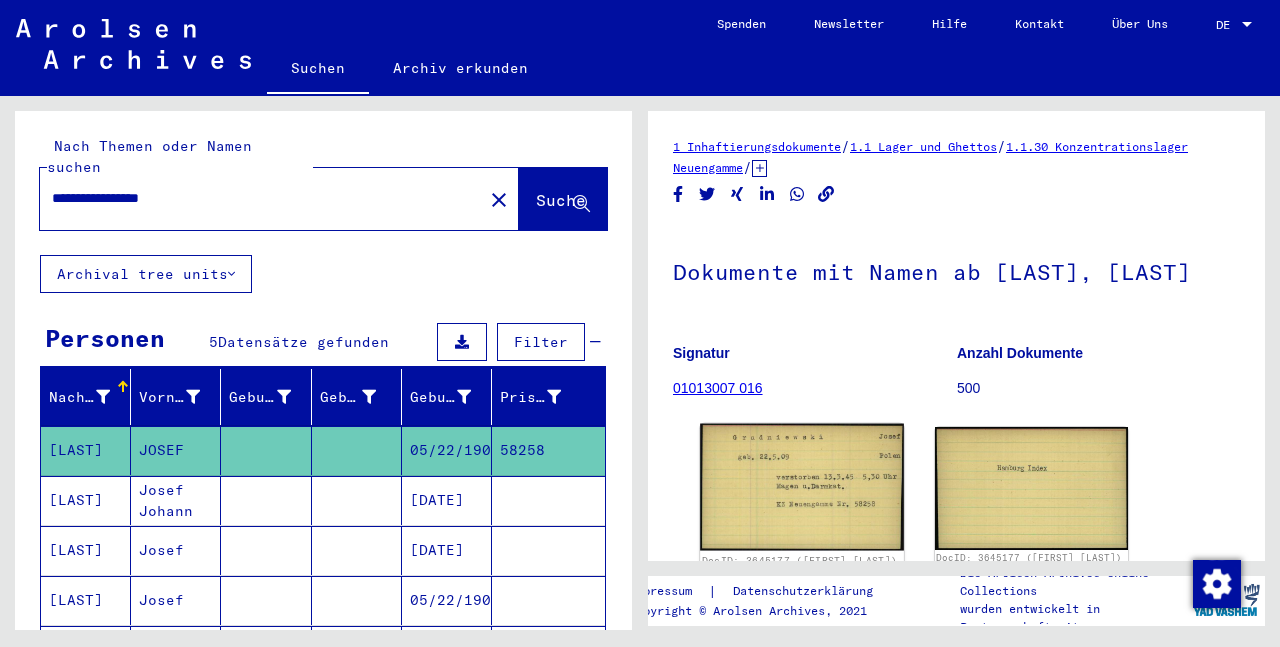 click 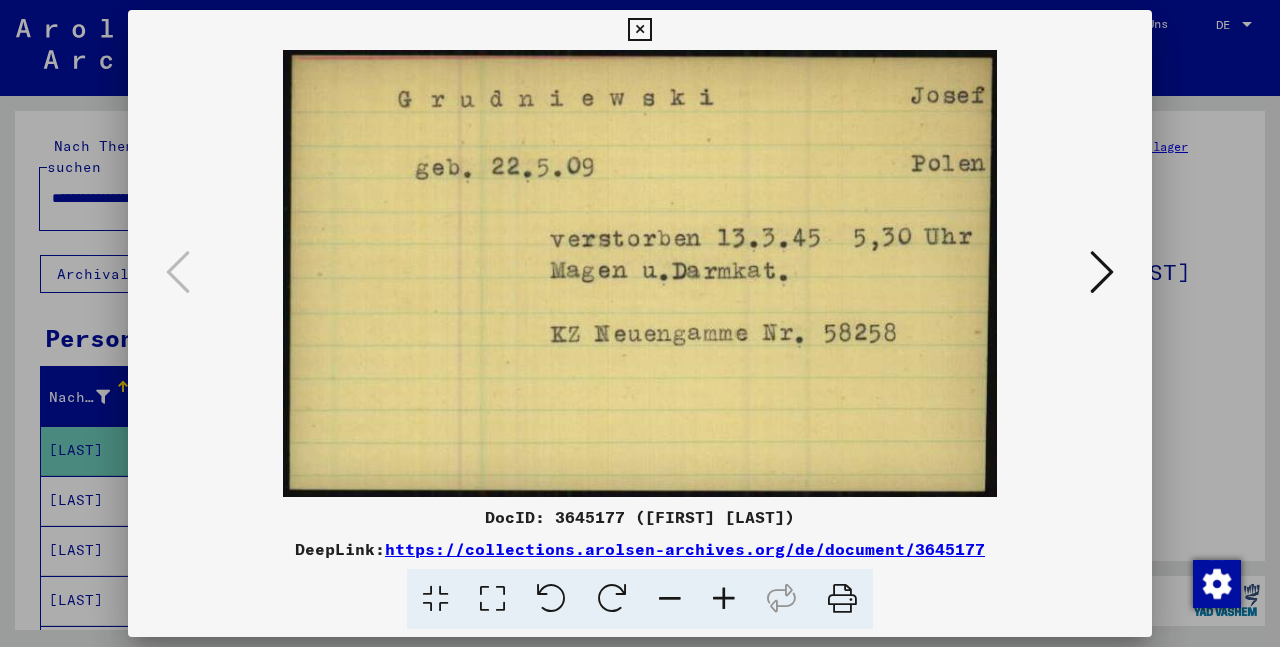 click at bounding box center [1102, 272] 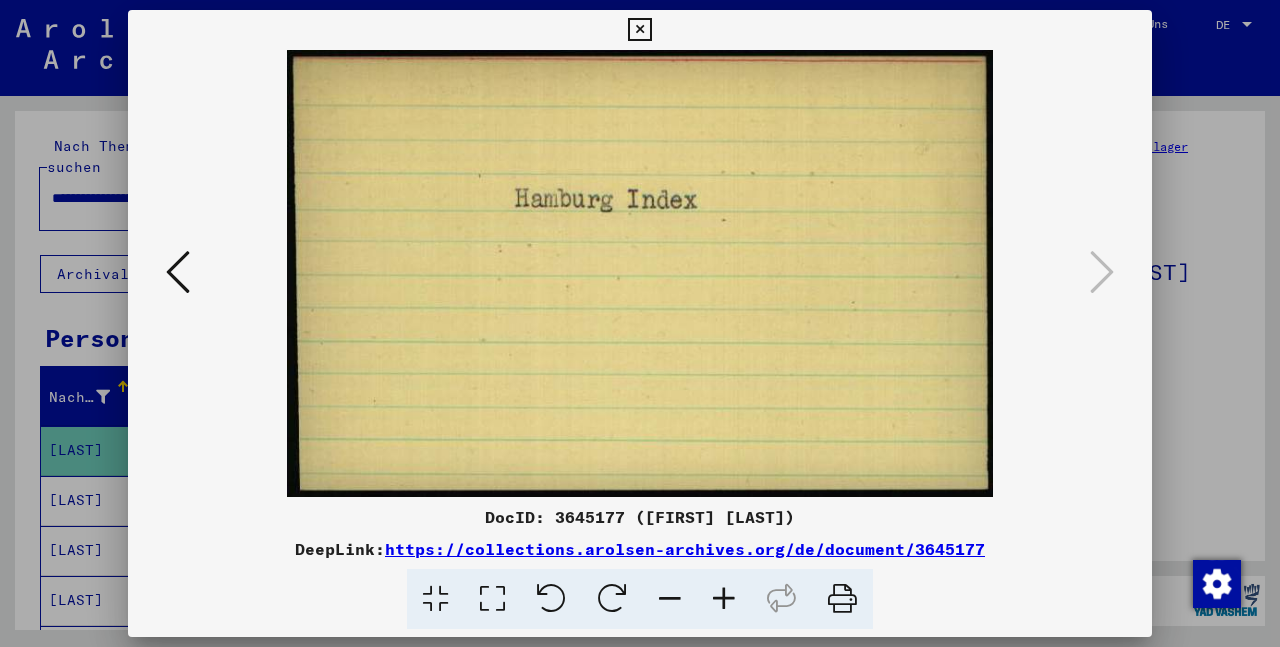 click at bounding box center (639, 30) 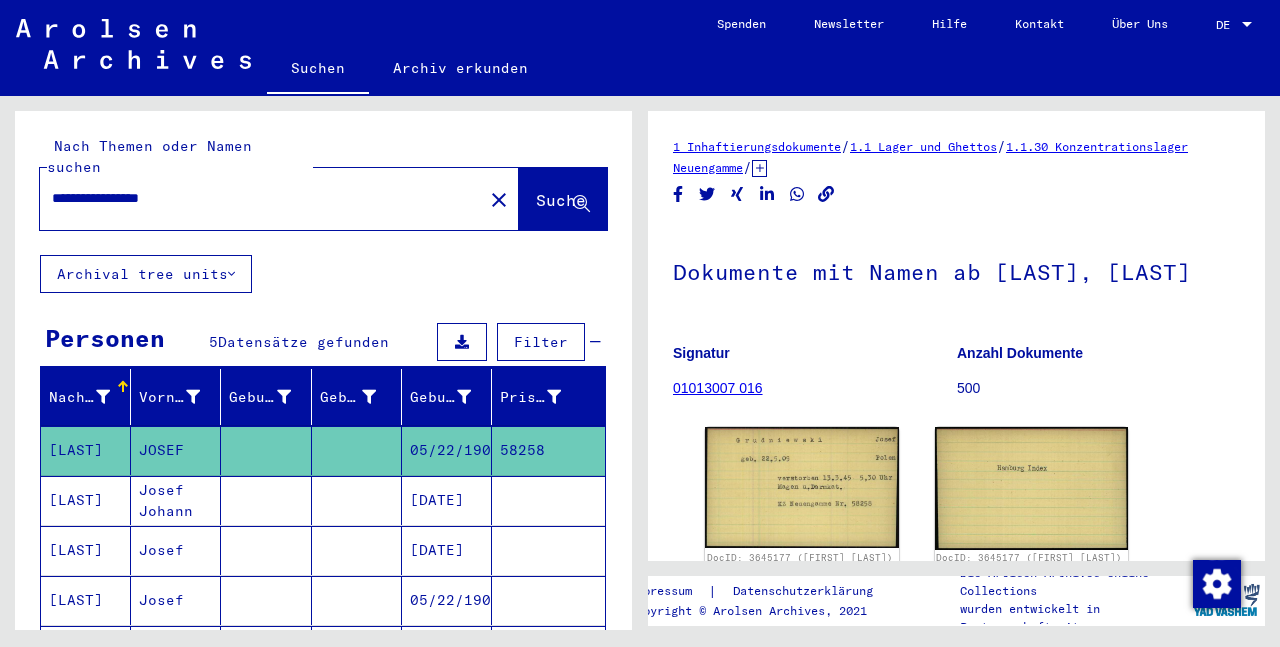 scroll, scrollTop: 216, scrollLeft: 0, axis: vertical 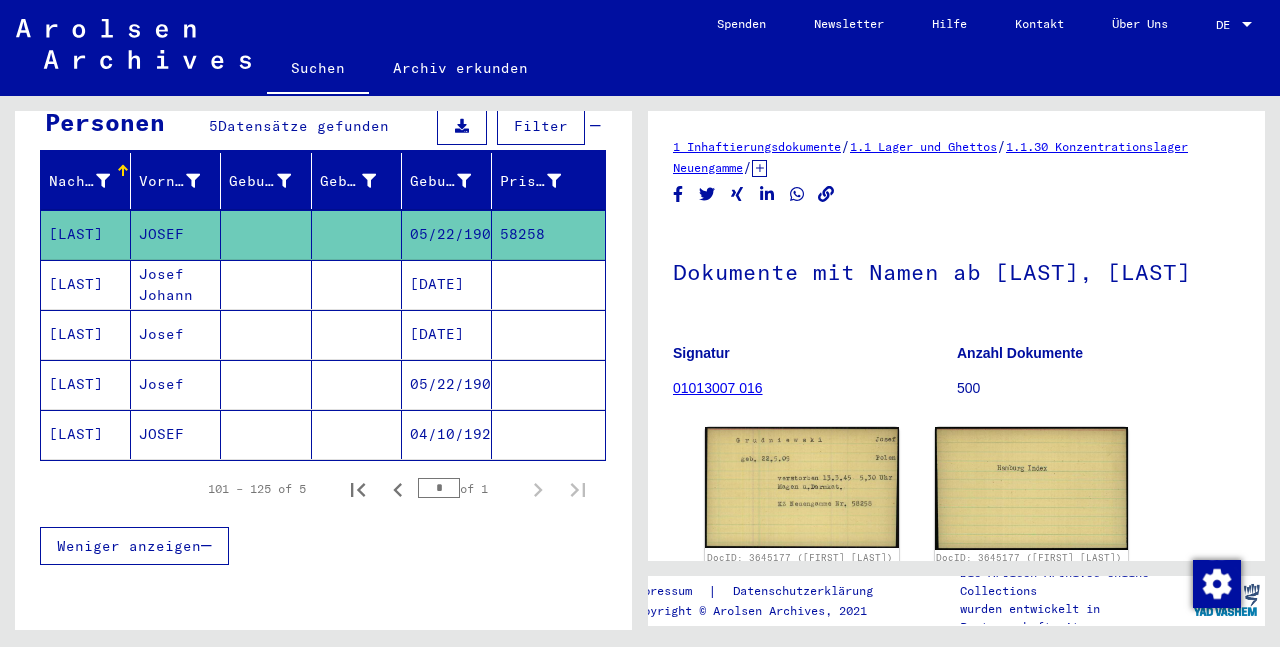 click on "05/22/1909" at bounding box center [447, 434] 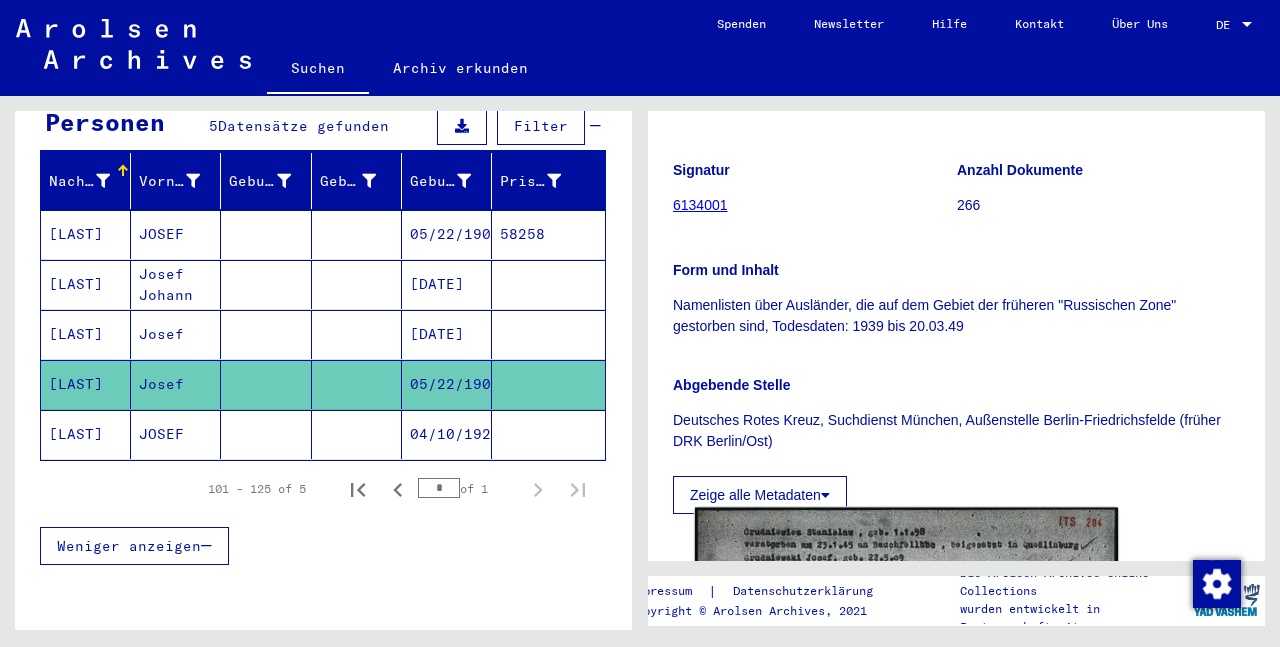 scroll, scrollTop: 756, scrollLeft: 0, axis: vertical 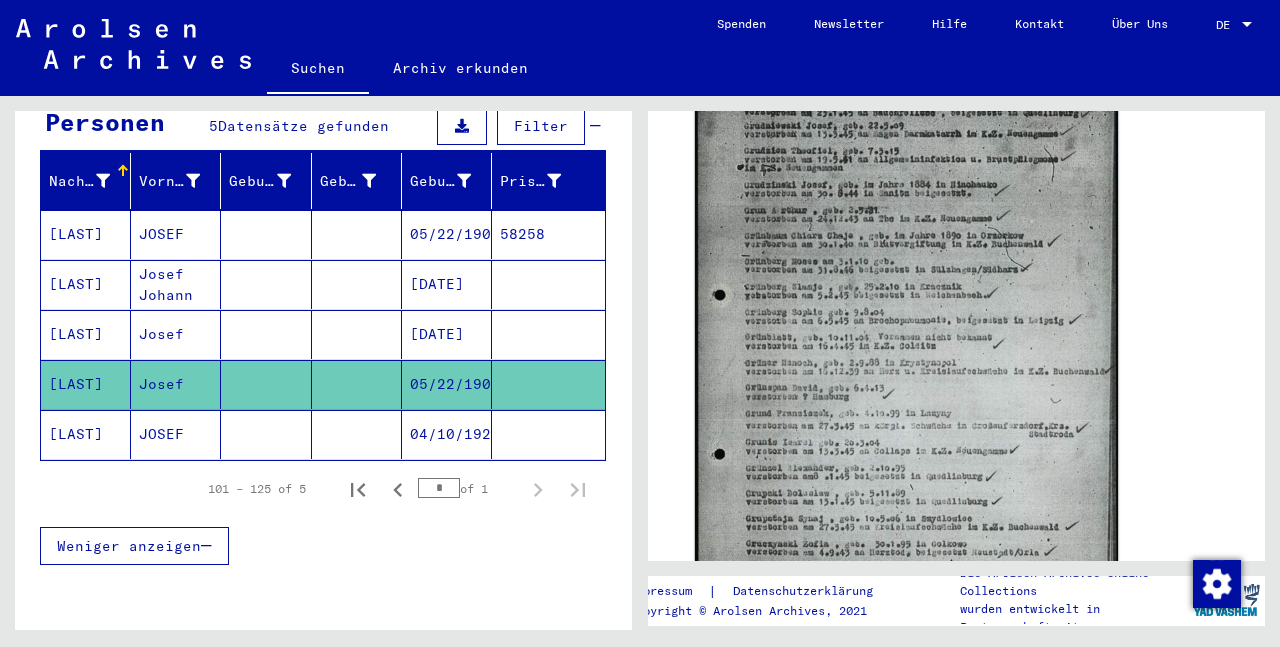 click 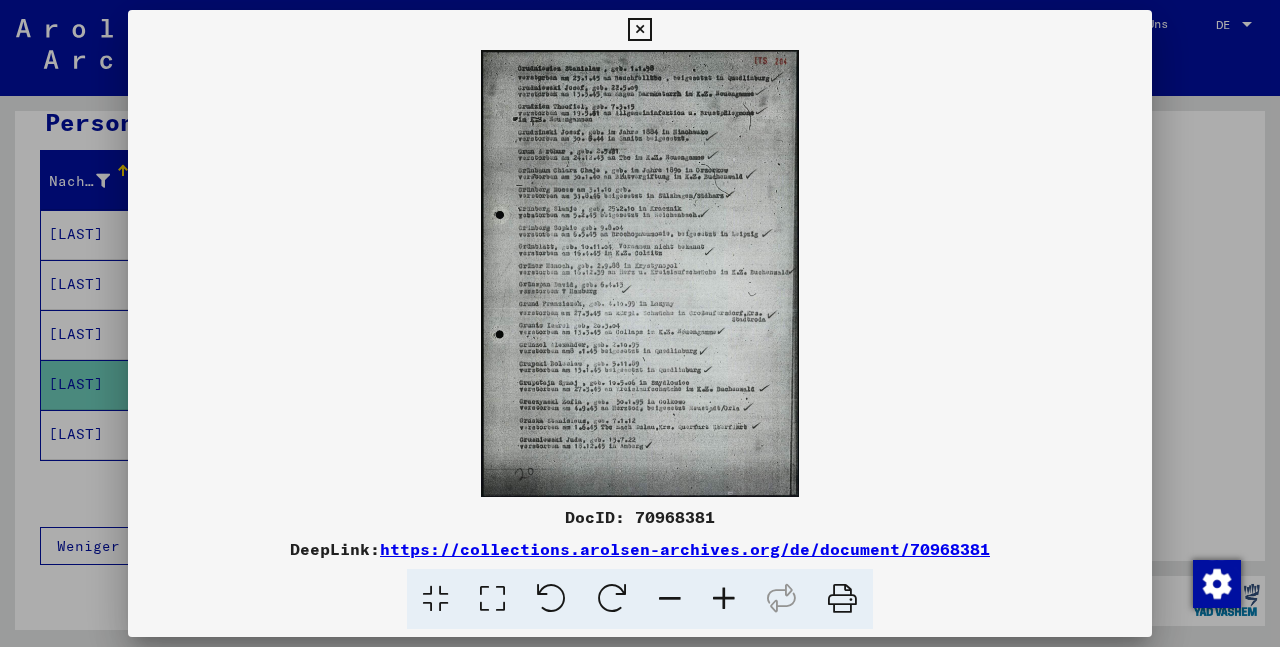 scroll, scrollTop: 735, scrollLeft: 0, axis: vertical 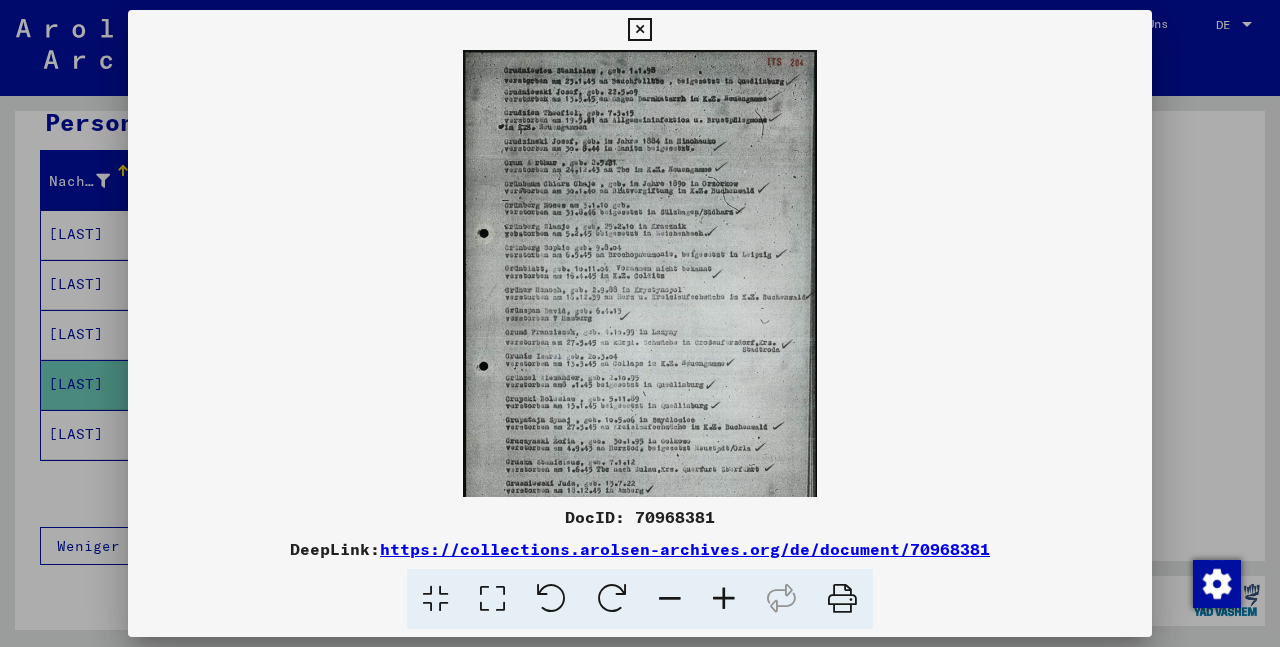 click at bounding box center (724, 599) 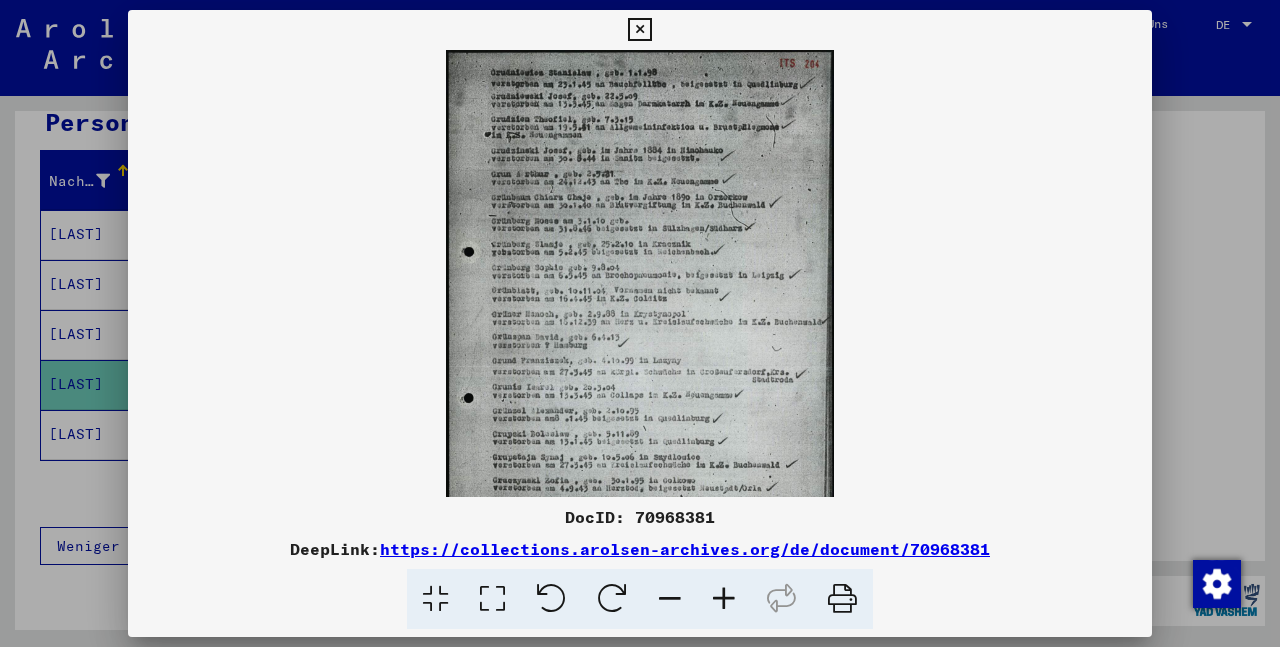 click at bounding box center (724, 599) 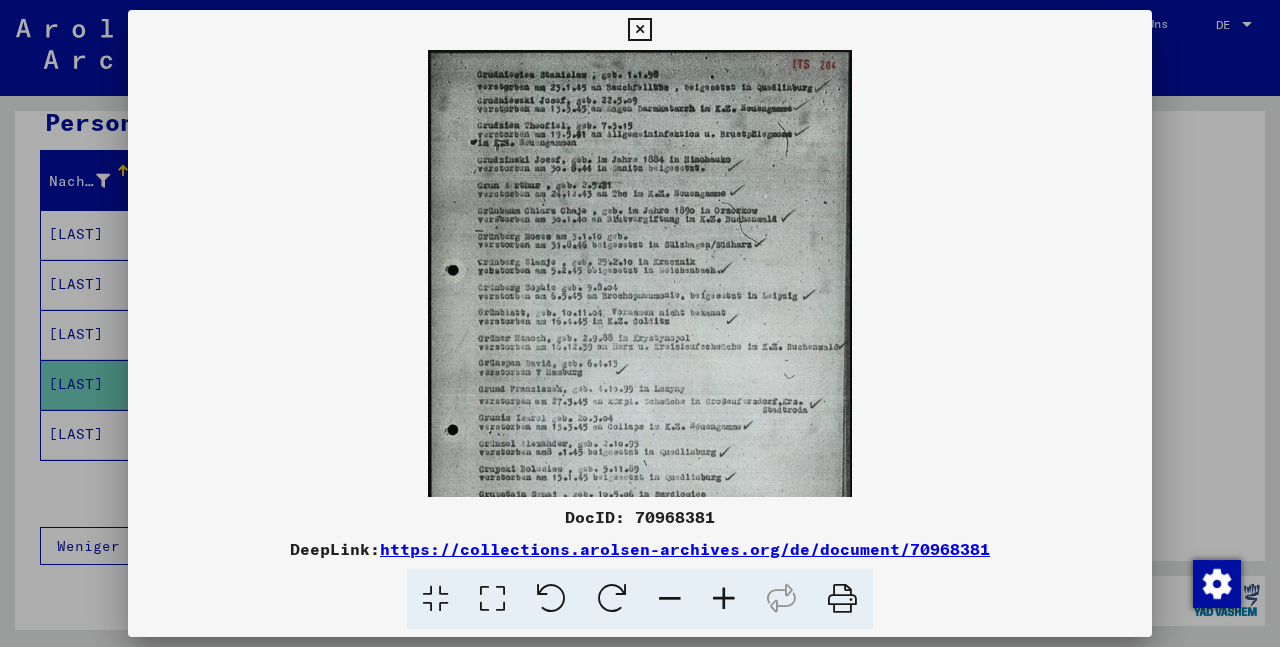 click at bounding box center (724, 599) 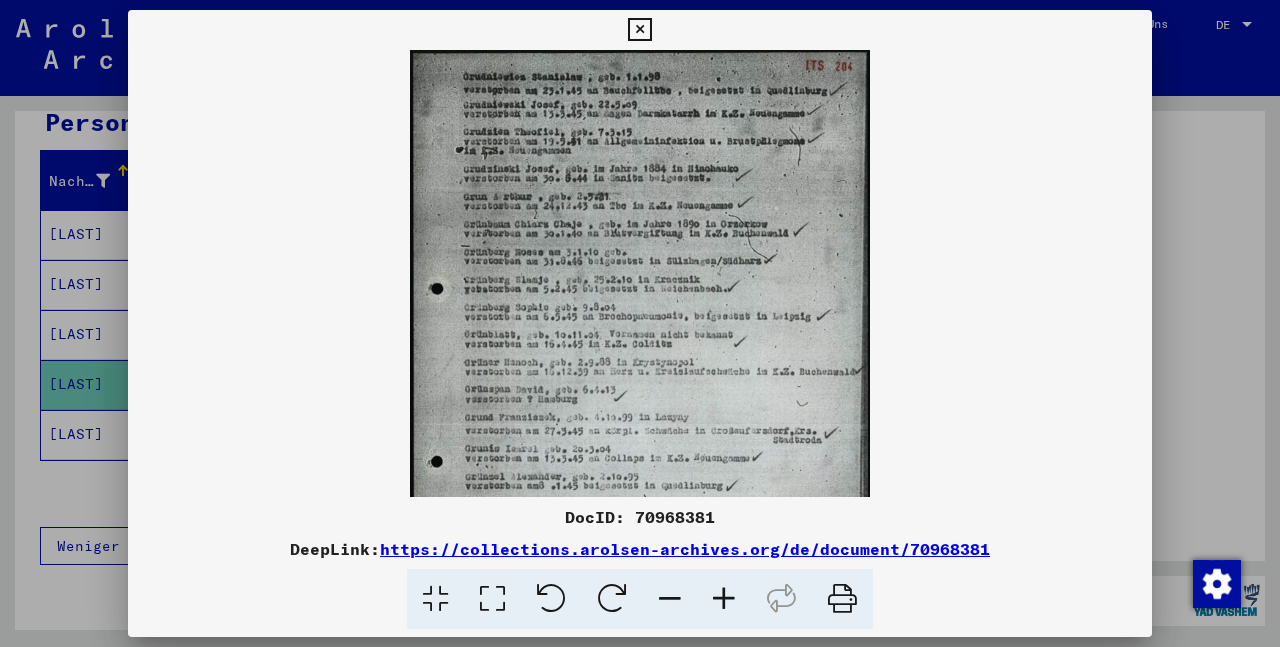 click at bounding box center (724, 599) 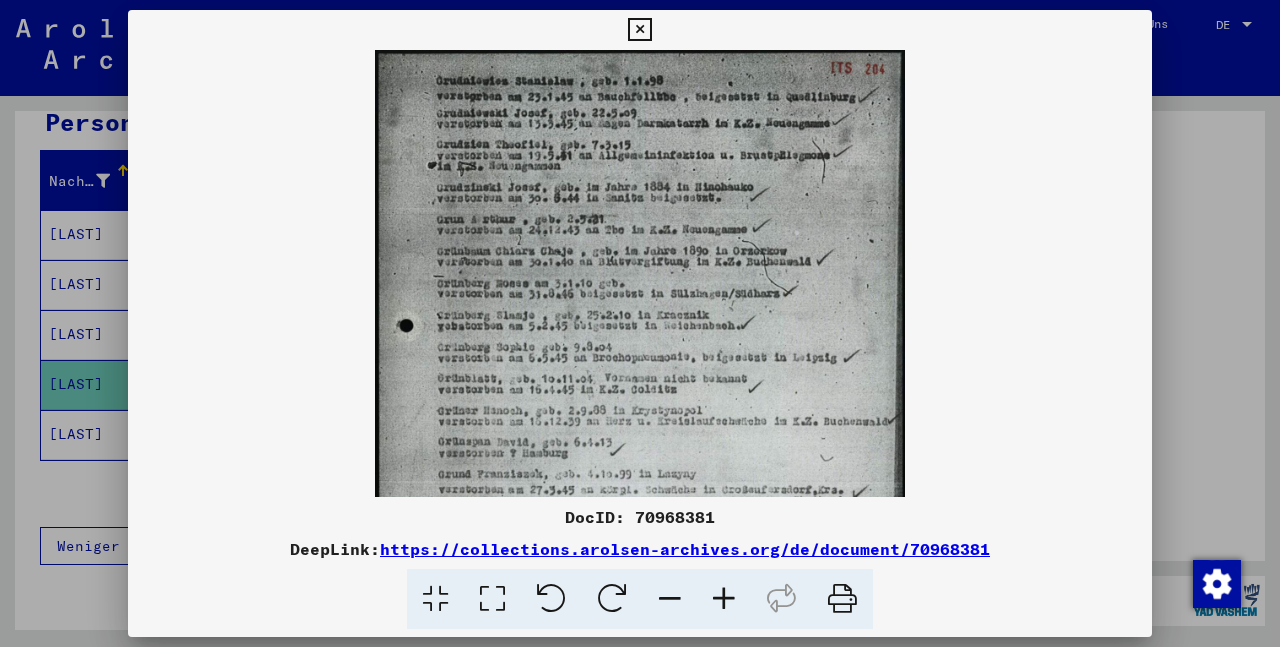click at bounding box center (724, 599) 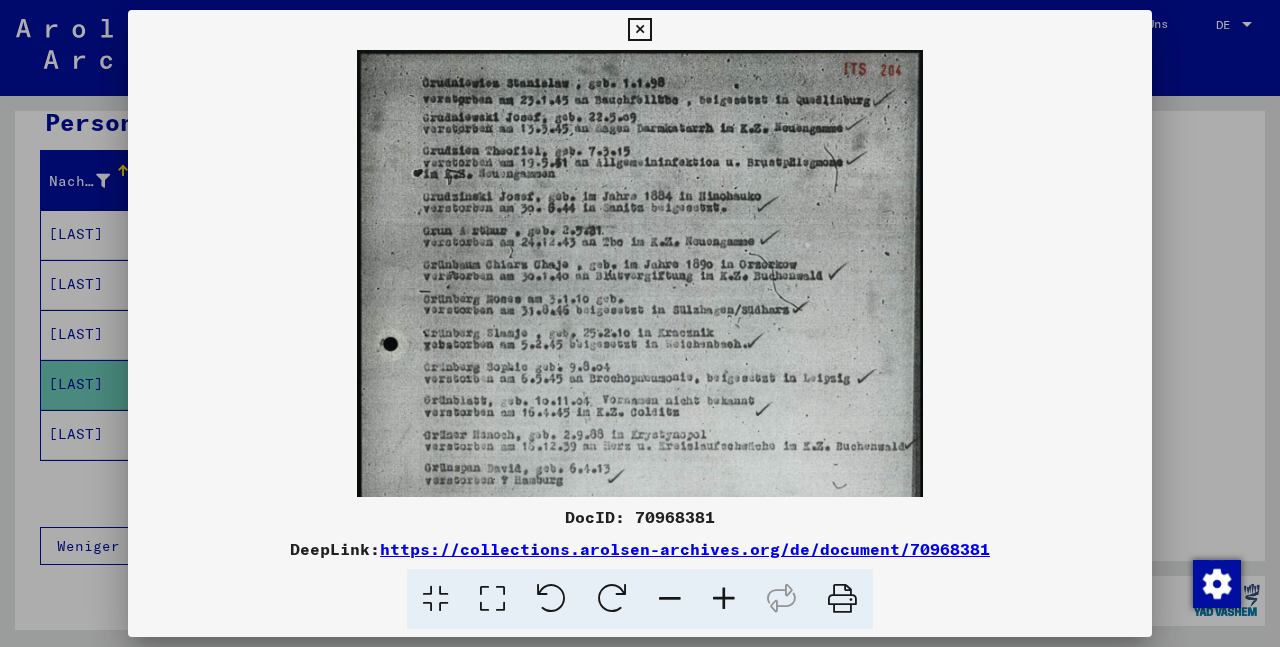 click at bounding box center [724, 599] 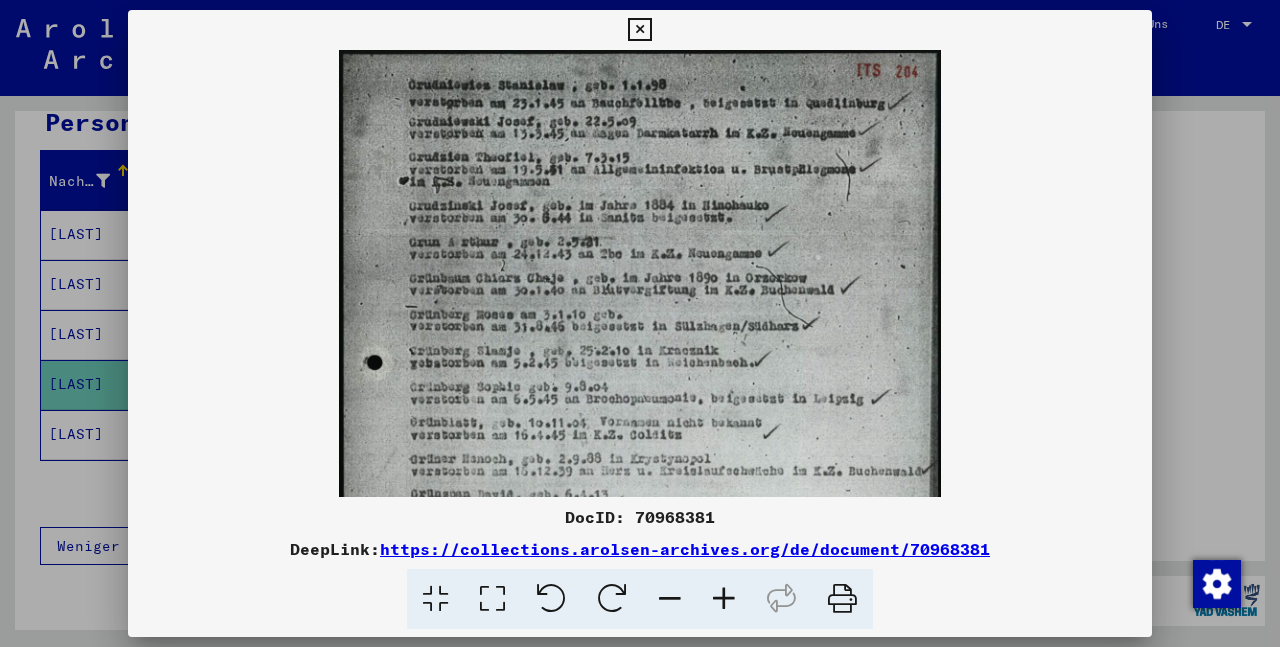 click at bounding box center (724, 599) 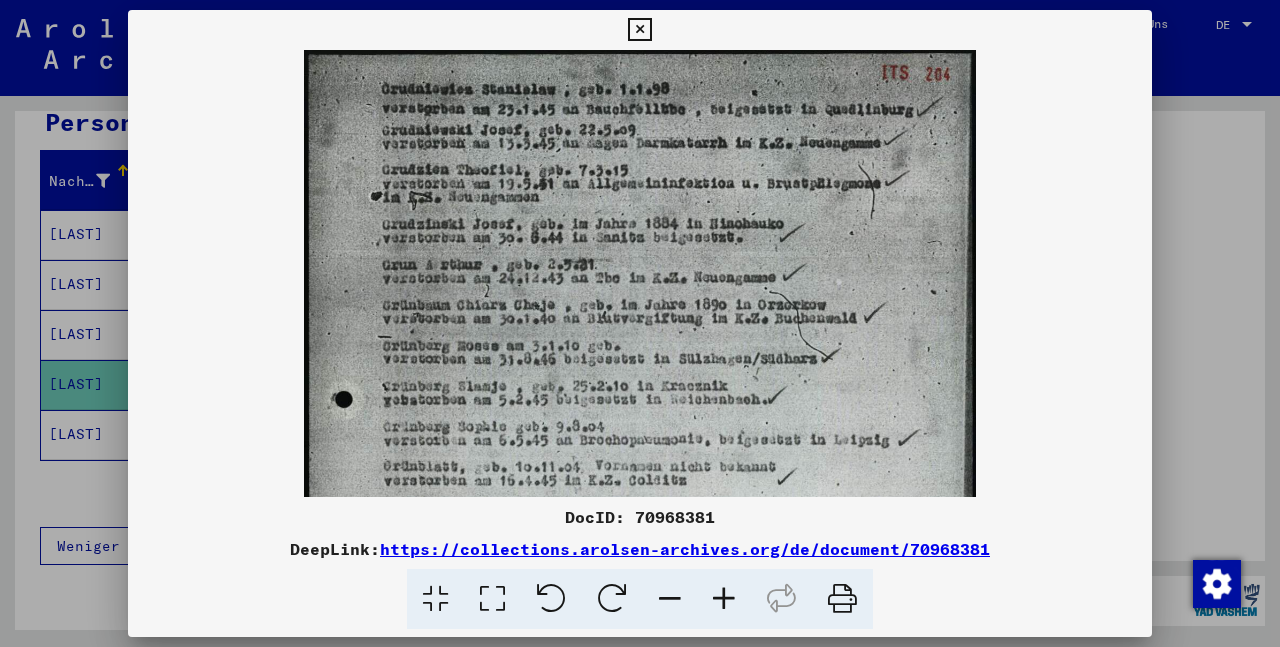 click at bounding box center [724, 599] 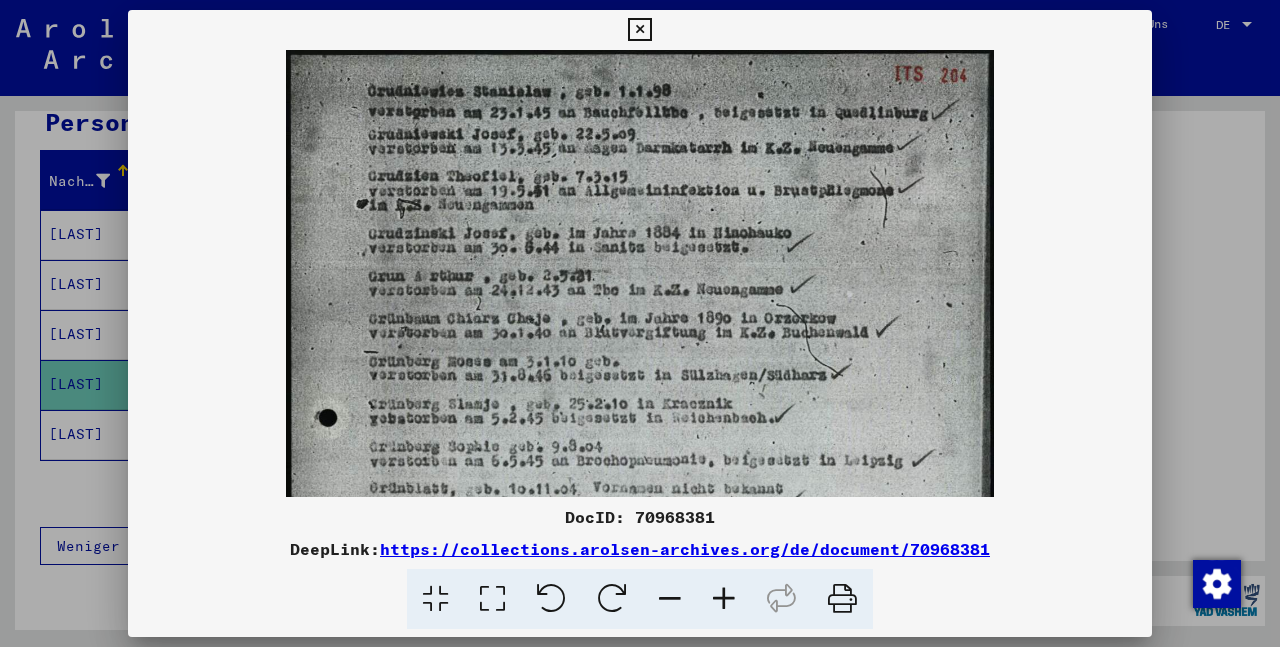 click at bounding box center [724, 599] 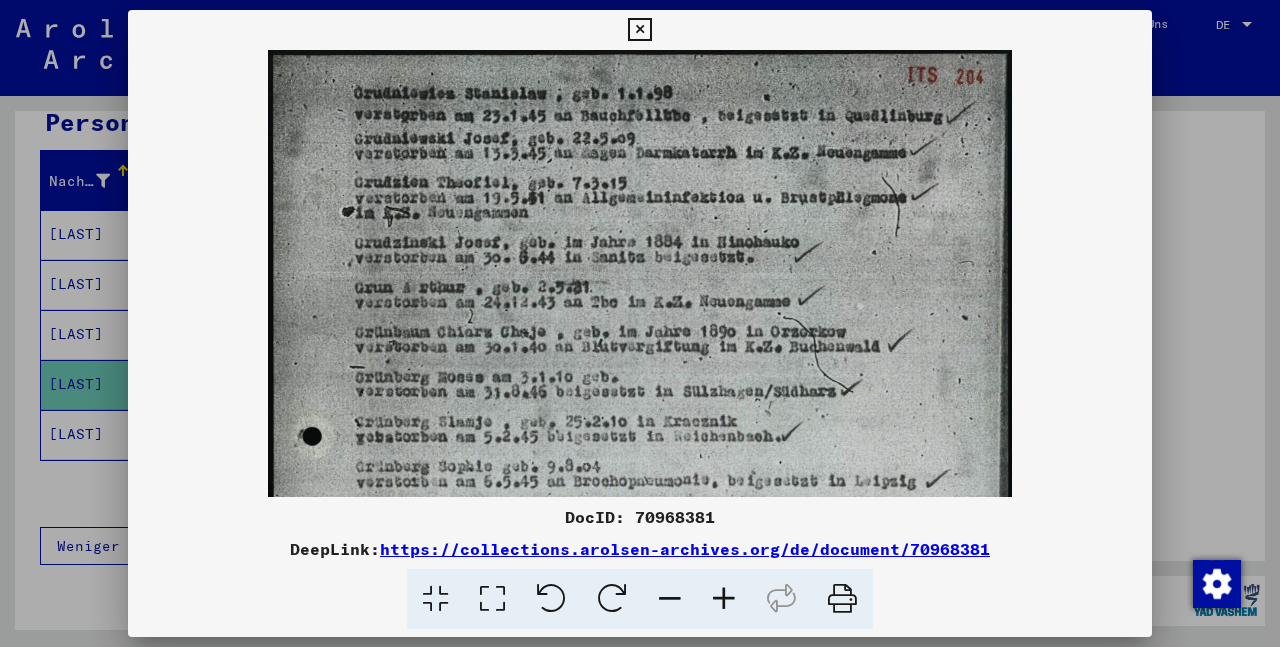 click at bounding box center (724, 599) 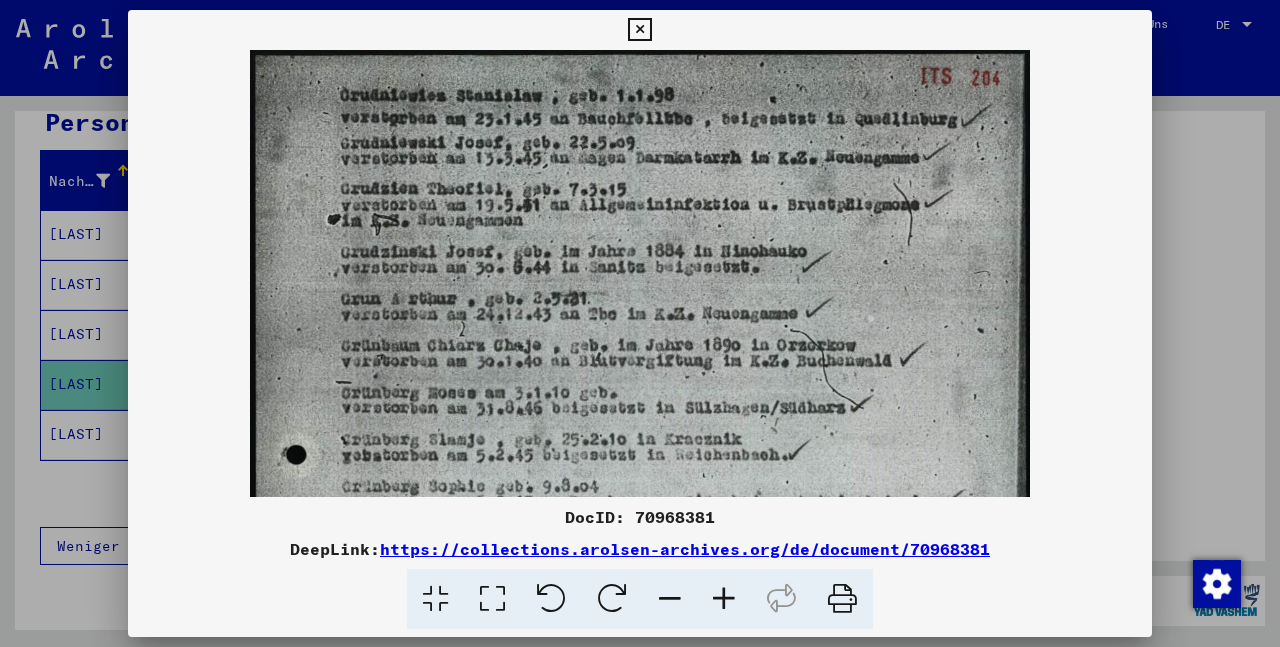 click at bounding box center [724, 599] 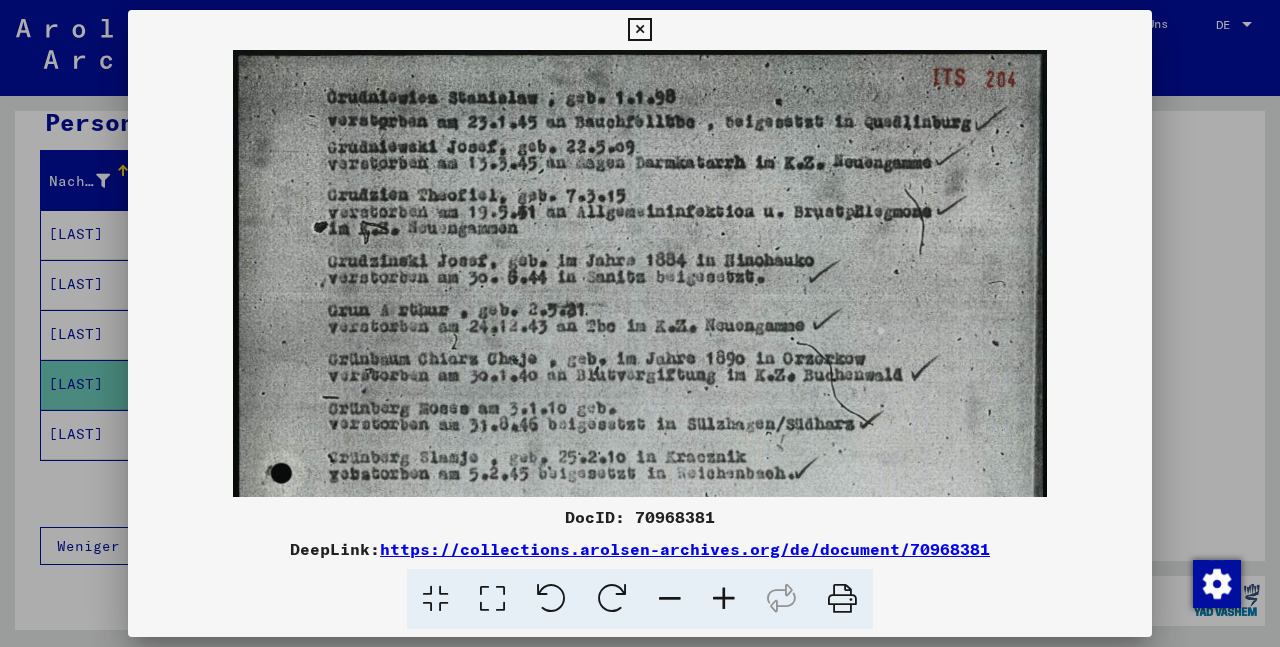 click at bounding box center (724, 599) 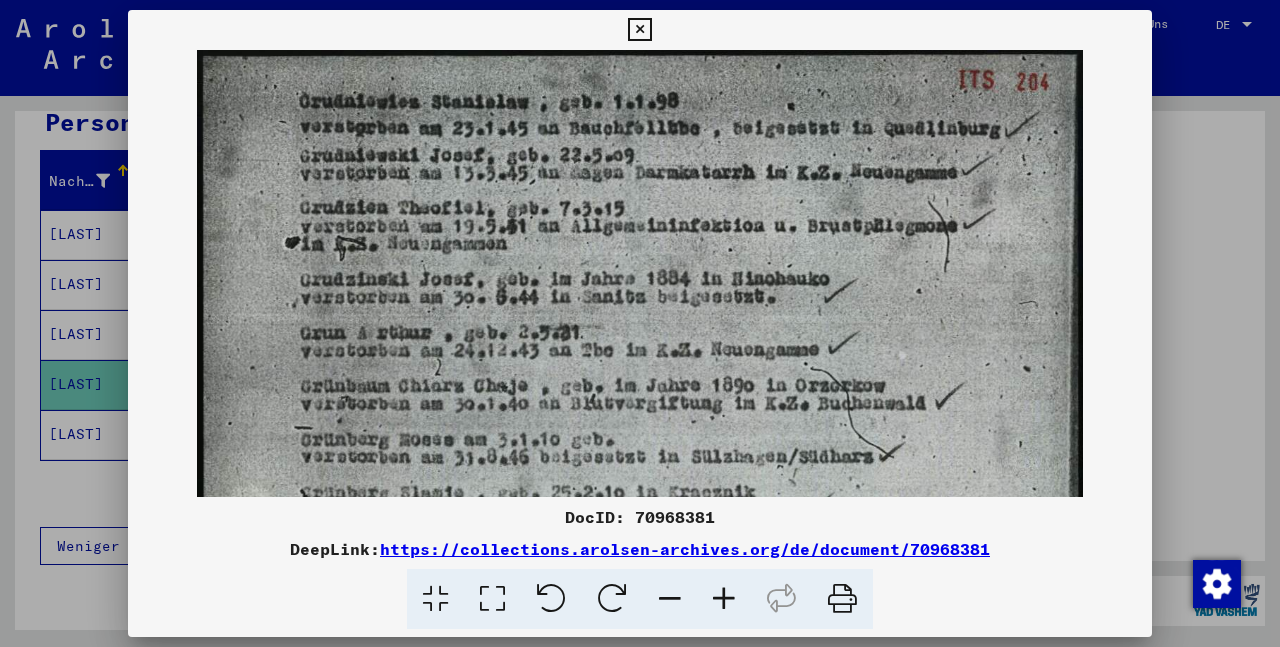 click at bounding box center (724, 599) 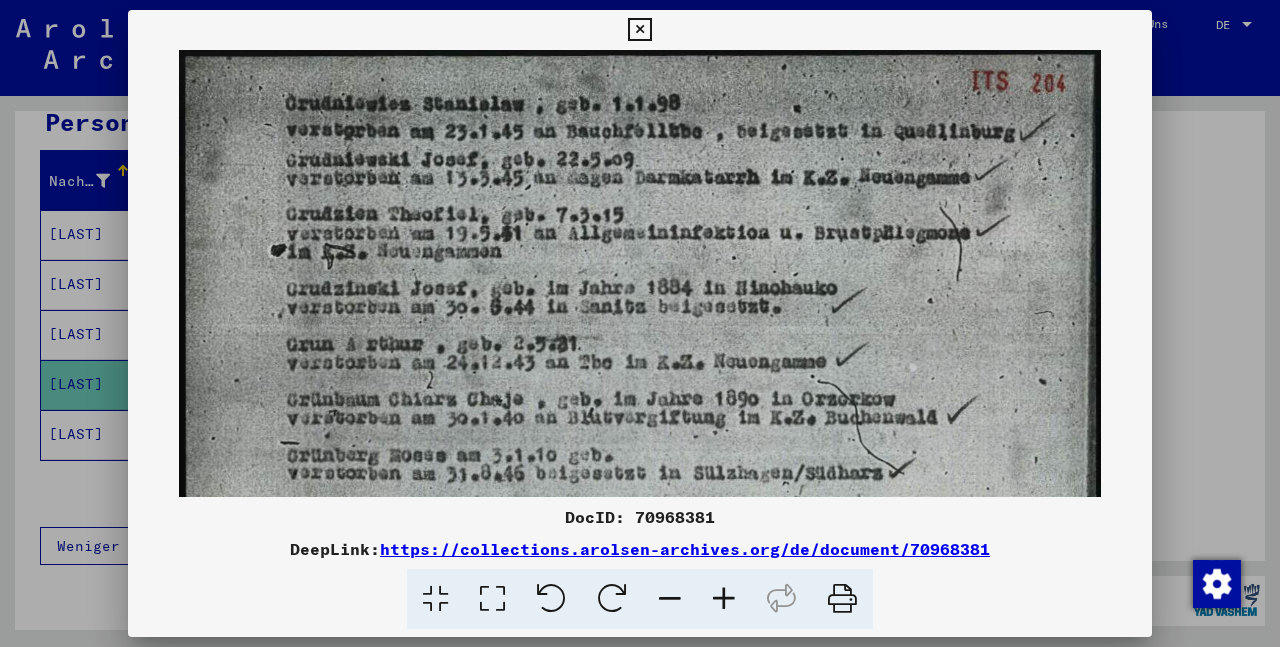 click at bounding box center [724, 599] 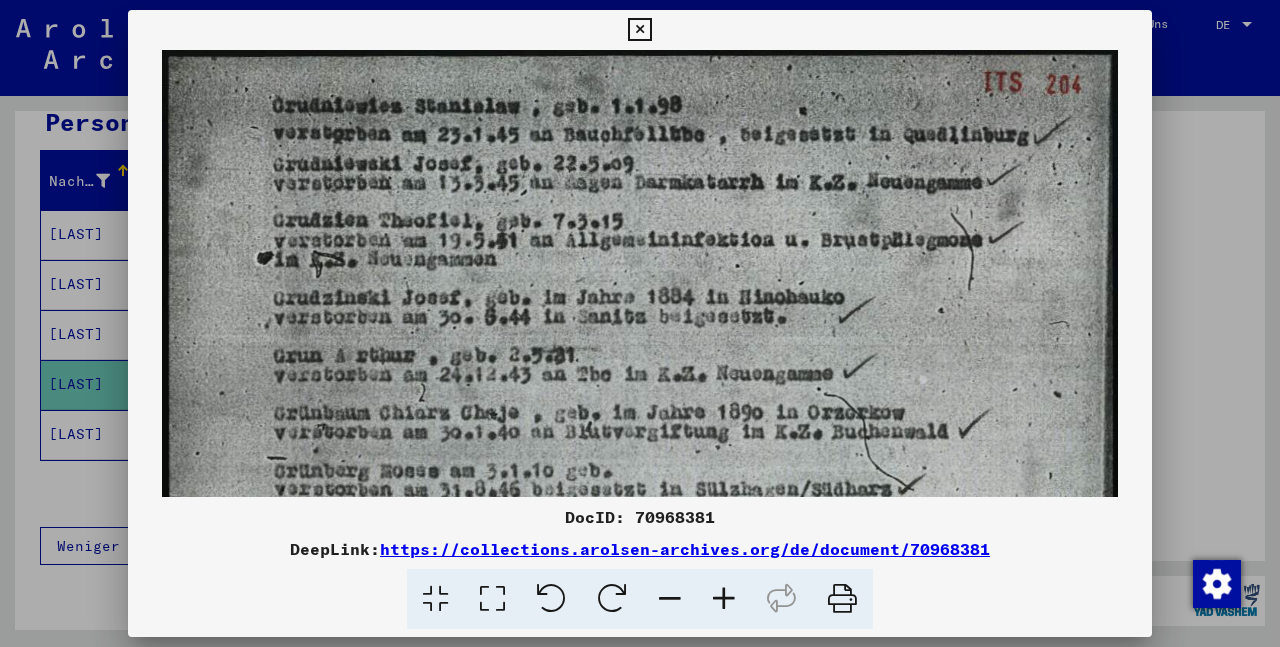 click at bounding box center (724, 599) 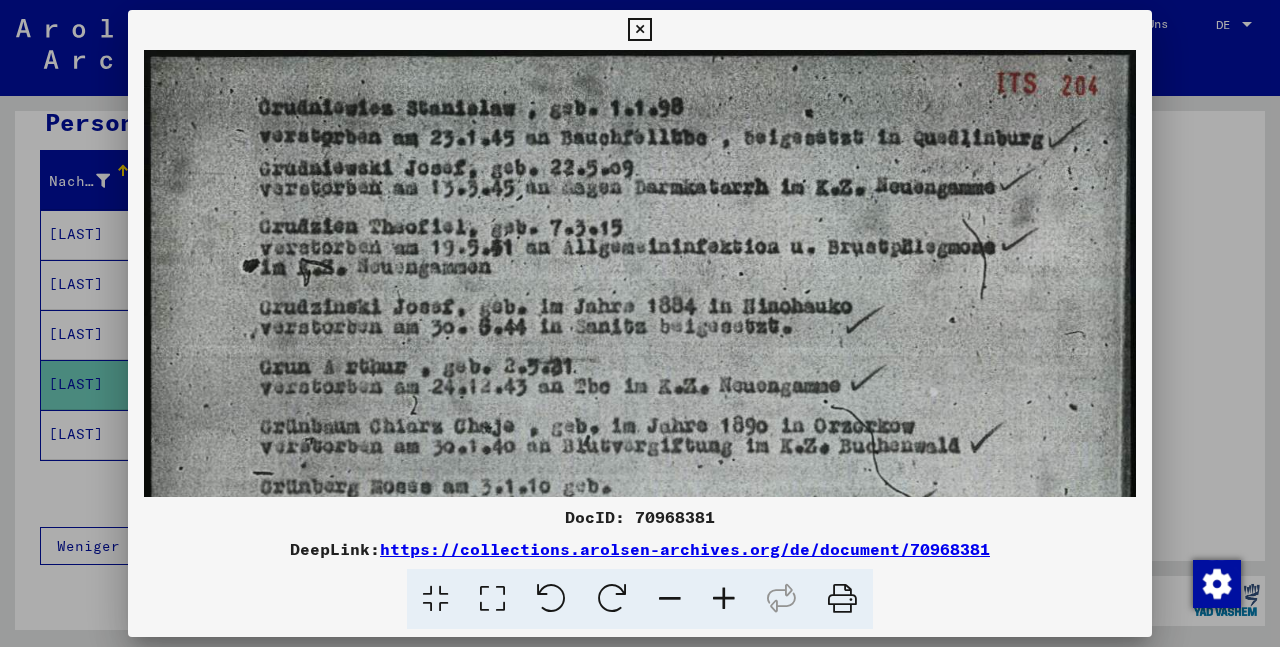 click at bounding box center (724, 599) 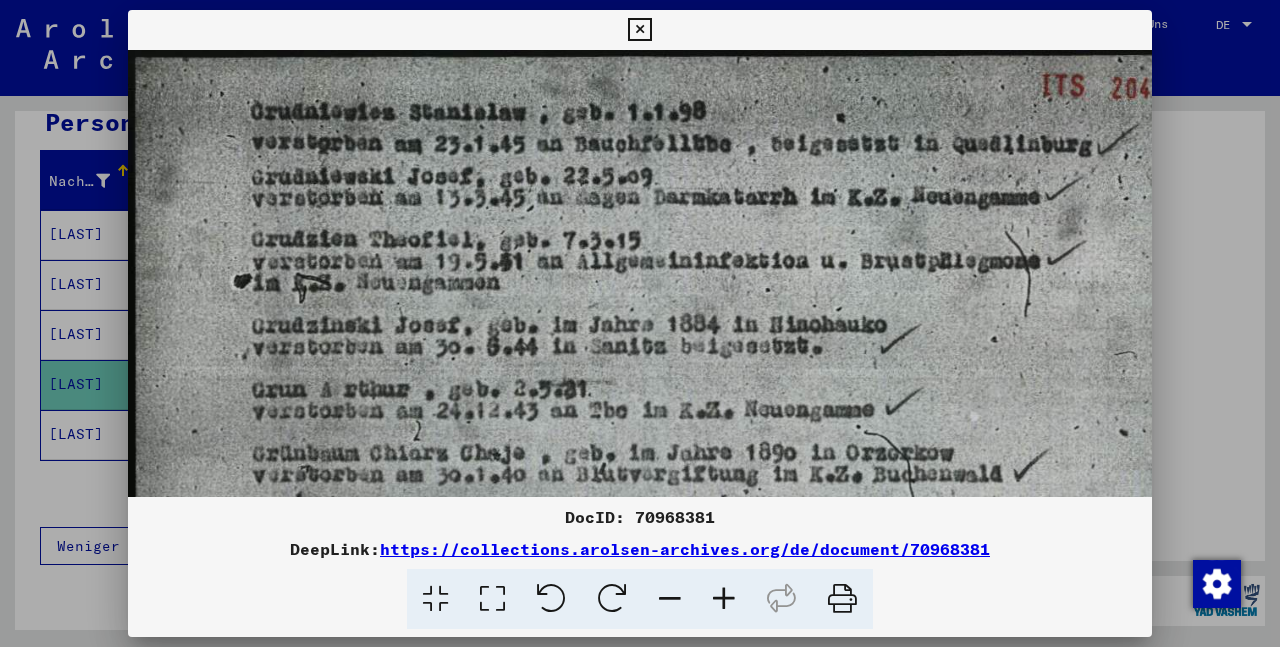 click at bounding box center (724, 599) 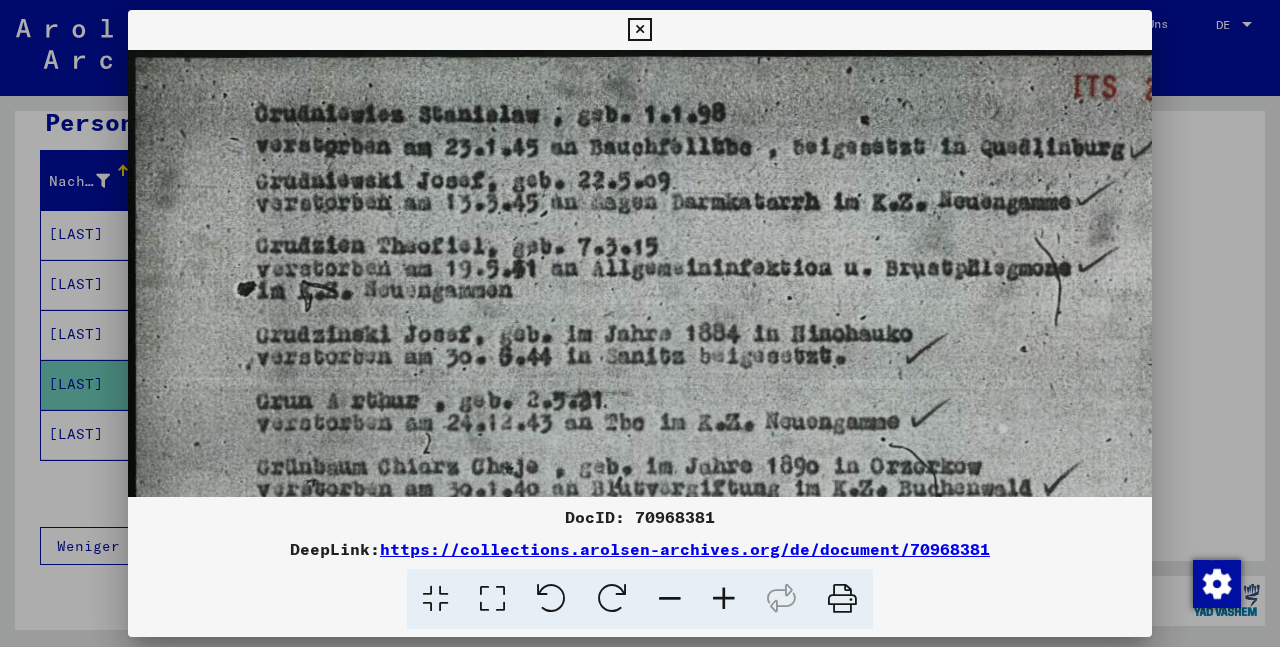 click at bounding box center [724, 599] 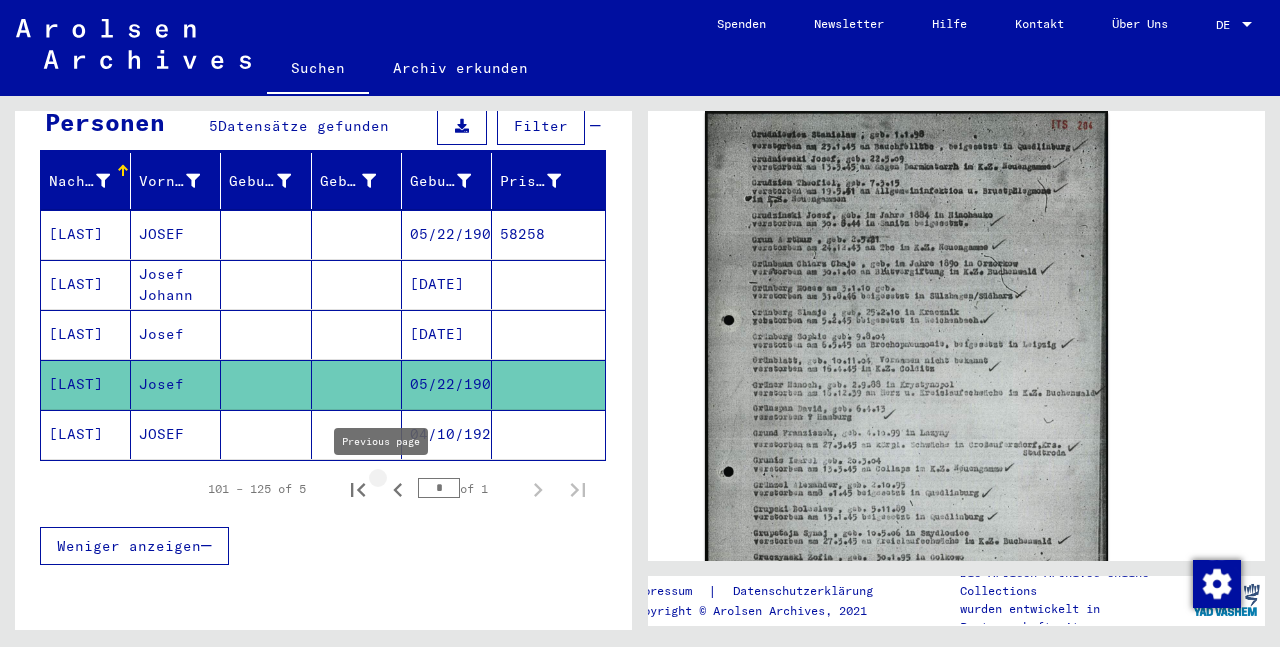 click 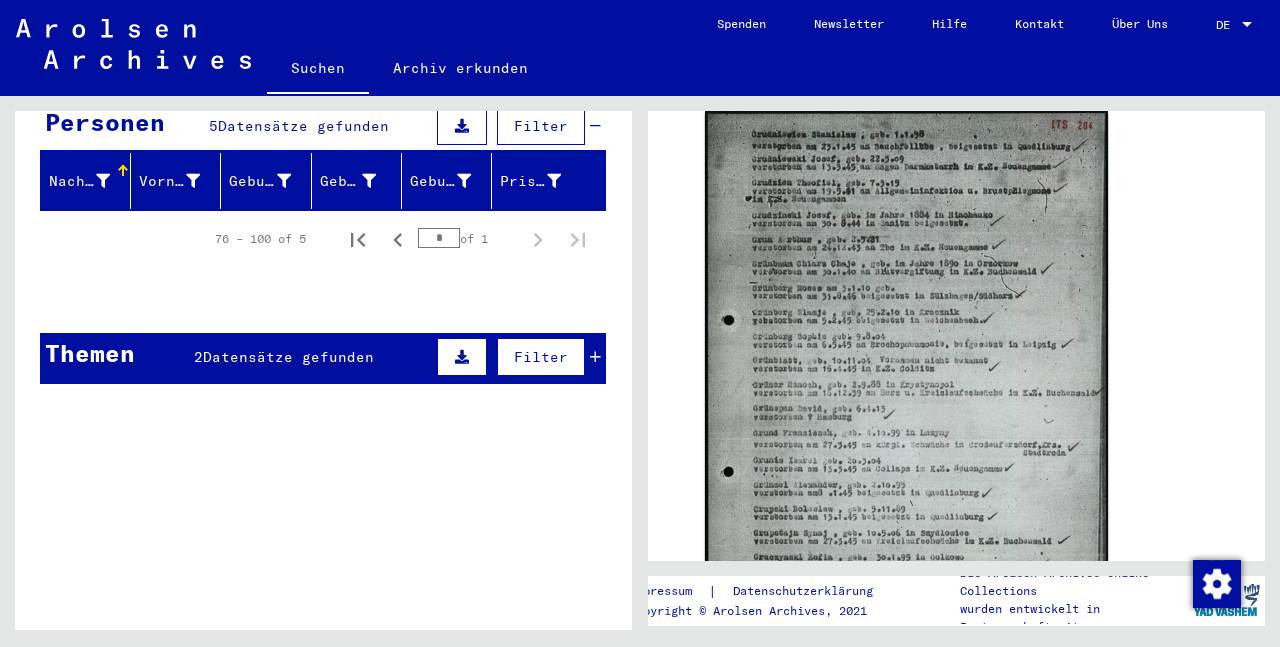 scroll, scrollTop: 0, scrollLeft: 0, axis: both 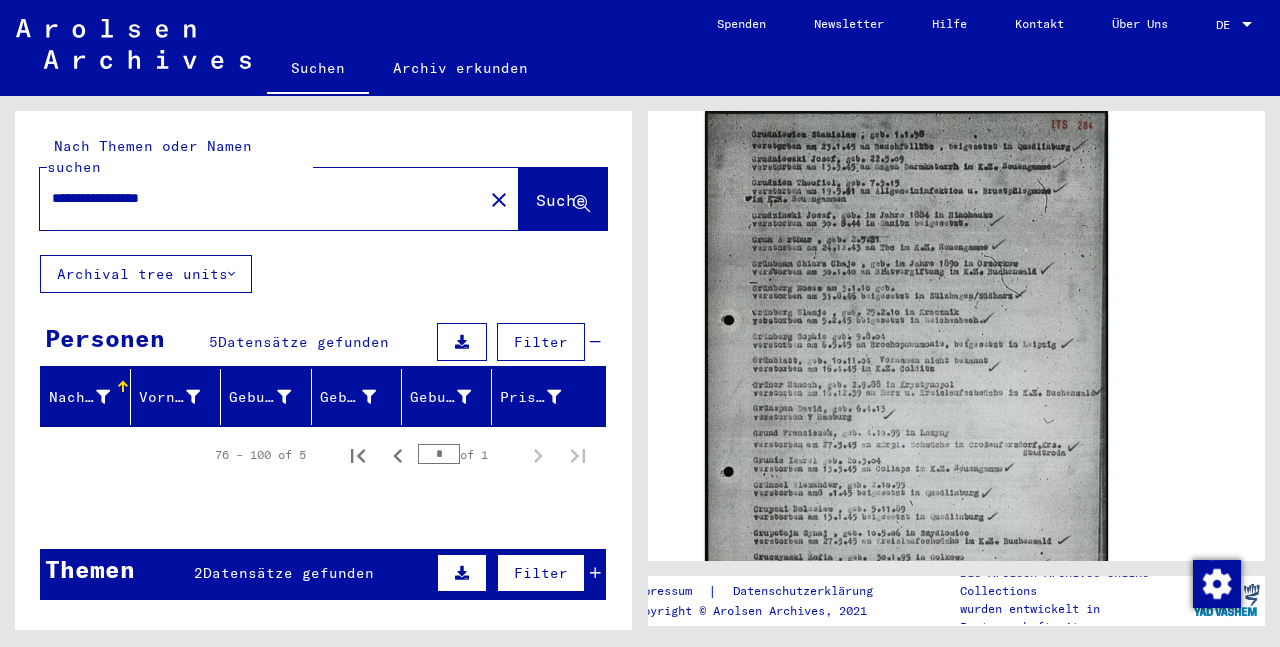 click on "Suche" 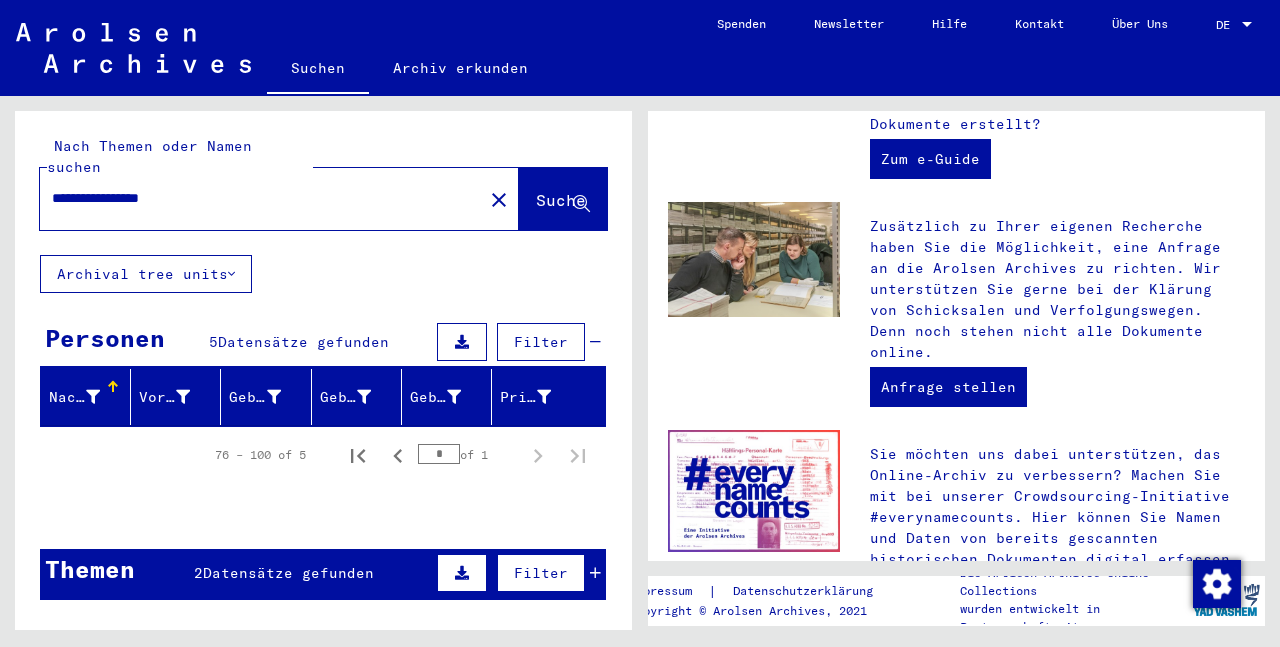 scroll, scrollTop: 0, scrollLeft: 0, axis: both 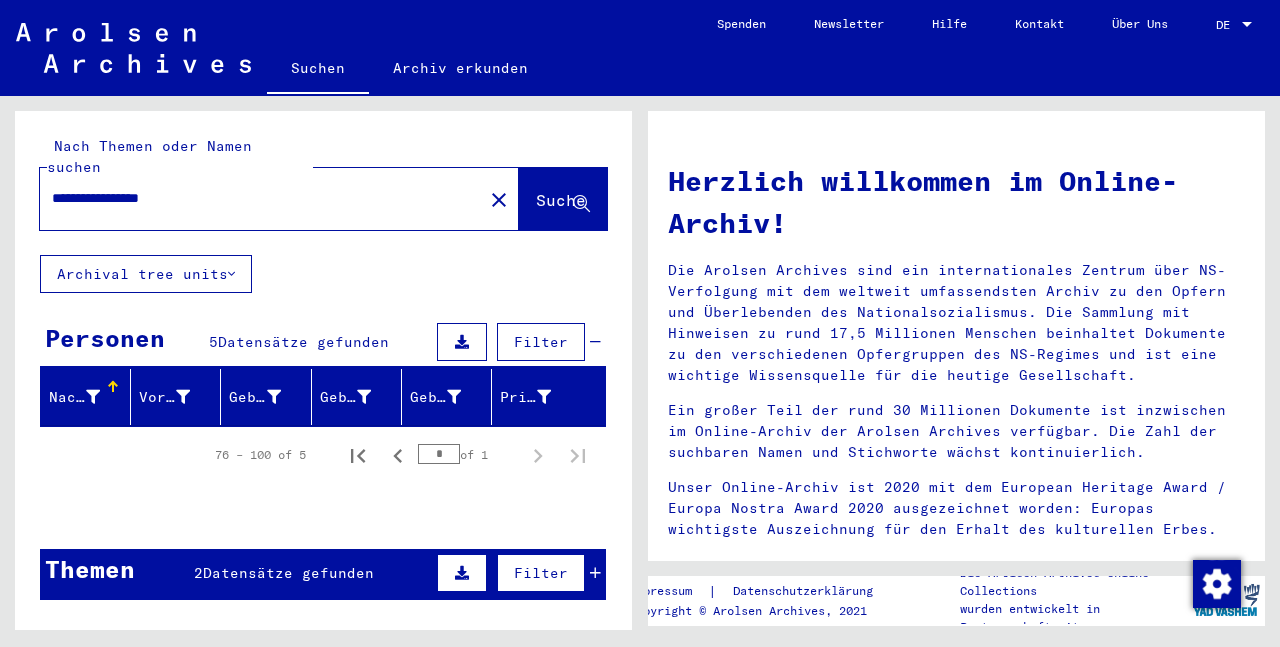 click on "Suche" 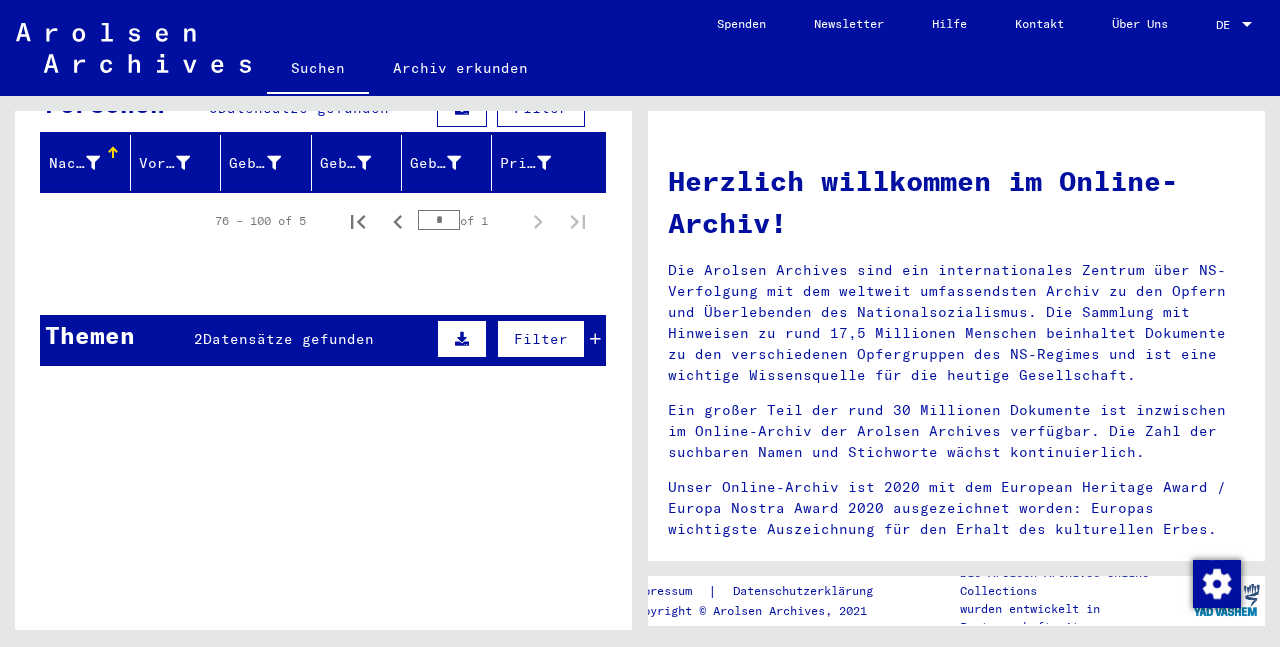 scroll, scrollTop: 0, scrollLeft: 0, axis: both 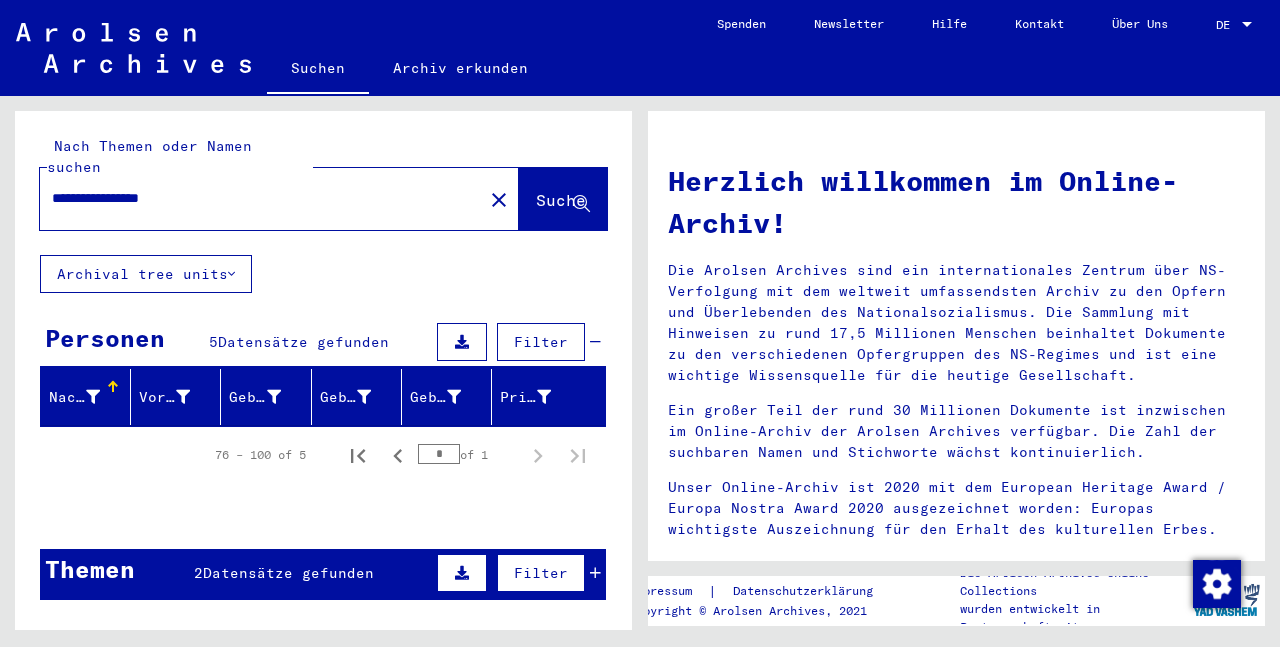 click on "**********" at bounding box center [255, 198] 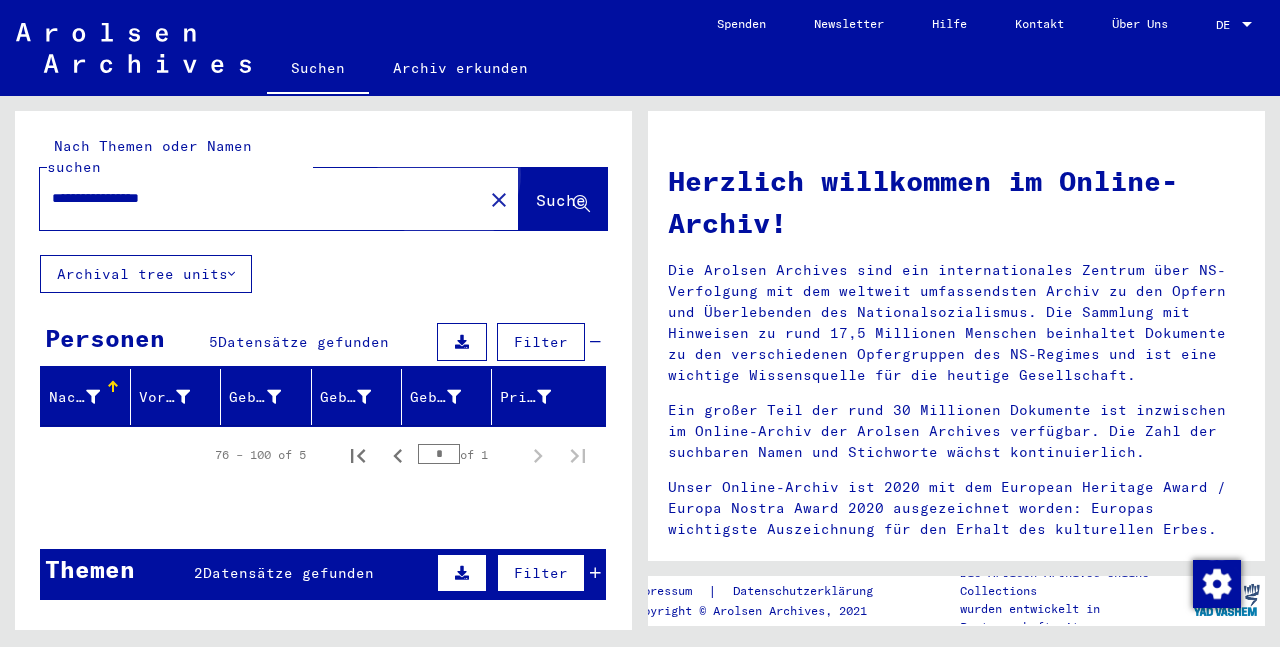click on "Suche" 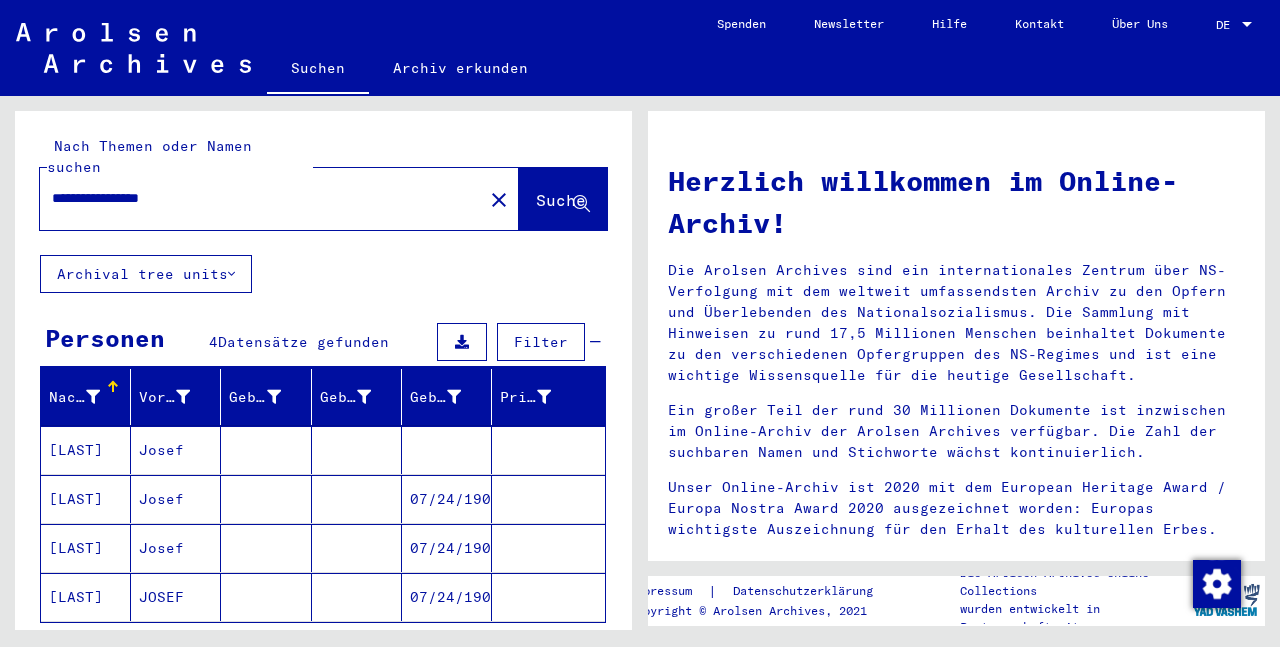scroll, scrollTop: 190, scrollLeft: 0, axis: vertical 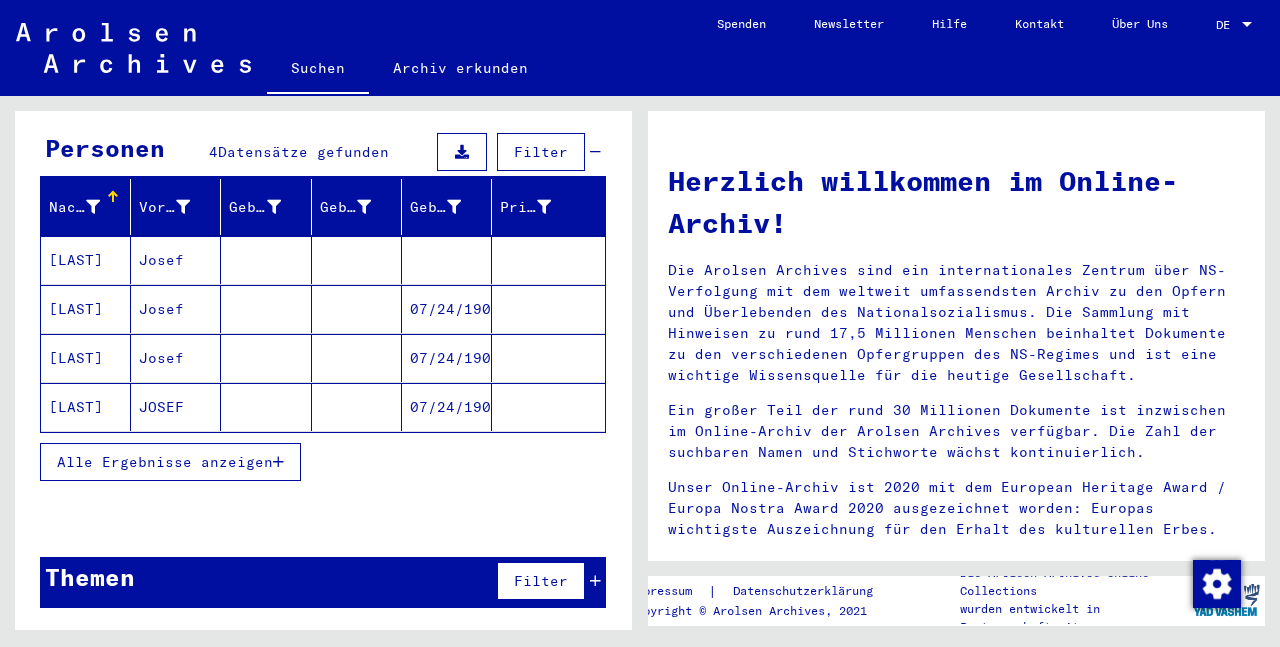 click at bounding box center (266, 309) 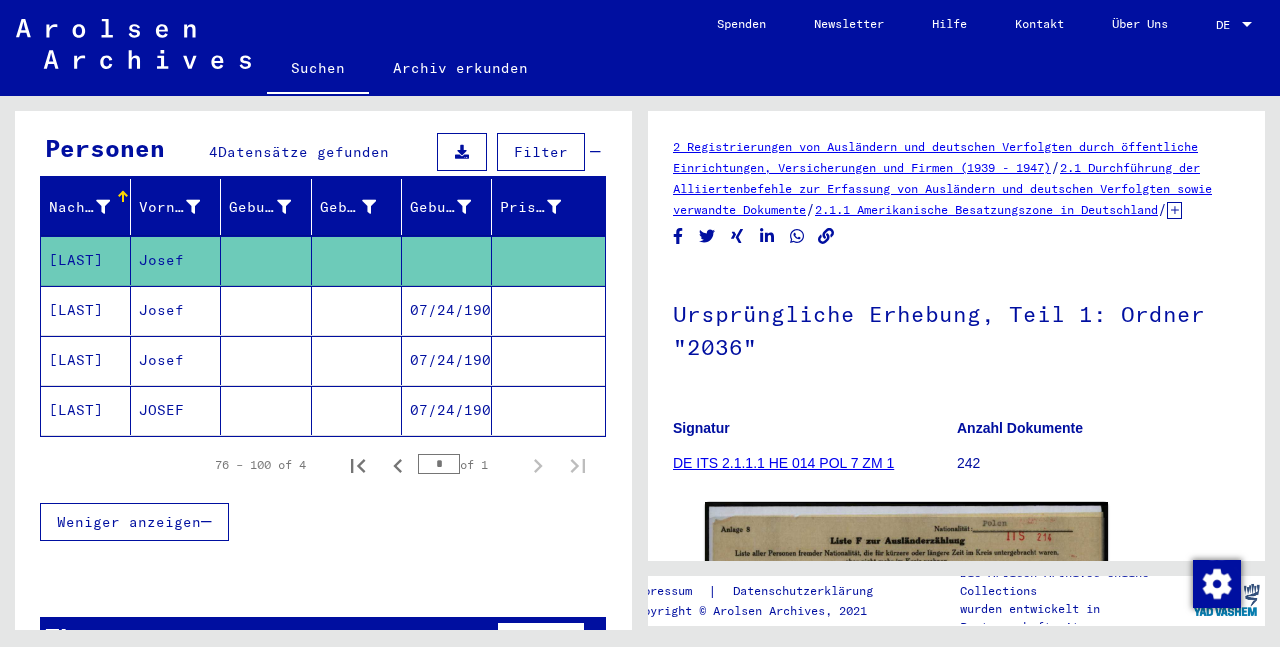 scroll, scrollTop: 432, scrollLeft: 0, axis: vertical 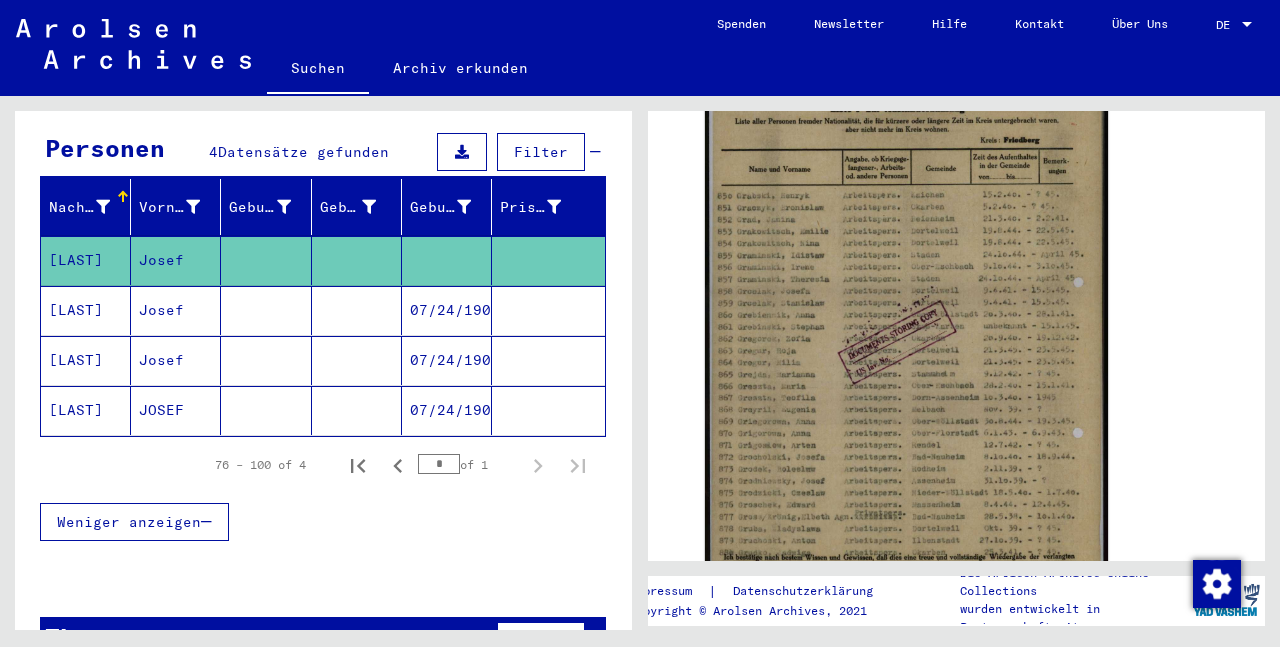 click on "07/24/1909" at bounding box center (447, 360) 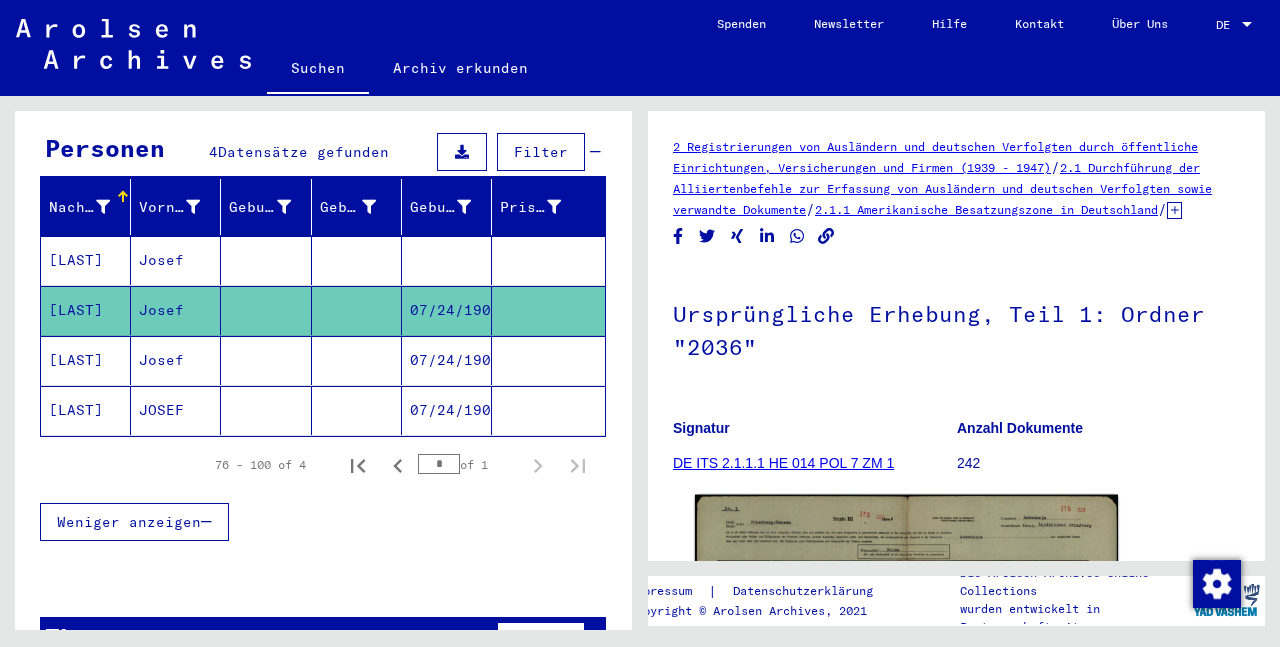 scroll, scrollTop: 324, scrollLeft: 0, axis: vertical 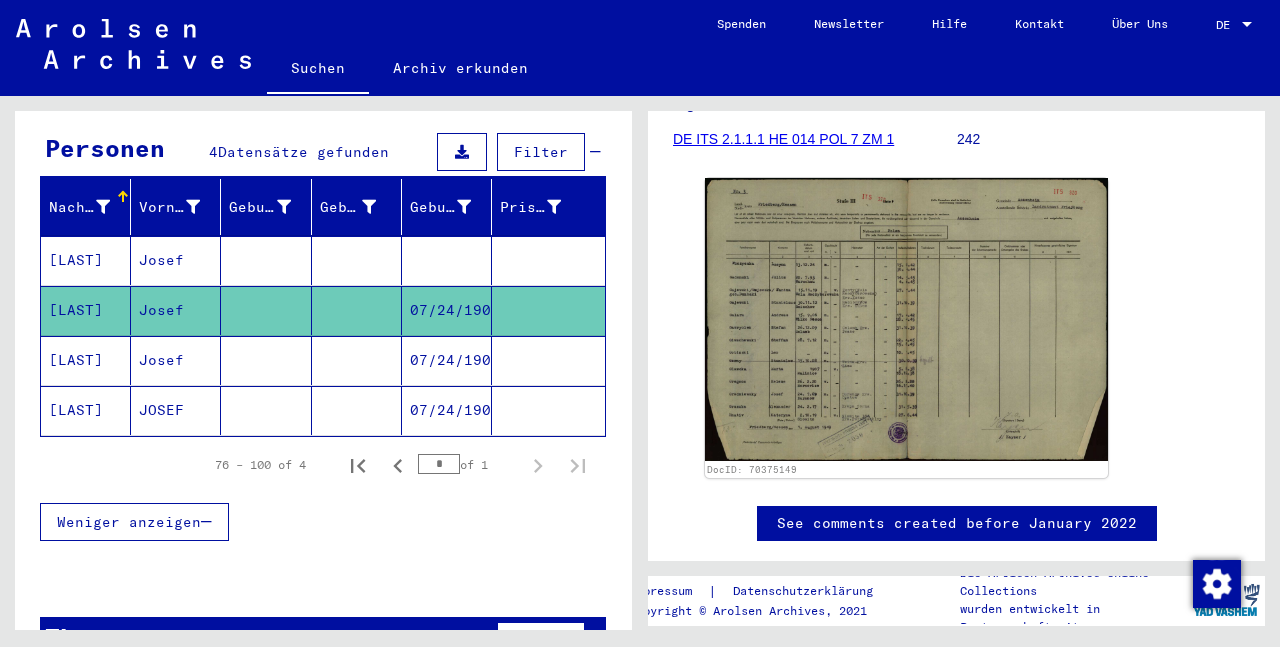 click at bounding box center [266, 410] 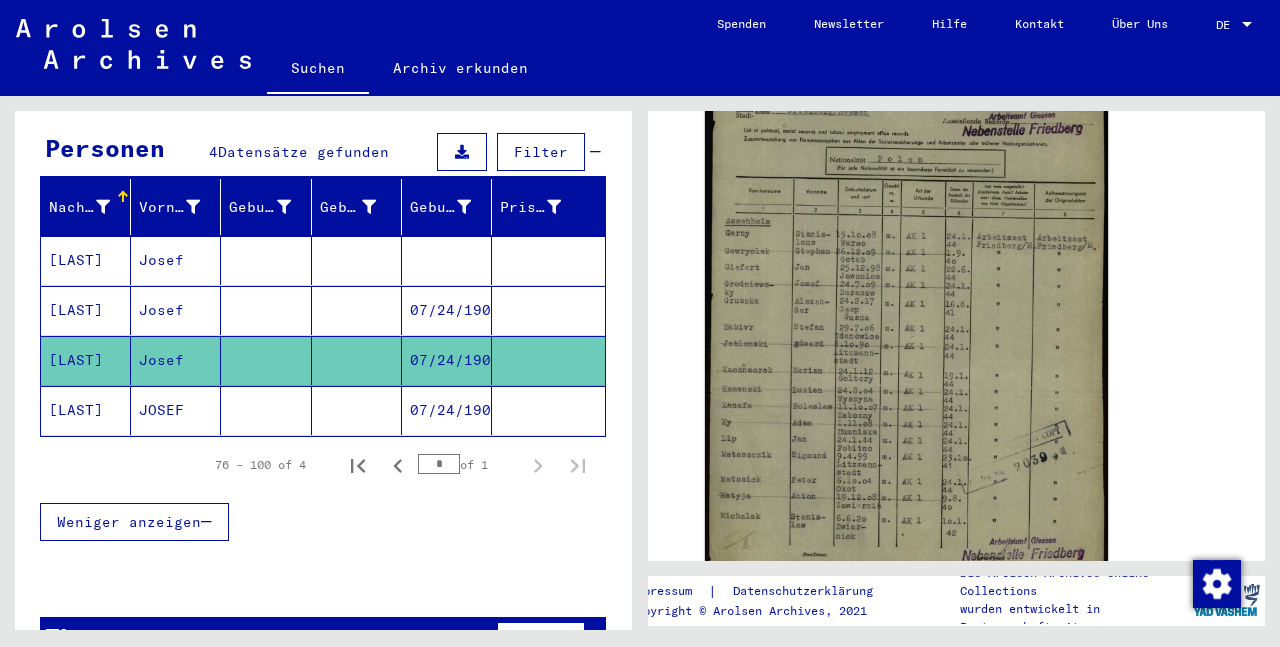 scroll, scrollTop: 540, scrollLeft: 0, axis: vertical 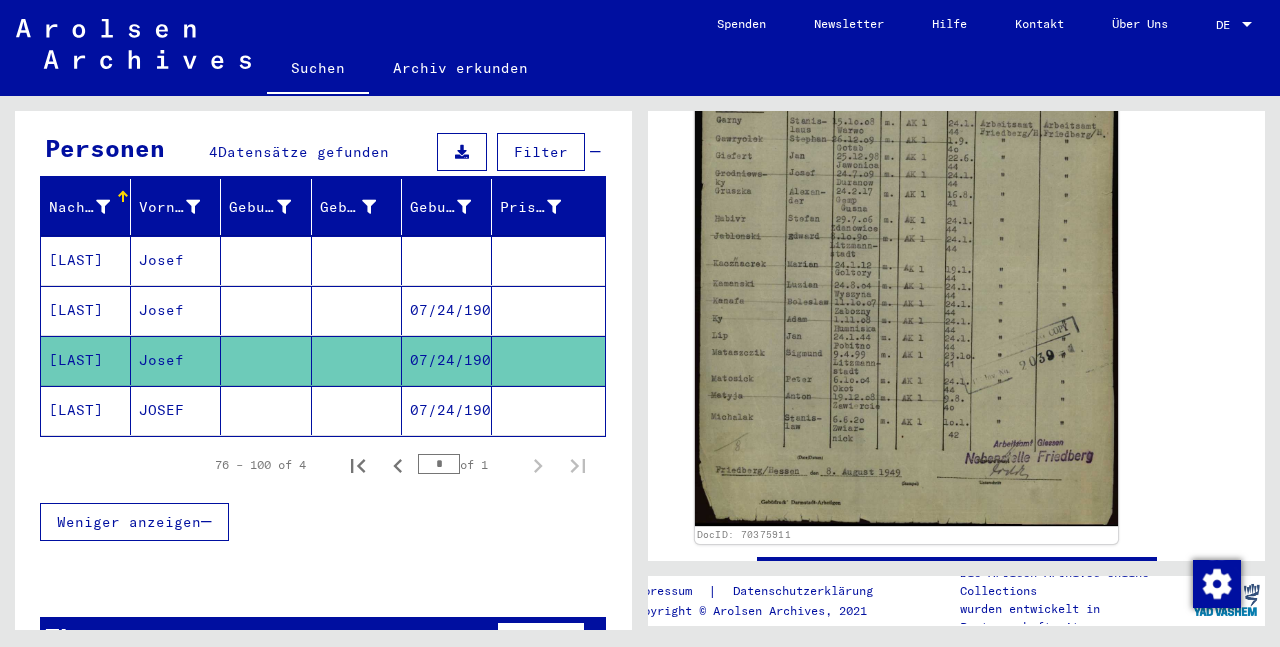 click 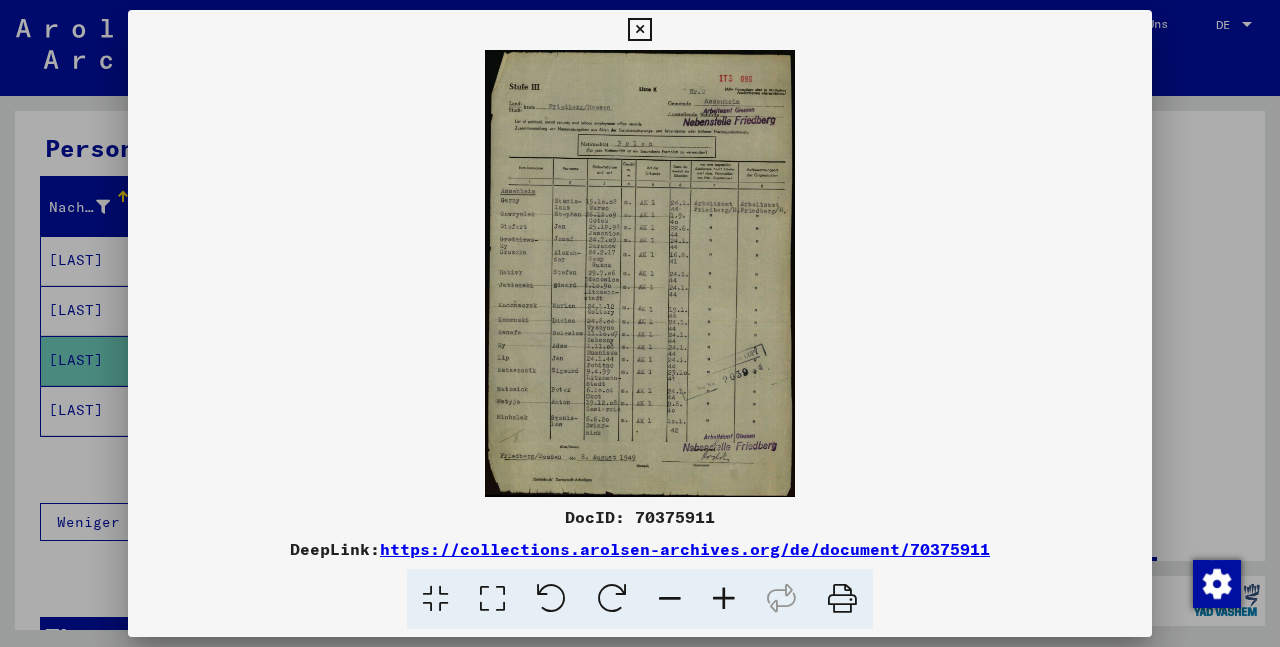 scroll, scrollTop: 519, scrollLeft: 0, axis: vertical 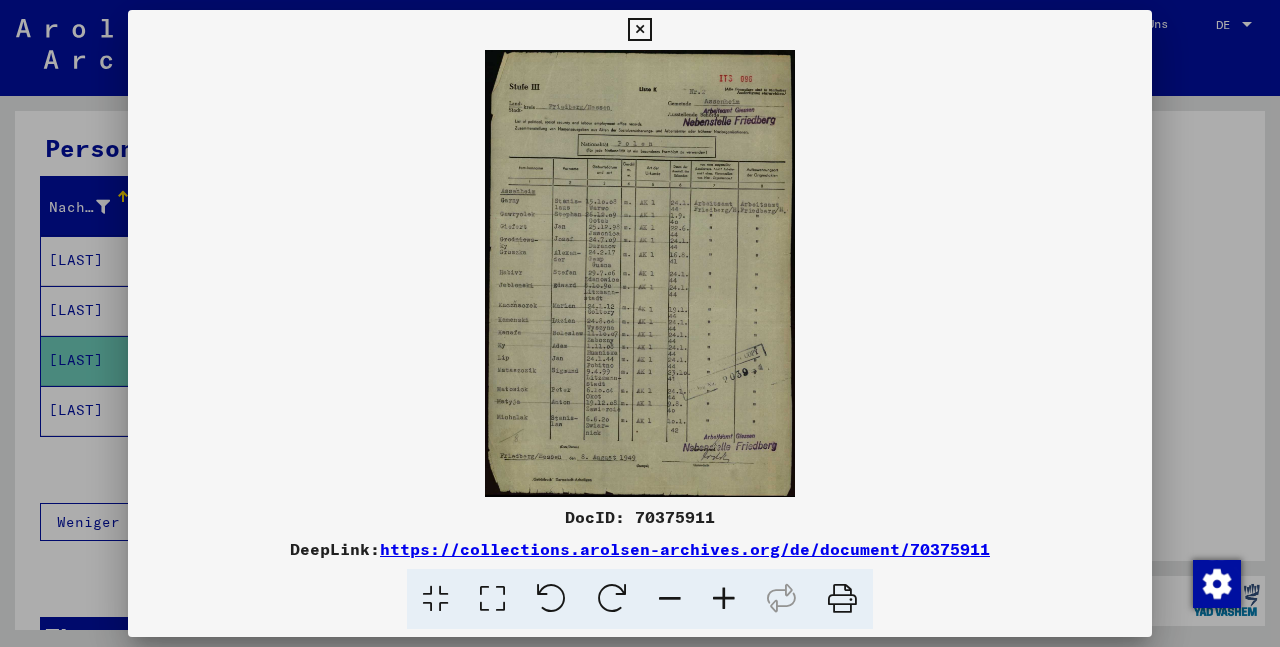 click at bounding box center [724, 599] 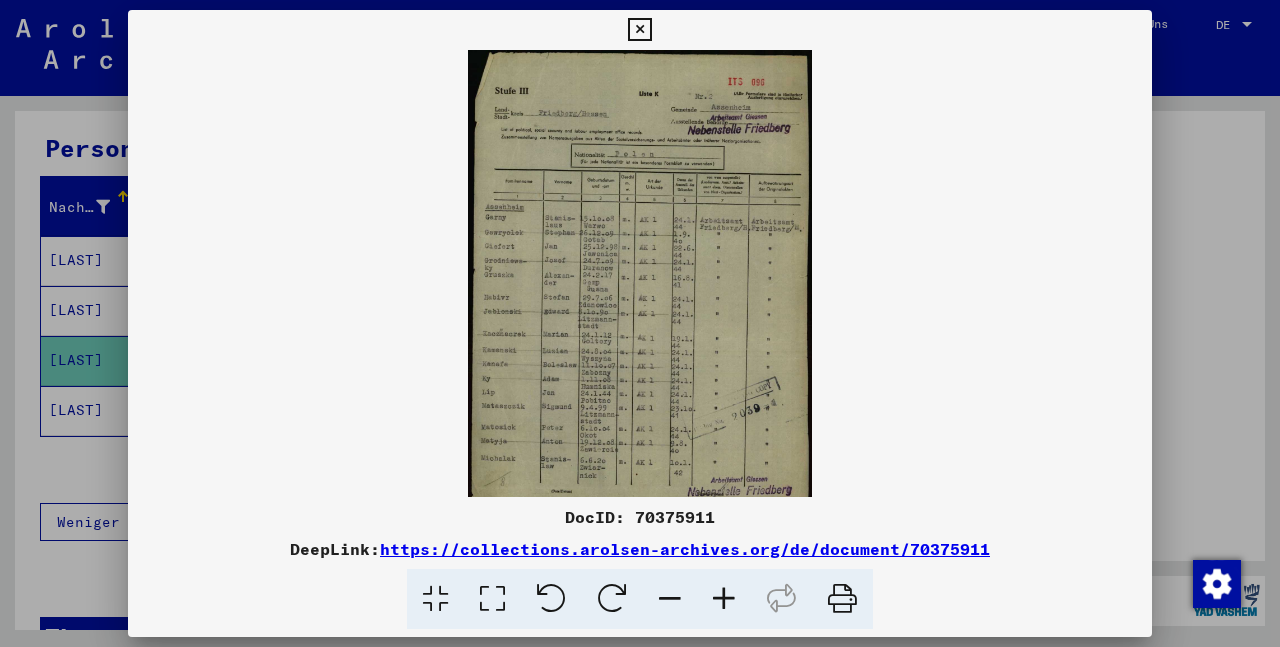 click at bounding box center [724, 599] 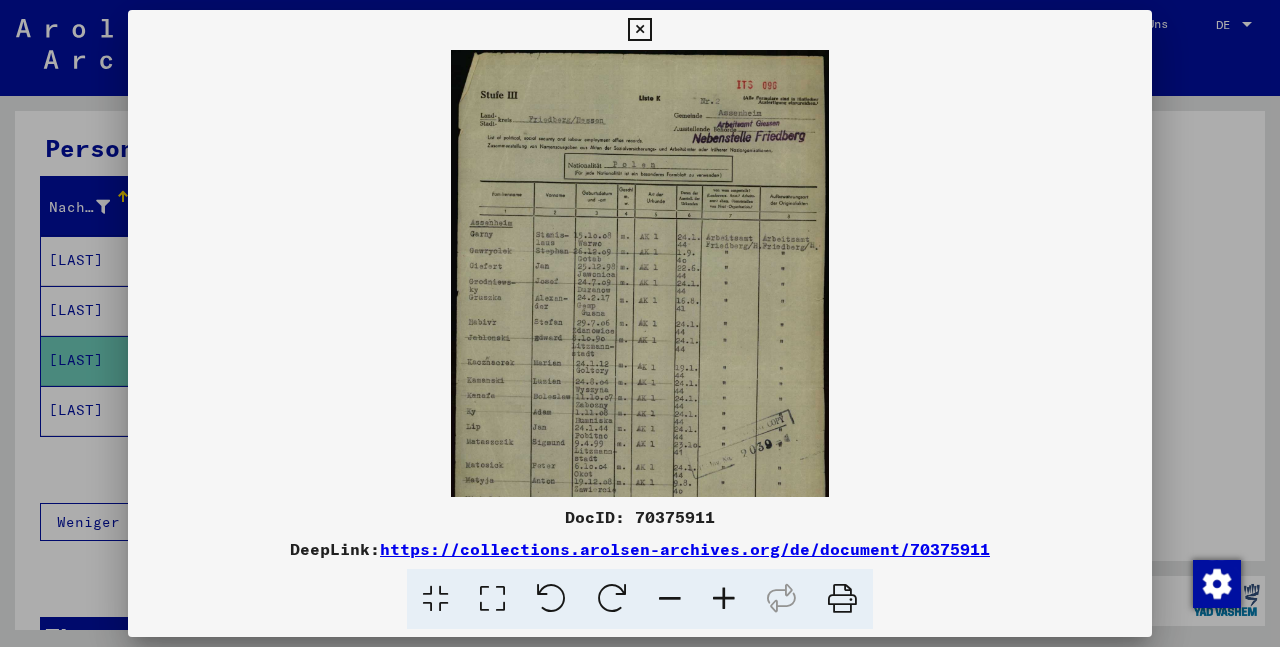 click at bounding box center [724, 599] 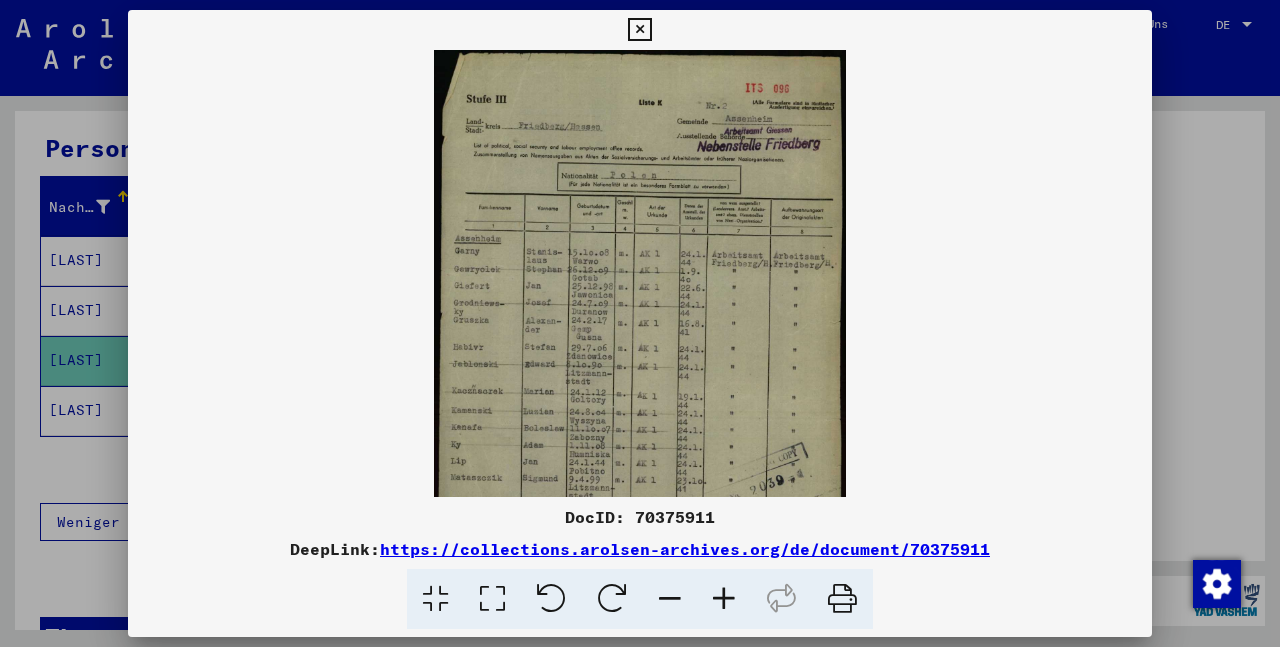 click at bounding box center (724, 599) 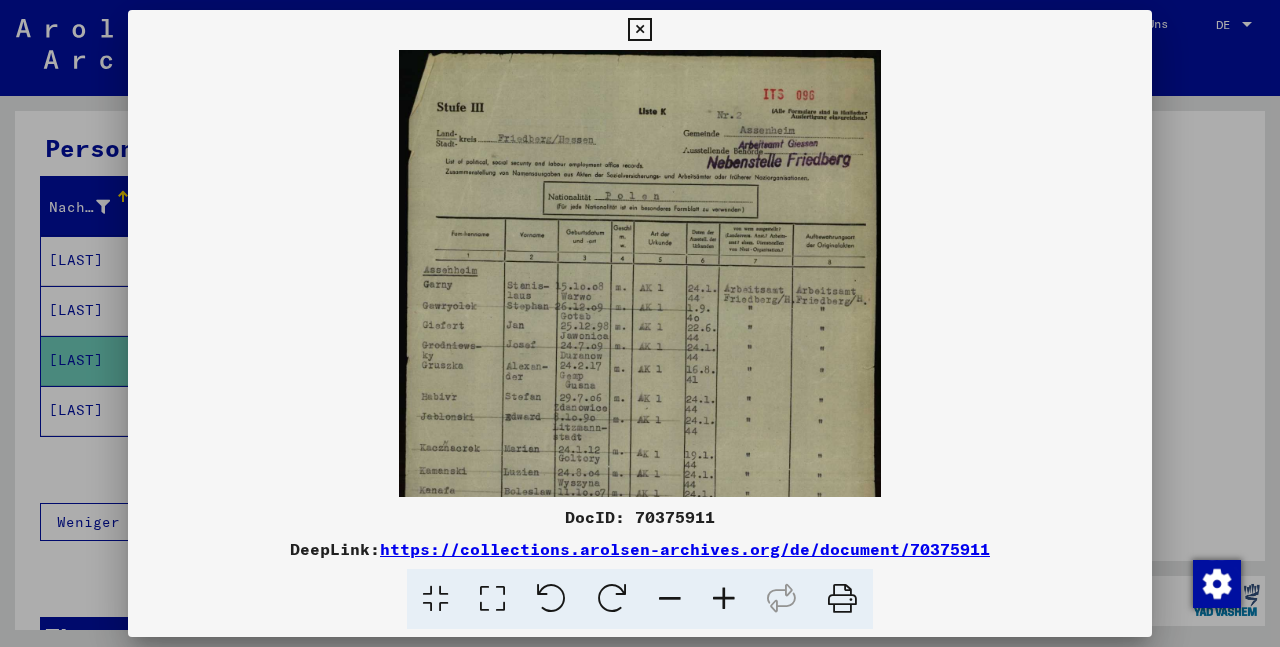 click at bounding box center [724, 599] 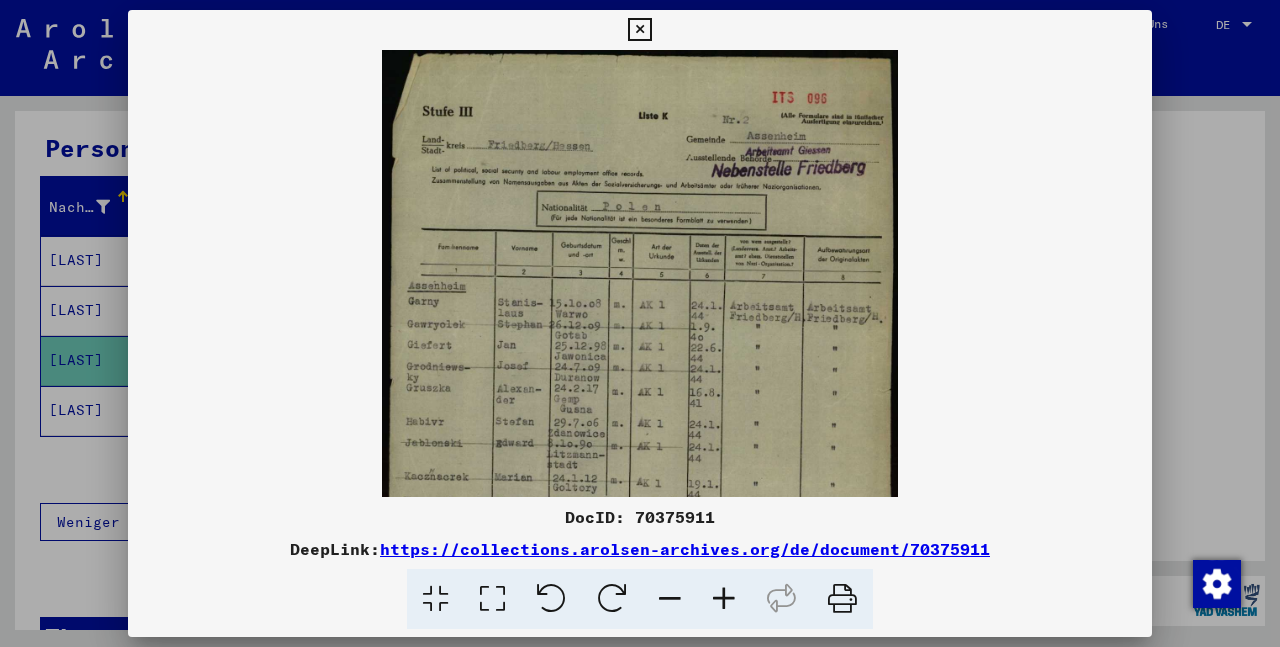 click at bounding box center [724, 599] 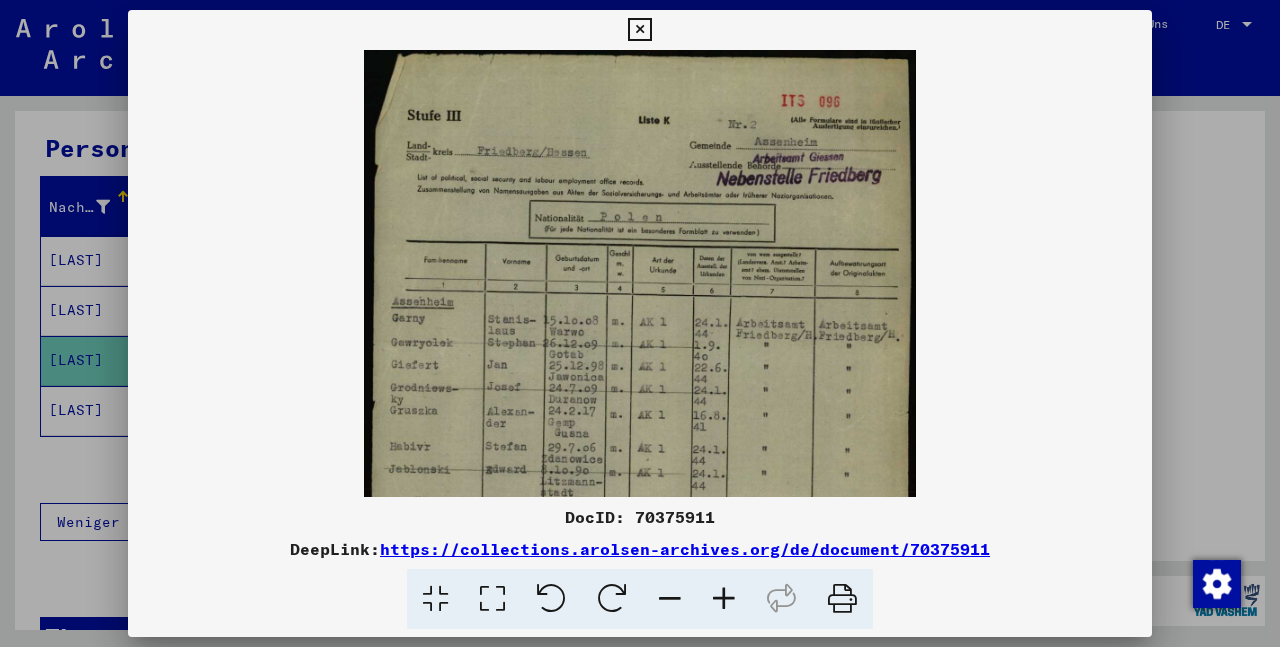 click at bounding box center (724, 599) 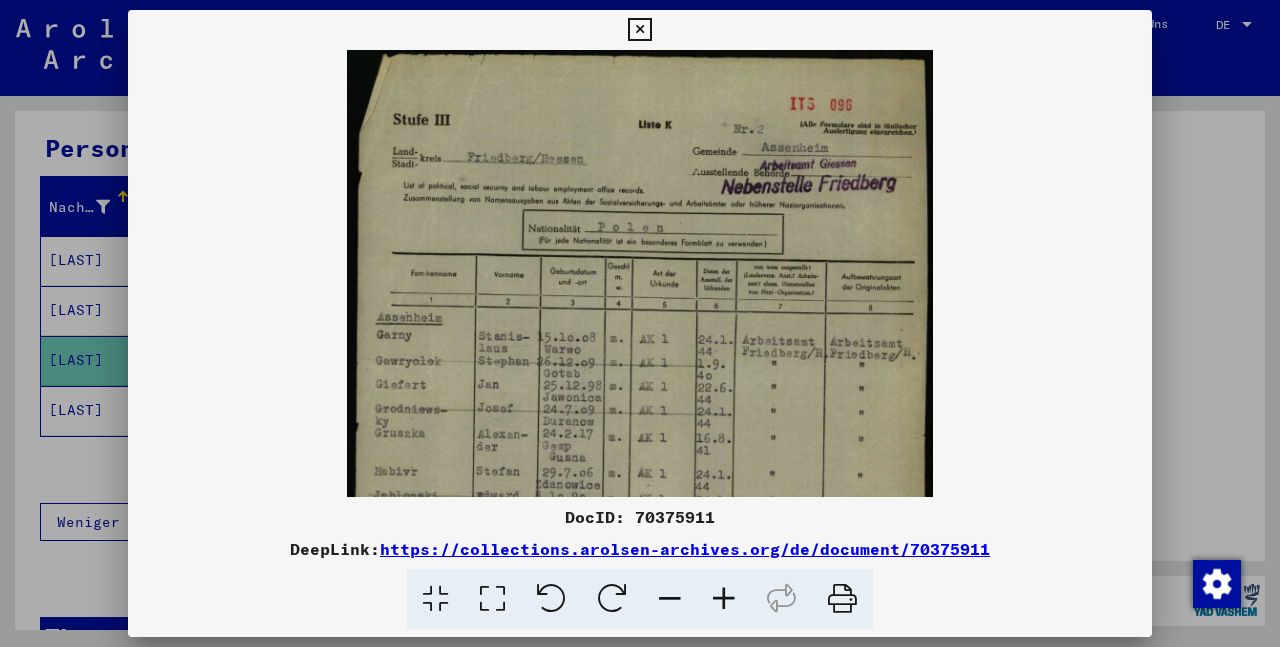 click at bounding box center (724, 599) 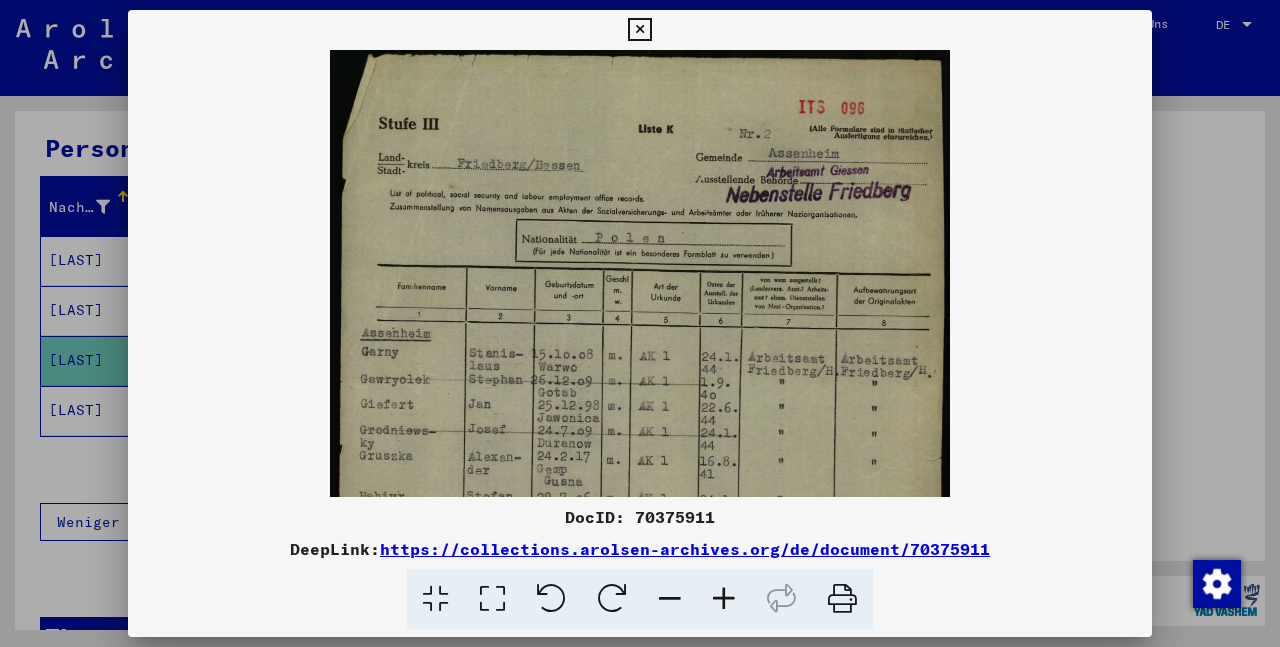 click at bounding box center (724, 599) 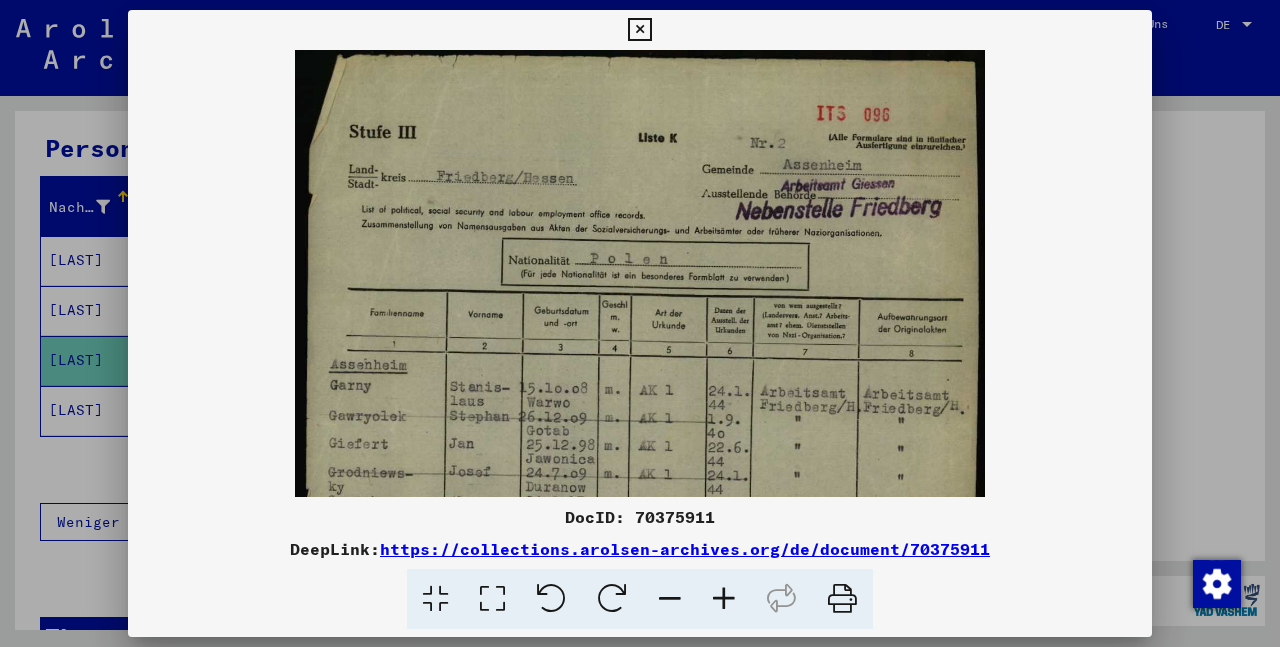 click at bounding box center [724, 599] 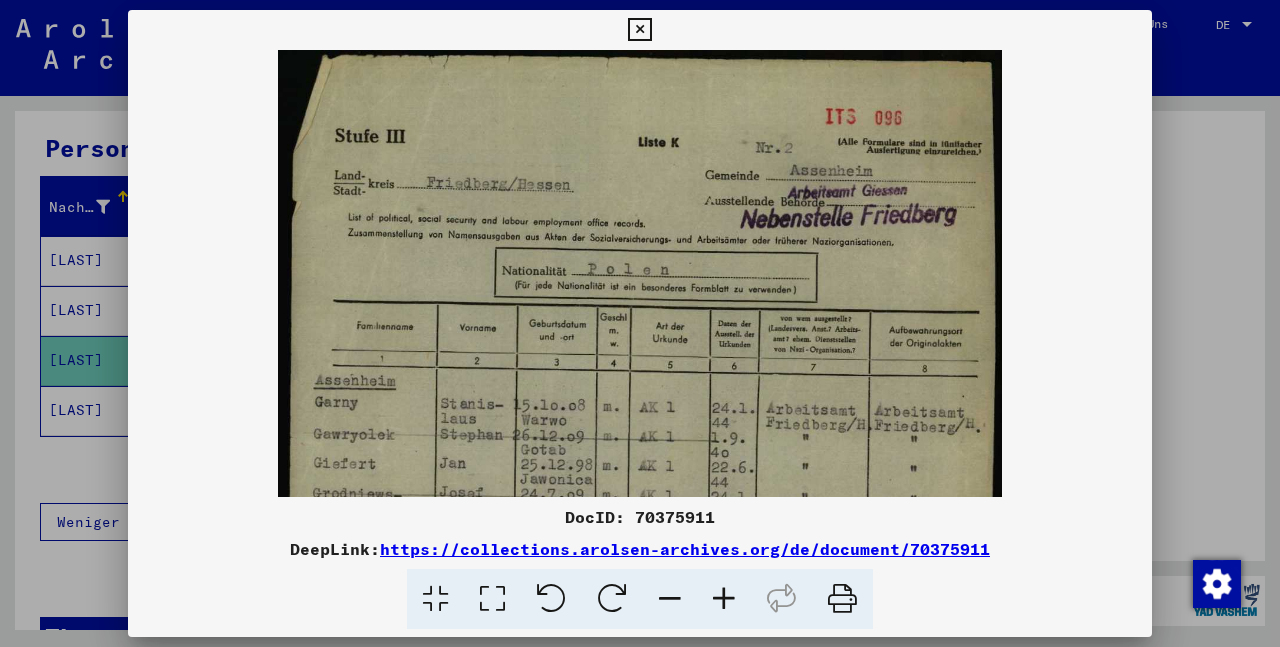 click at bounding box center (724, 599) 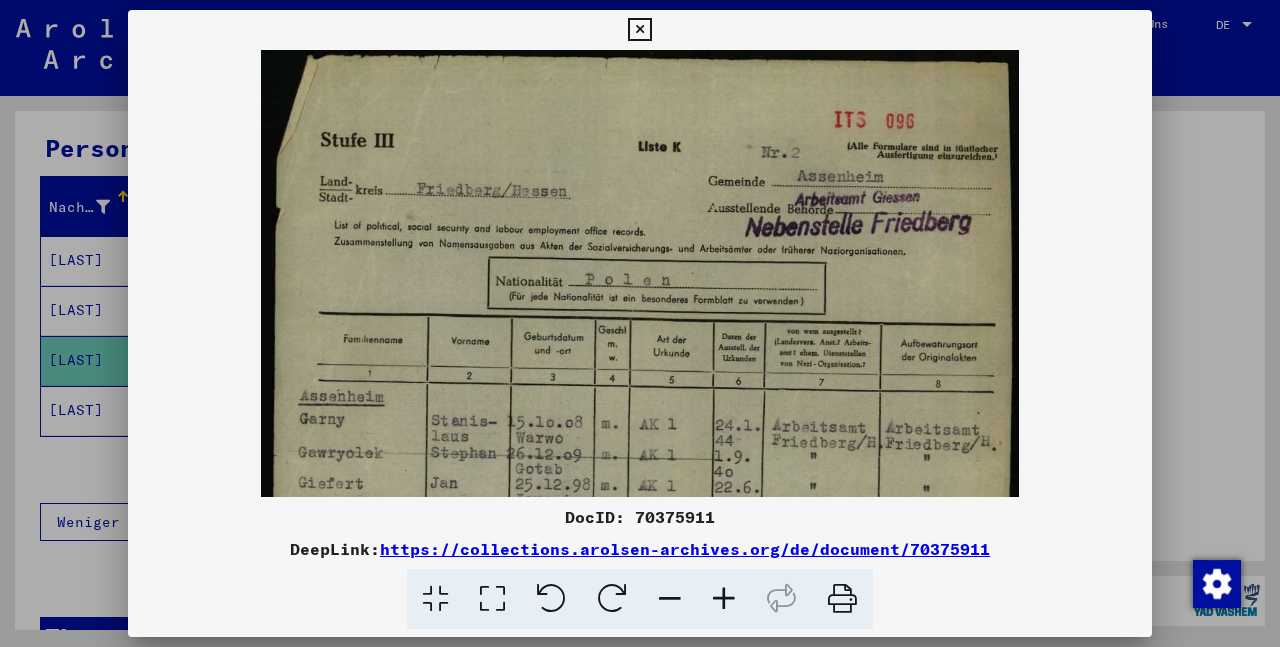 click at bounding box center (724, 599) 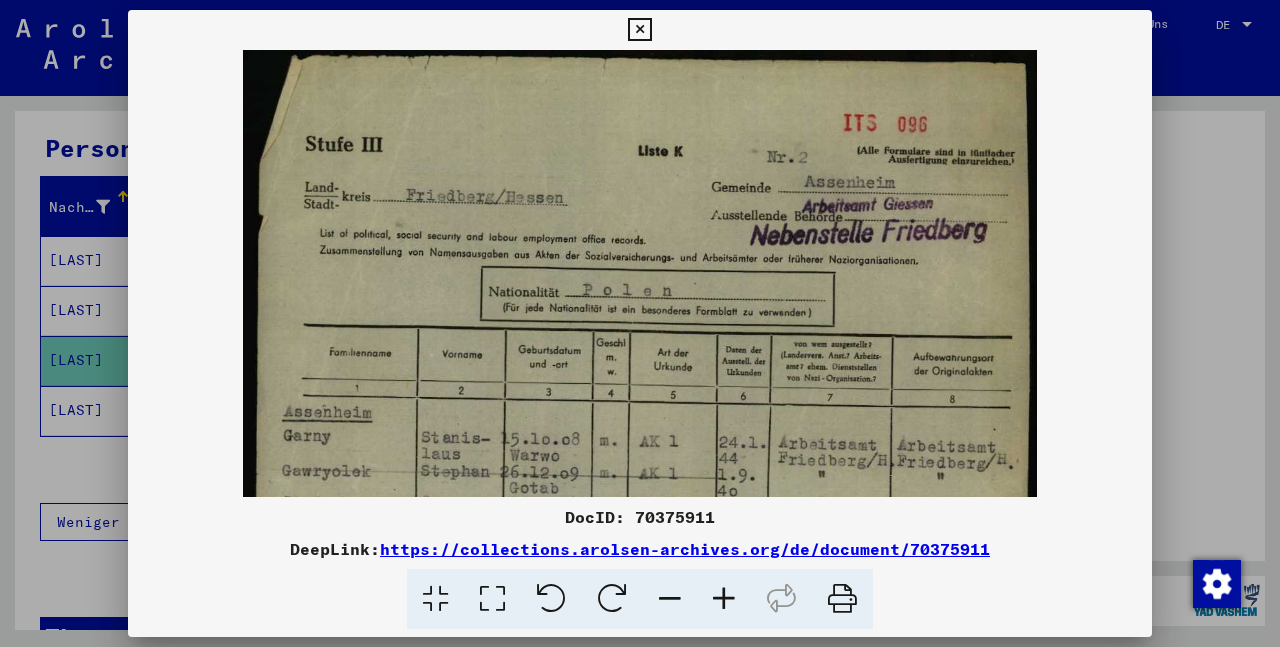 click at bounding box center [724, 599] 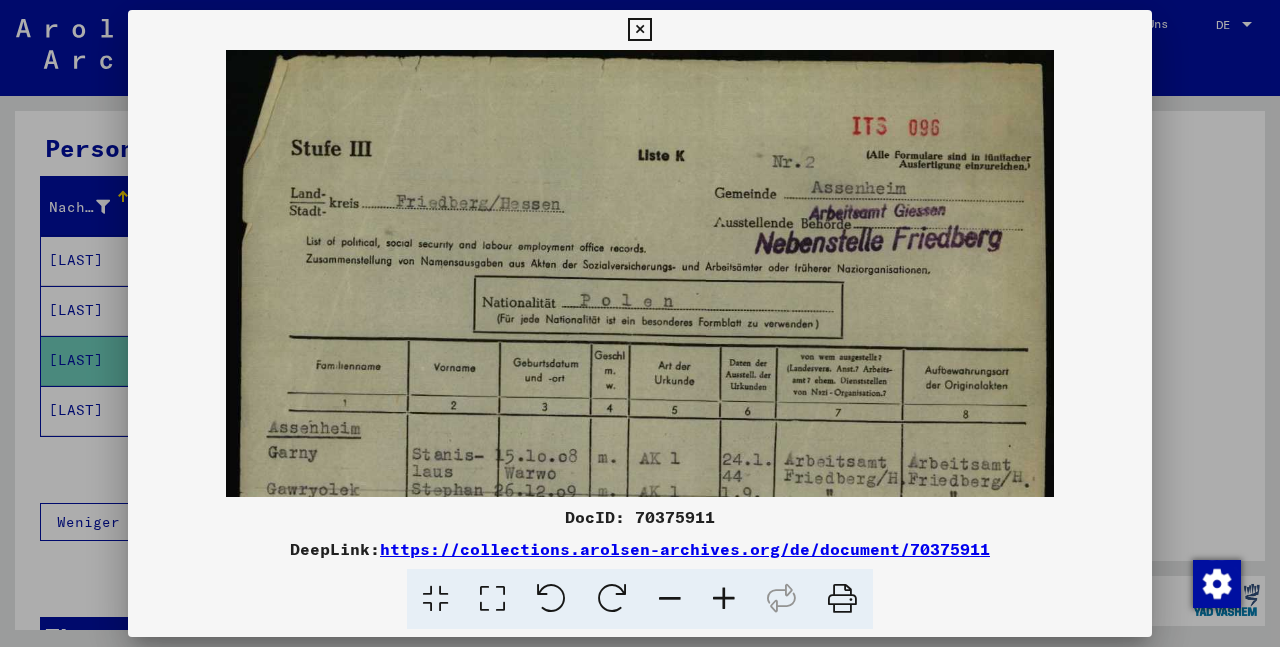 click at bounding box center [724, 599] 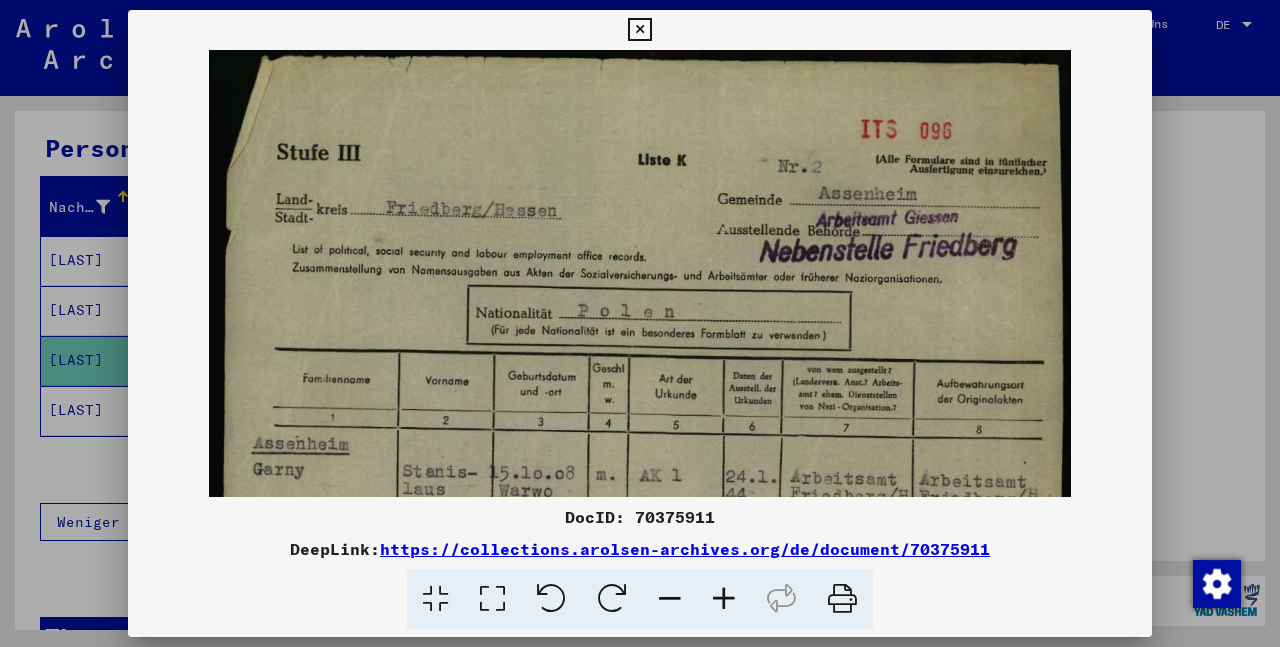 drag, startPoint x: 712, startPoint y: 438, endPoint x: 769, endPoint y: 176, distance: 268.1287 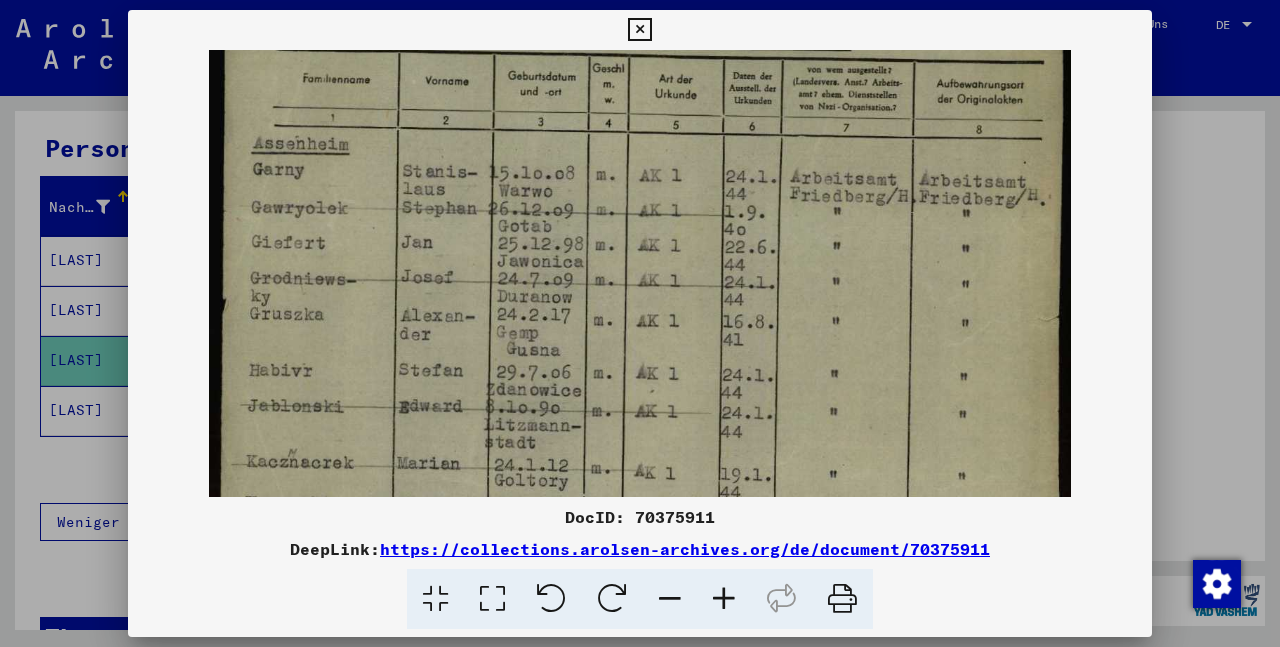 scroll, scrollTop: 264, scrollLeft: 0, axis: vertical 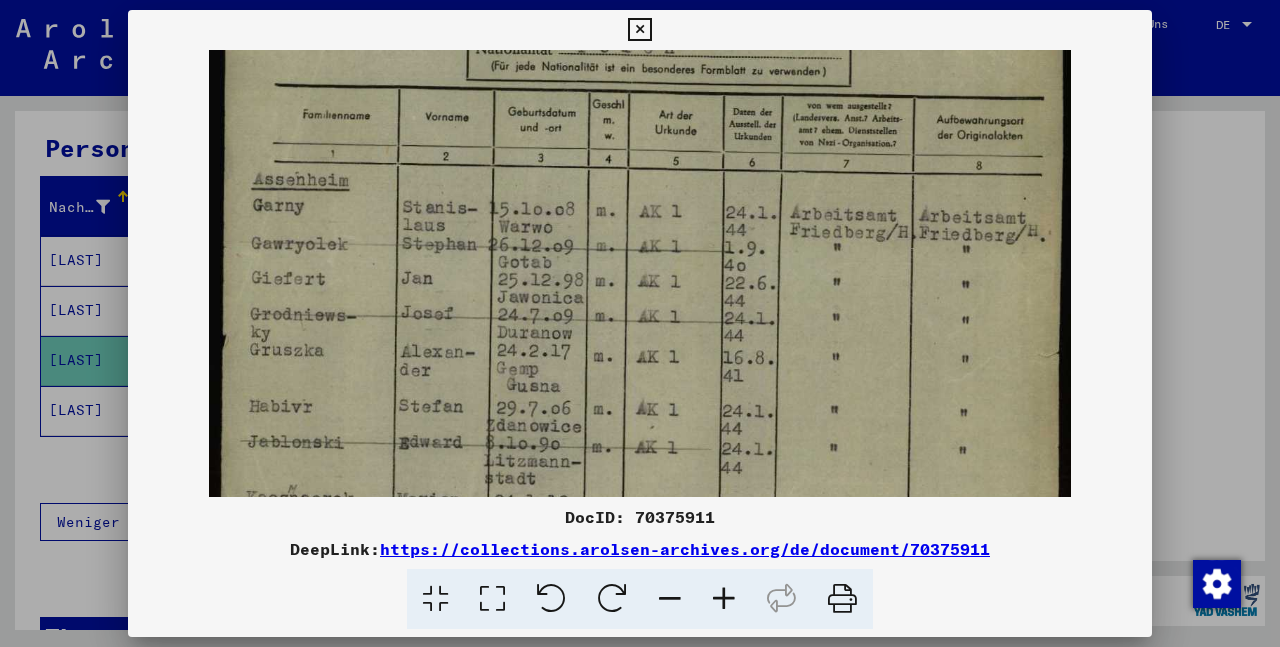 drag, startPoint x: 664, startPoint y: 381, endPoint x: 631, endPoint y: 379, distance: 33.06055 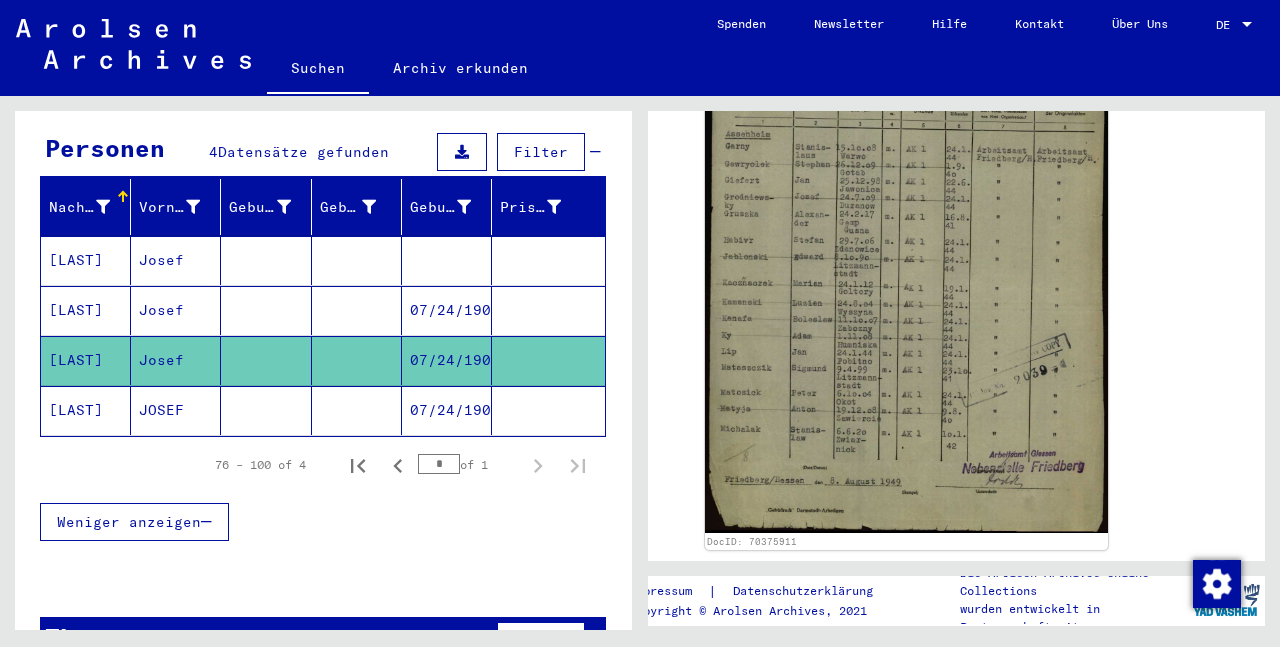 click on "07/24/1909" 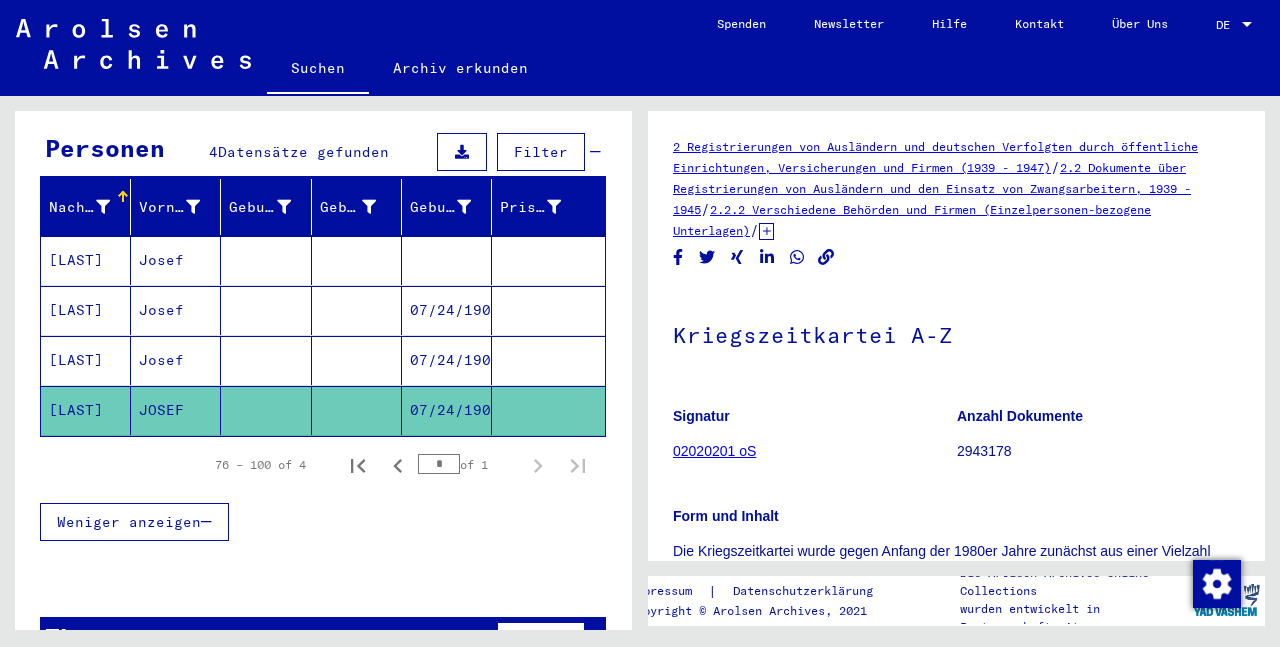 scroll, scrollTop: 293, scrollLeft: 0, axis: vertical 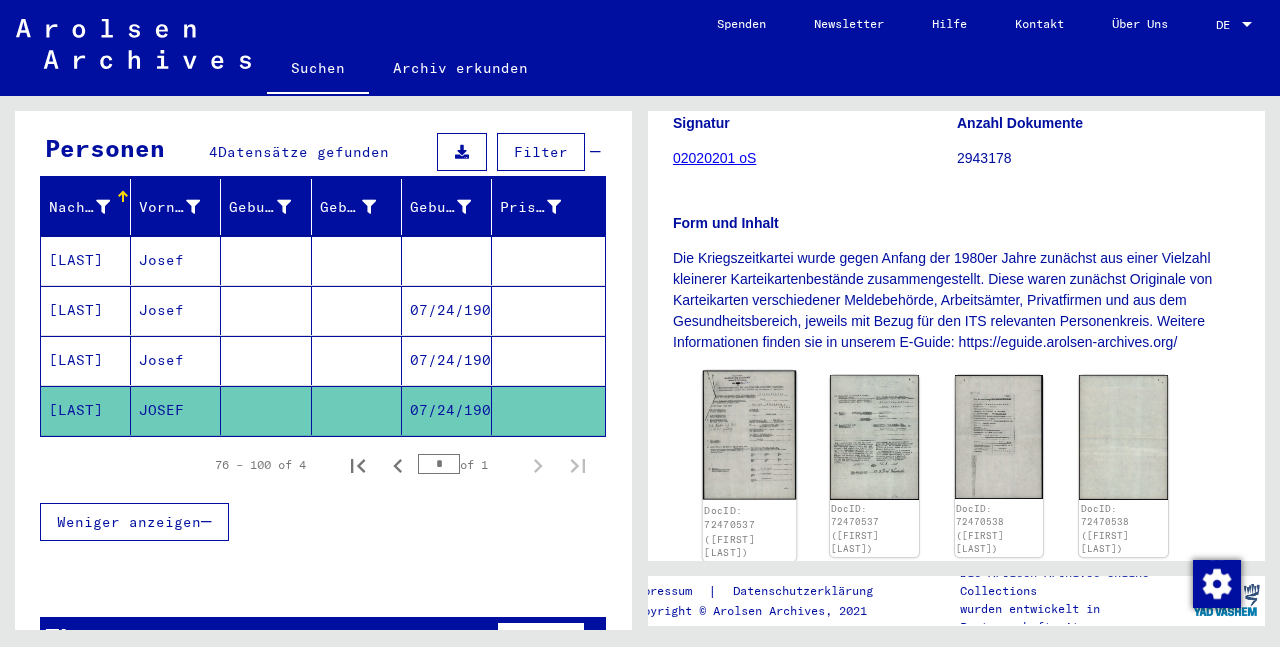 click 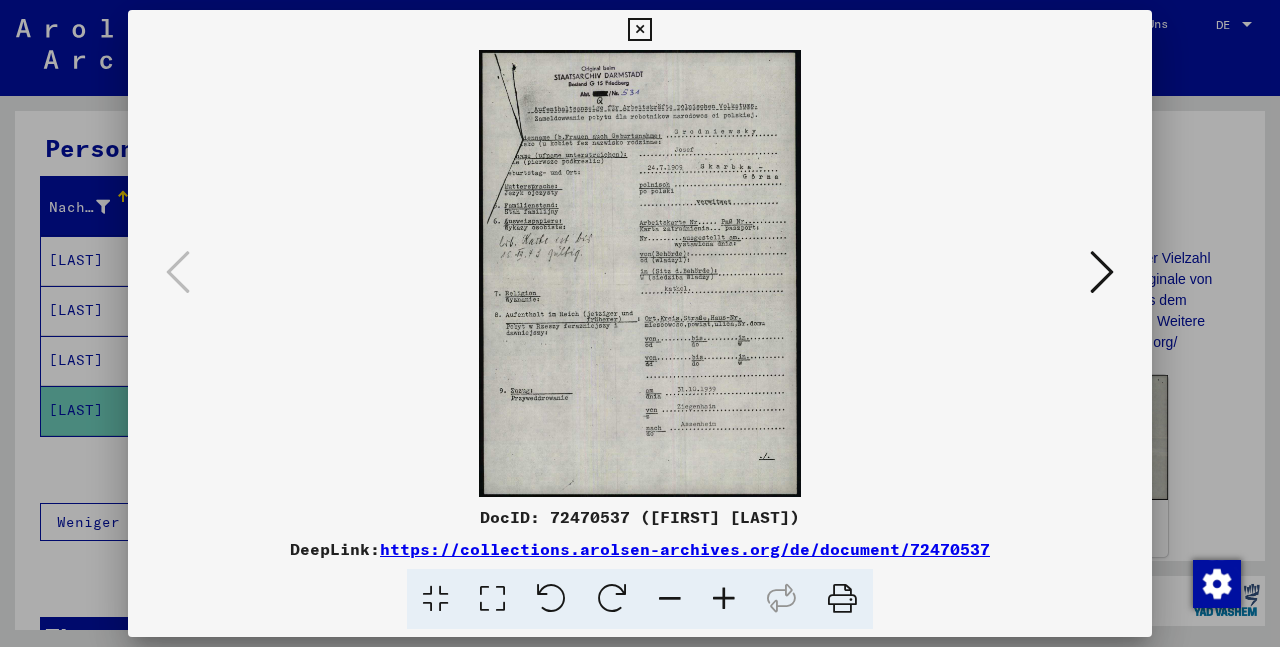 click at bounding box center [724, 599] 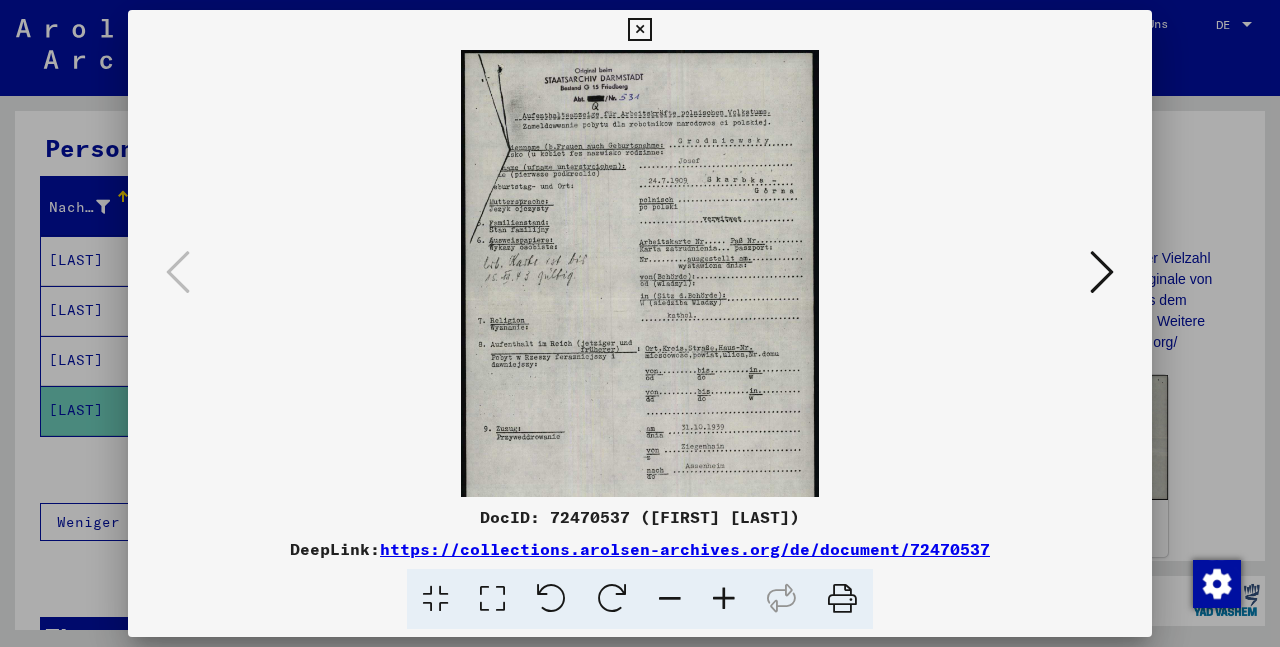 click at bounding box center [724, 599] 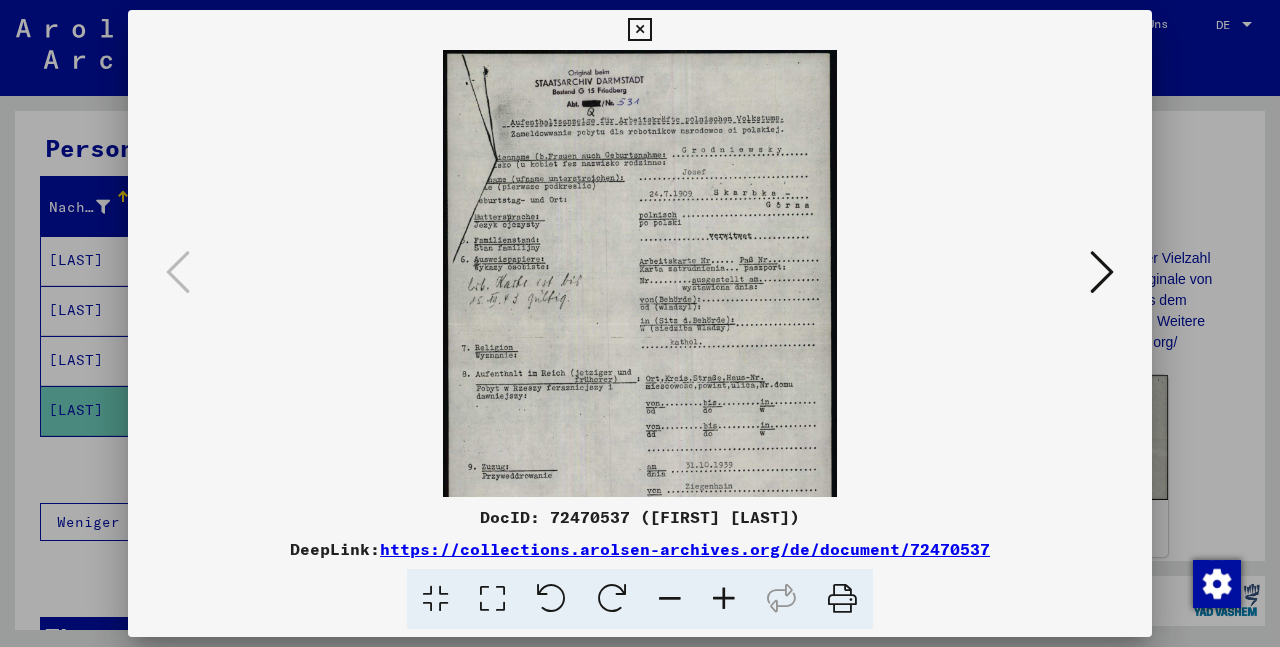 click at bounding box center [724, 599] 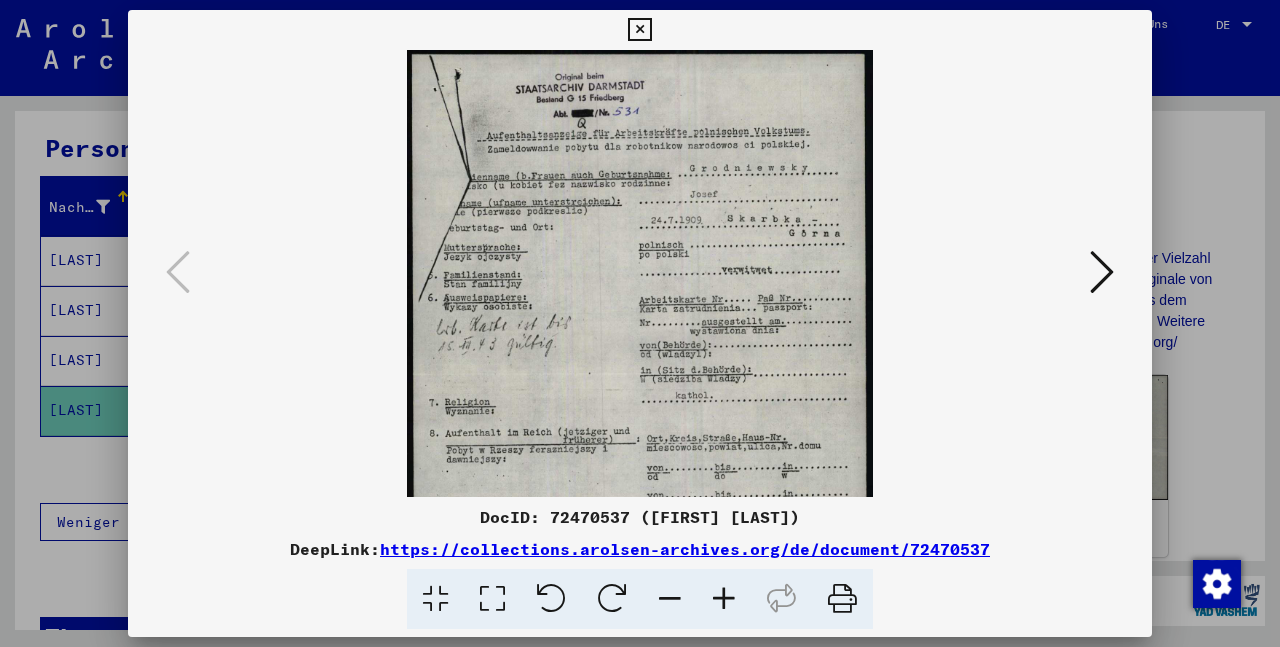 click at bounding box center [724, 599] 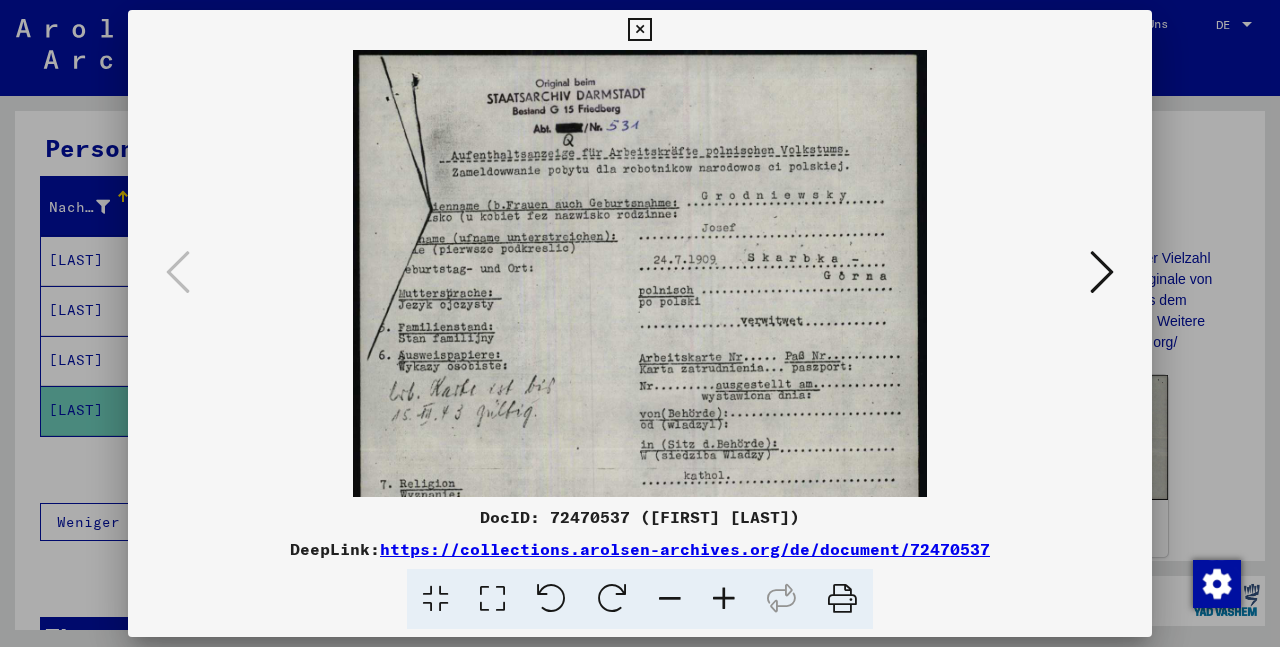 click at bounding box center (724, 599) 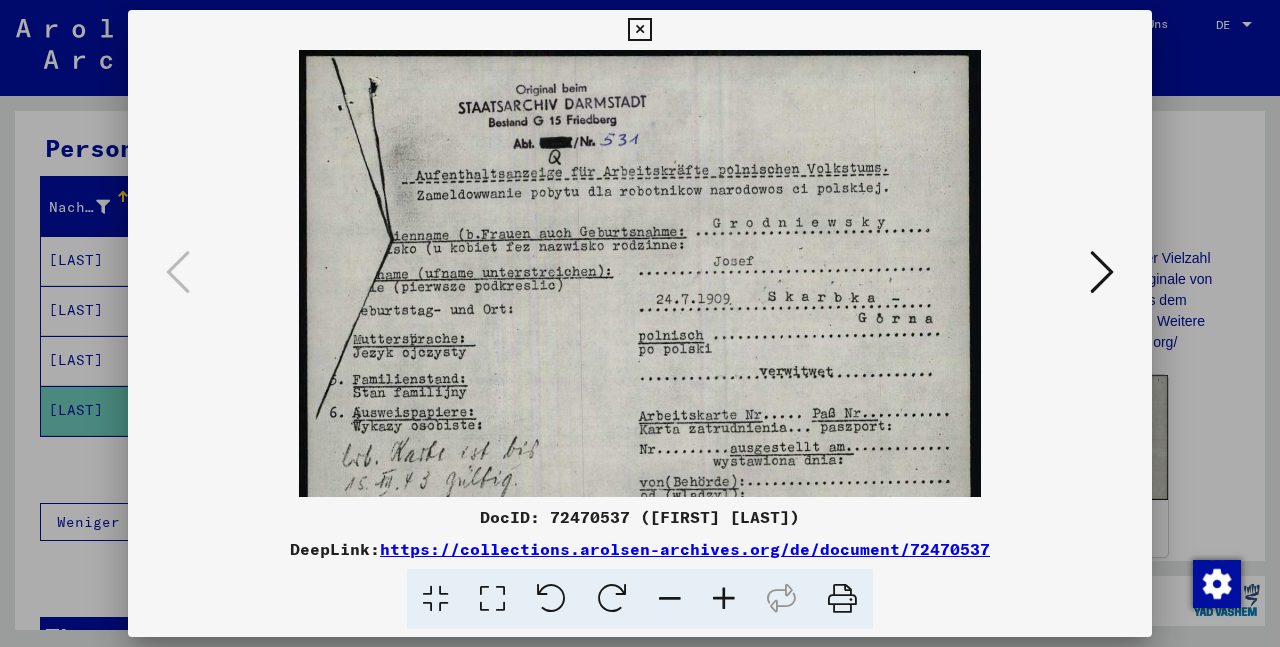 click at bounding box center [724, 599] 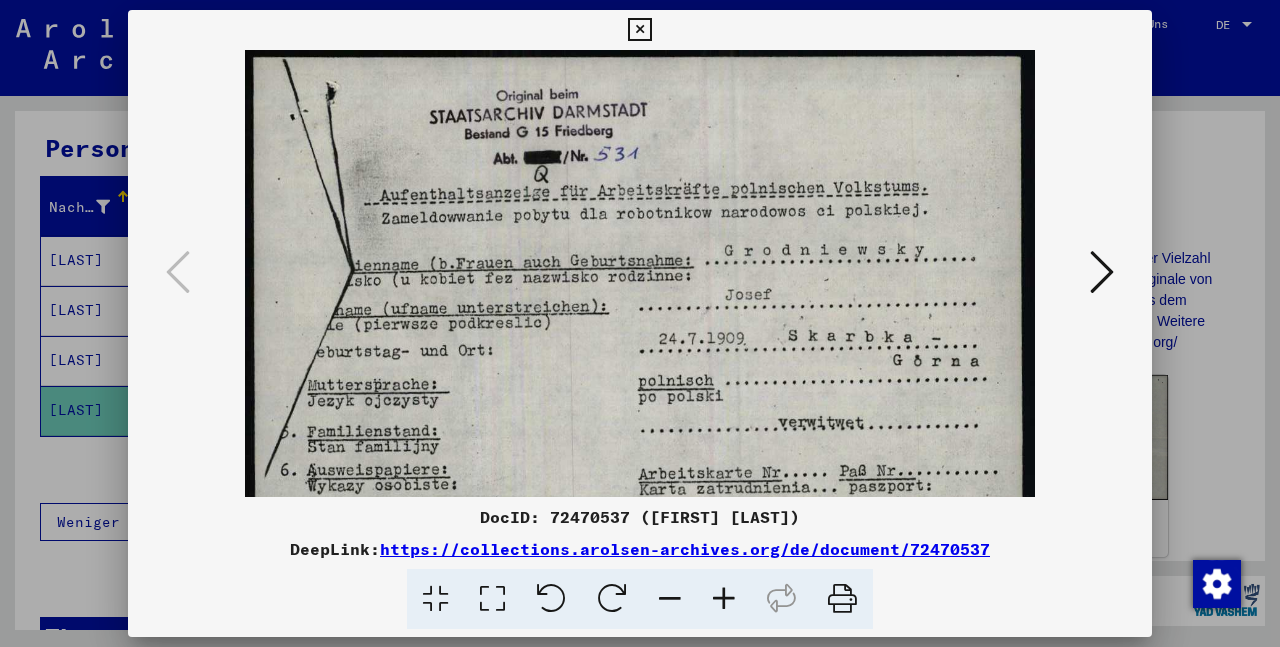 click at bounding box center [724, 599] 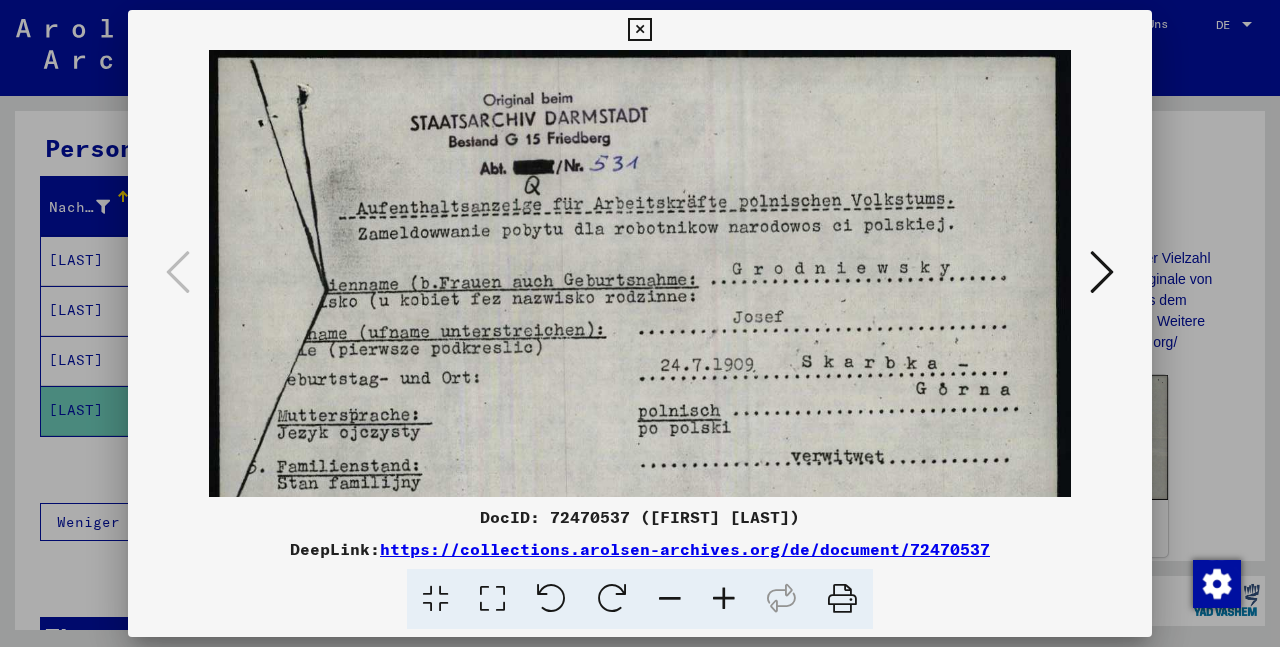 click at bounding box center (724, 599) 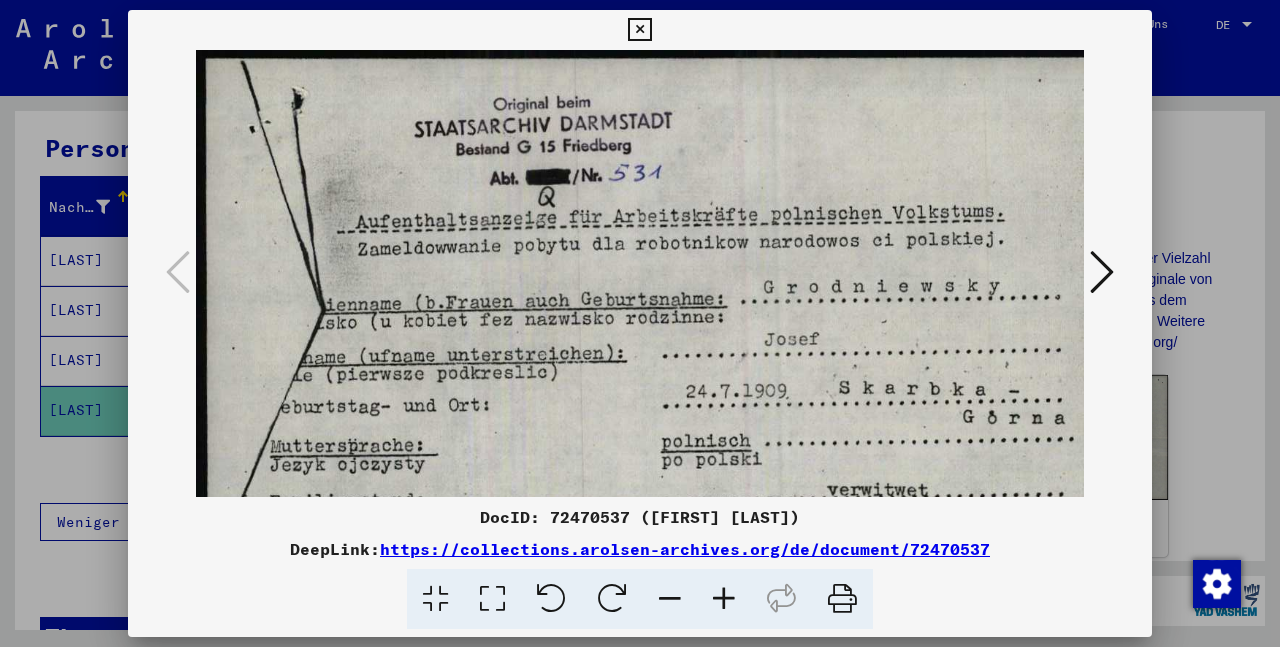click at bounding box center [724, 599] 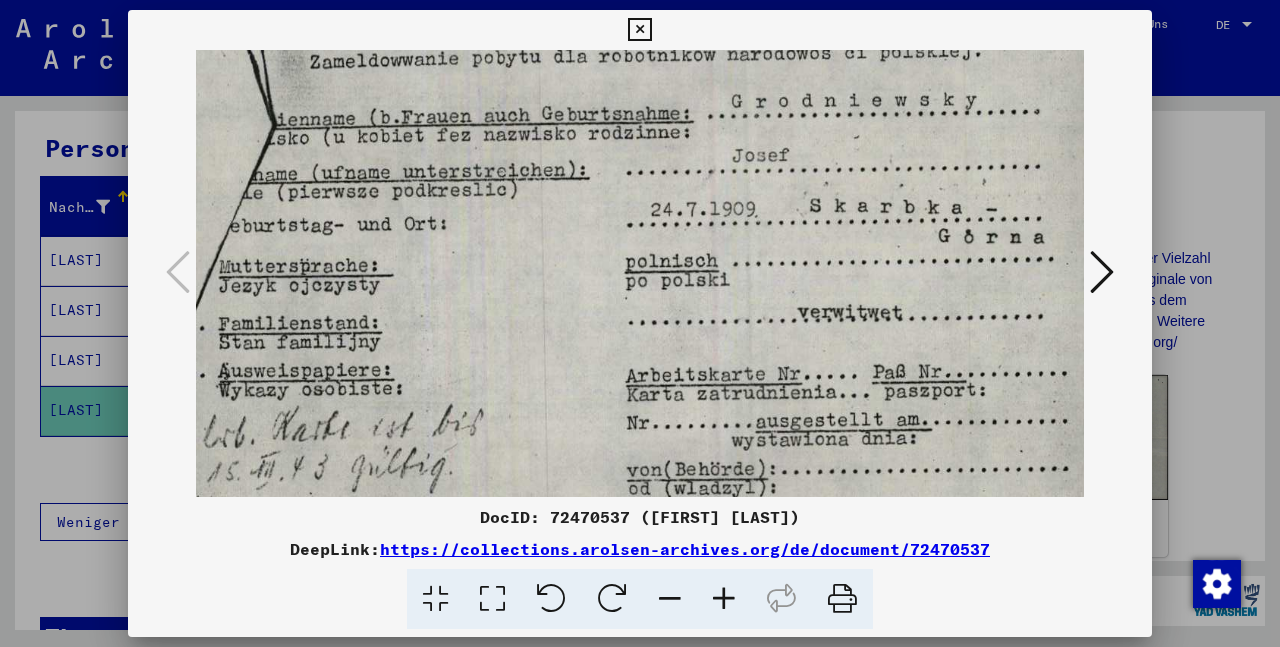 drag, startPoint x: 706, startPoint y: 489, endPoint x: 651, endPoint y: 293, distance: 203.57063 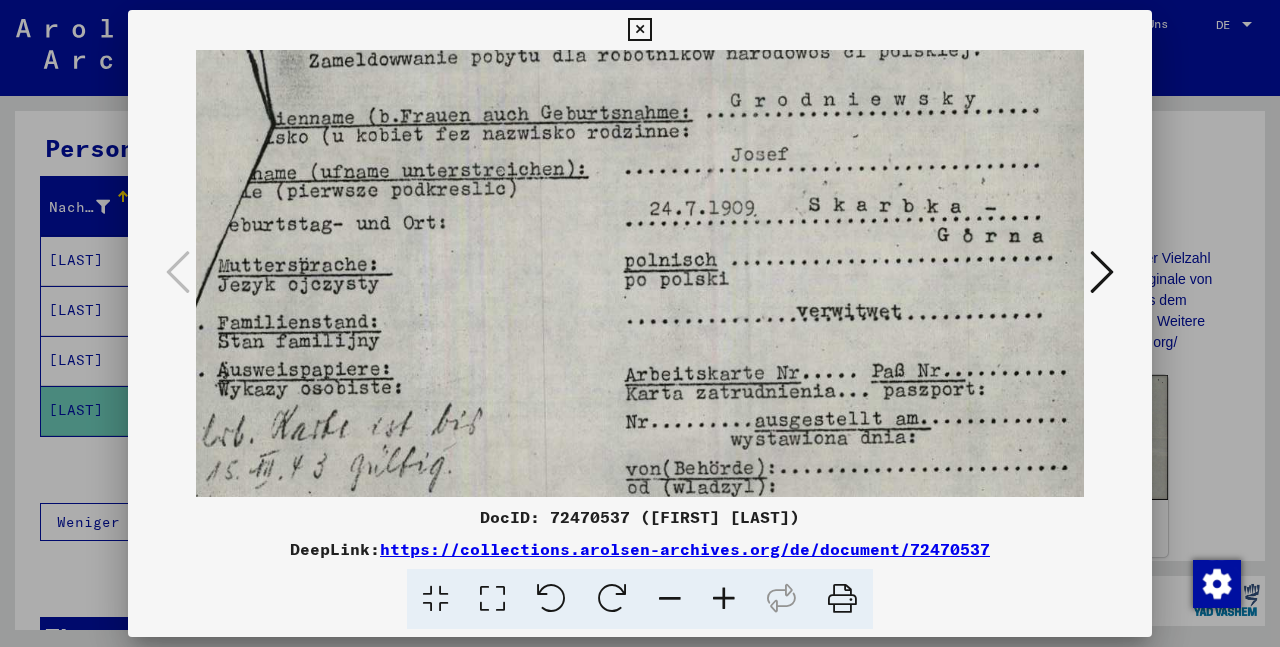 scroll, scrollTop: 344, scrollLeft: 75, axis: both 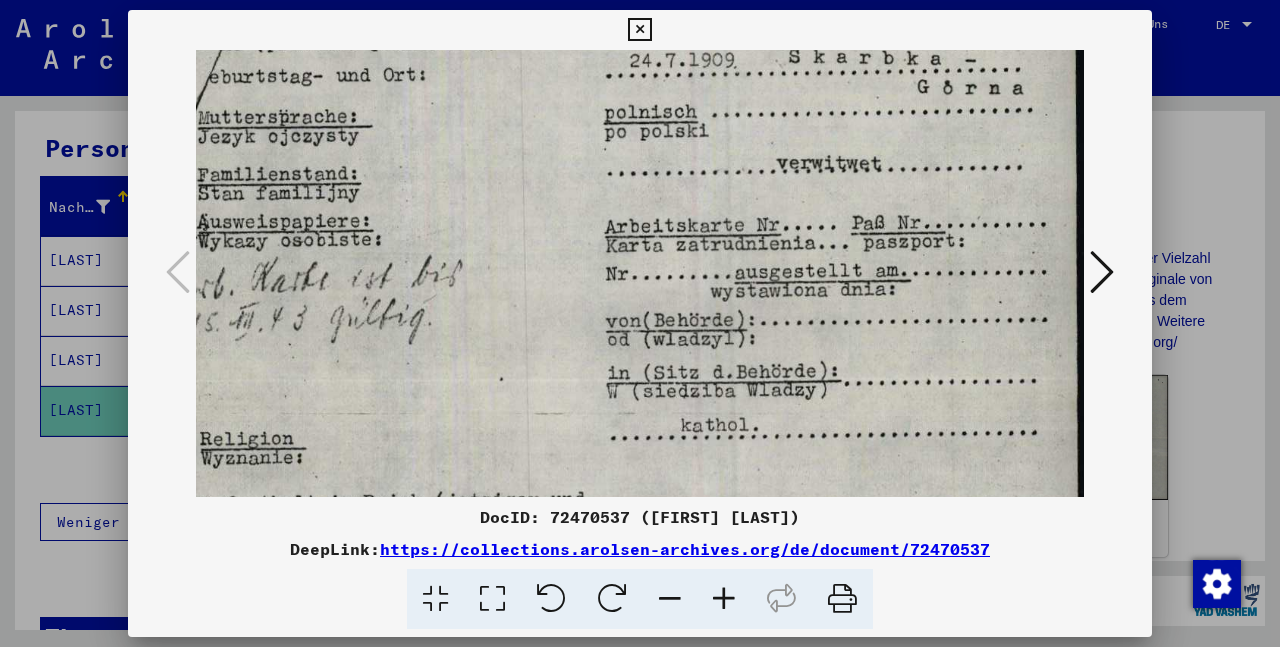 drag, startPoint x: 703, startPoint y: 389, endPoint x: 676, endPoint y: 241, distance: 150.44267 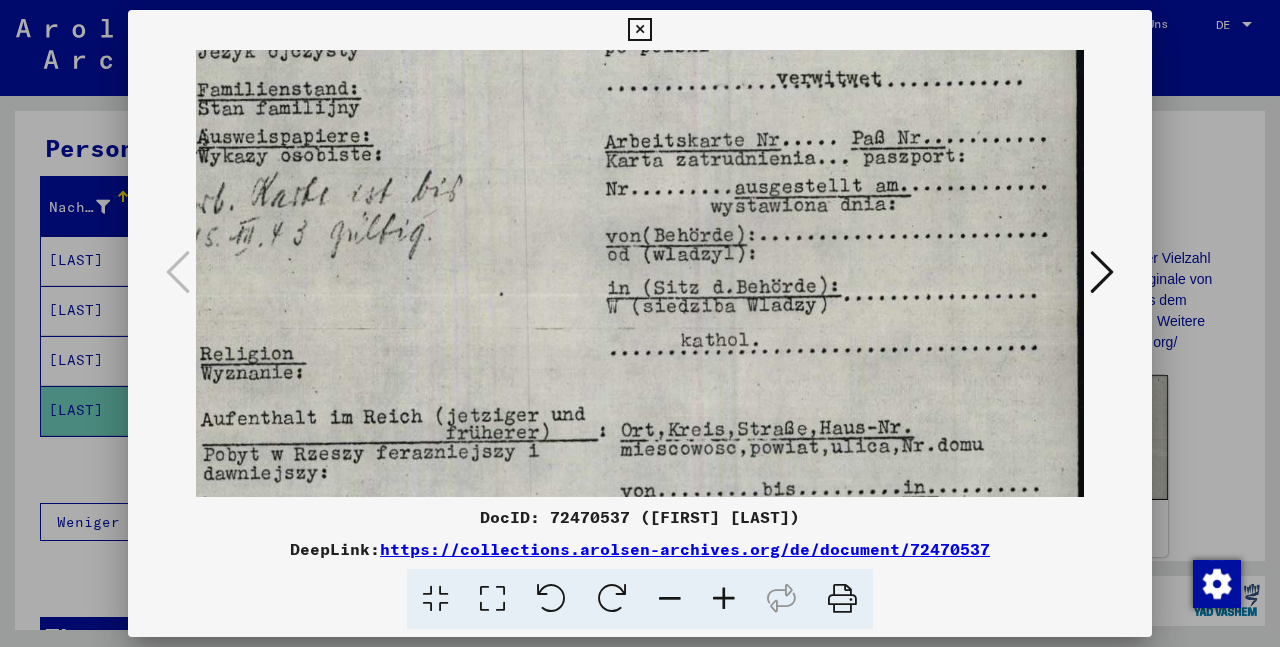 drag, startPoint x: 657, startPoint y: 360, endPoint x: 645, endPoint y: 233, distance: 127.56567 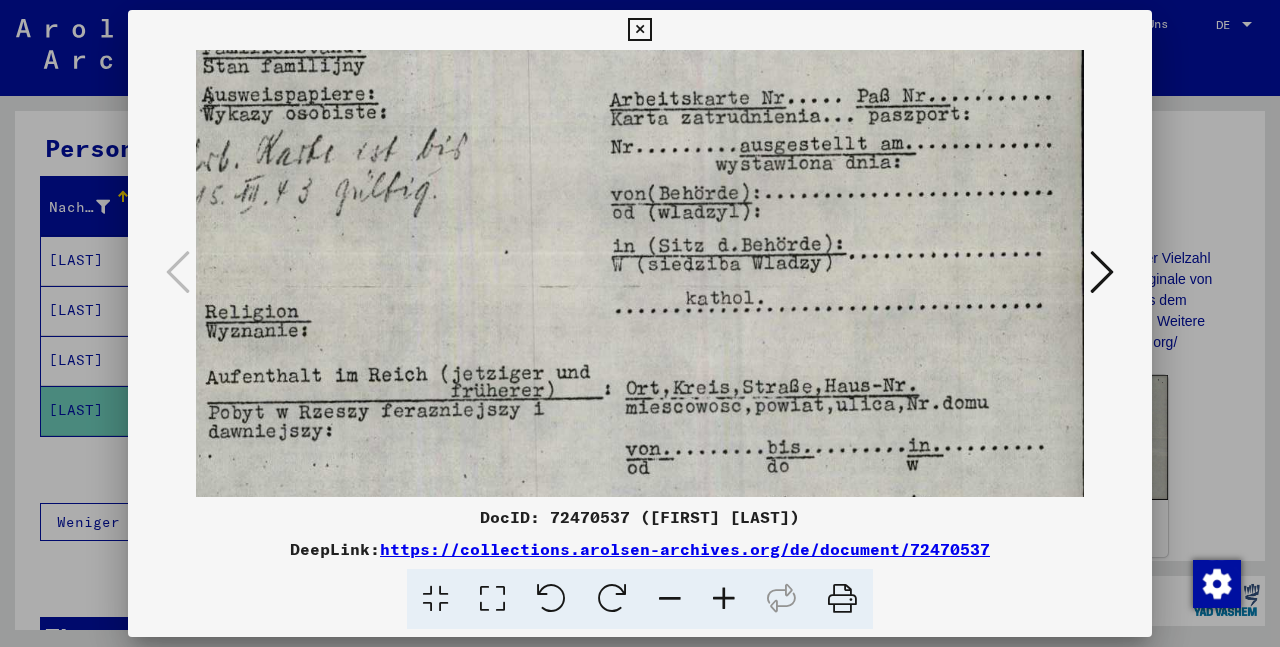 scroll, scrollTop: 593, scrollLeft: 75, axis: both 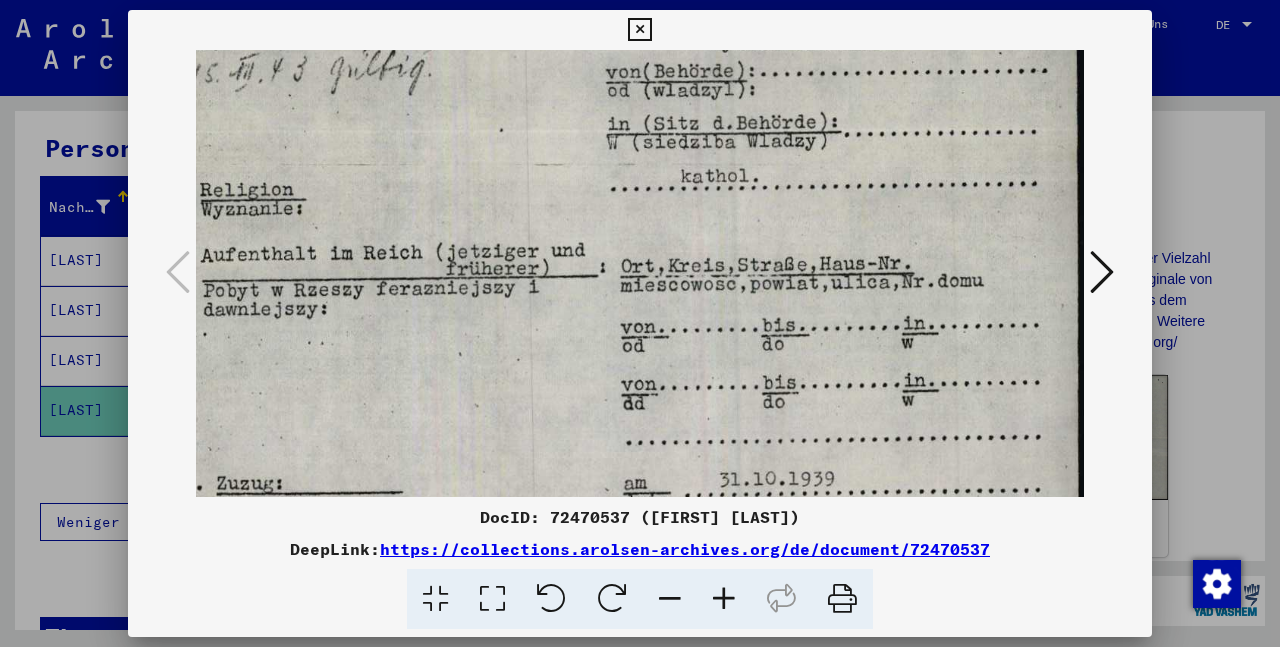 drag, startPoint x: 909, startPoint y: 385, endPoint x: 866, endPoint y: 263, distance: 129.3561 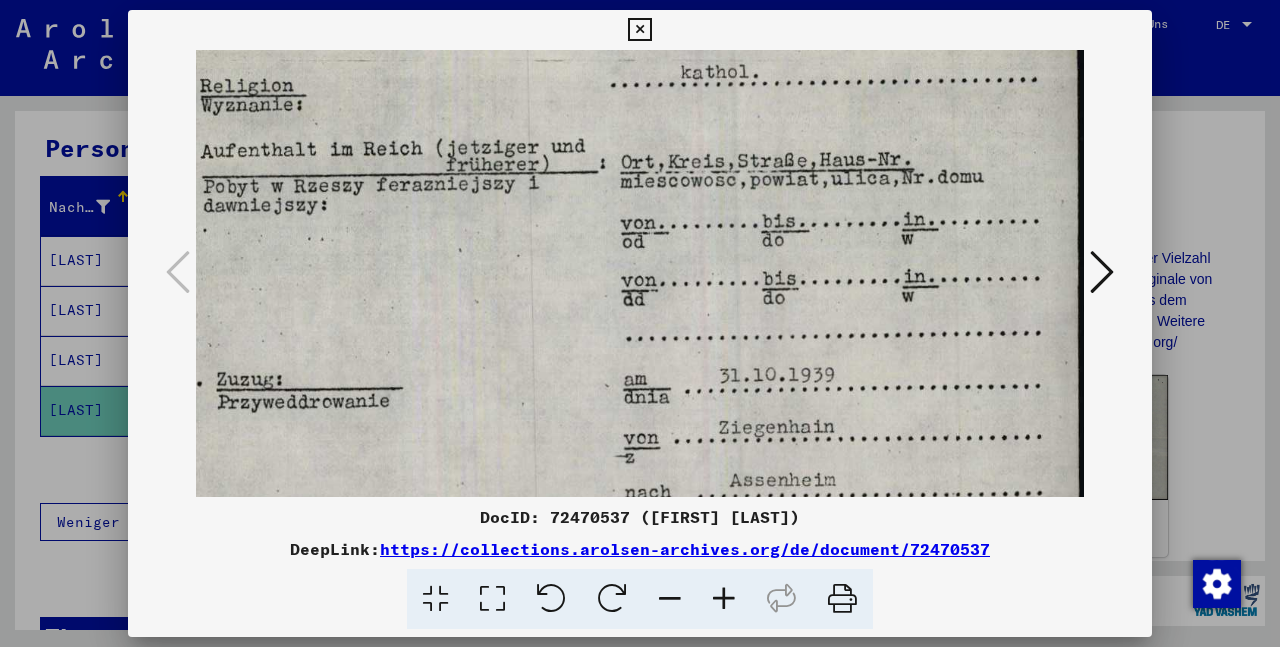 scroll, scrollTop: 699, scrollLeft: 75, axis: both 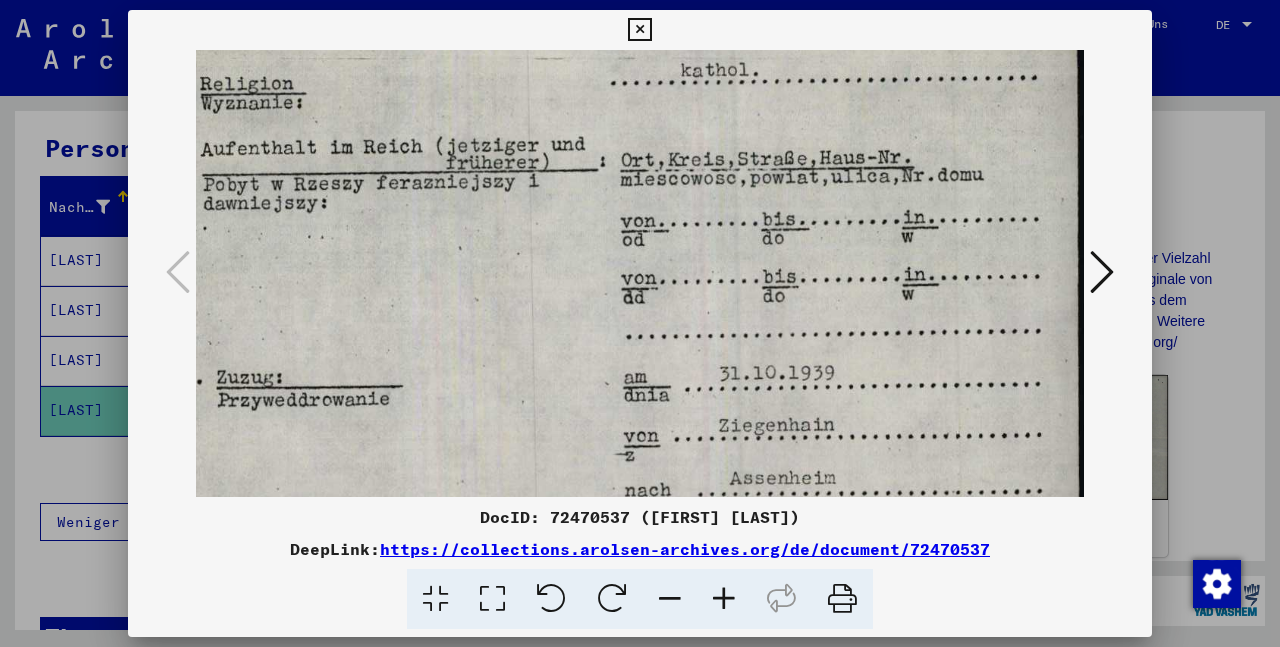 drag, startPoint x: 871, startPoint y: 364, endPoint x: 851, endPoint y: 258, distance: 107.87029 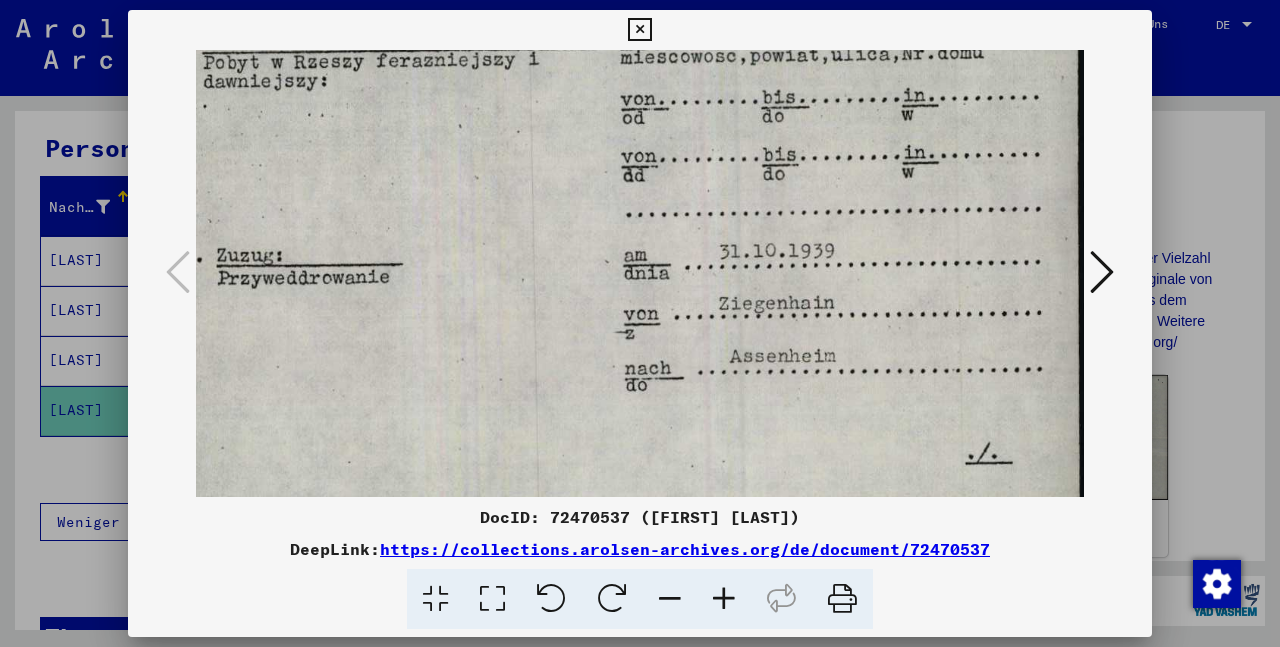 drag, startPoint x: 819, startPoint y: 370, endPoint x: 760, endPoint y: 248, distance: 135.51753 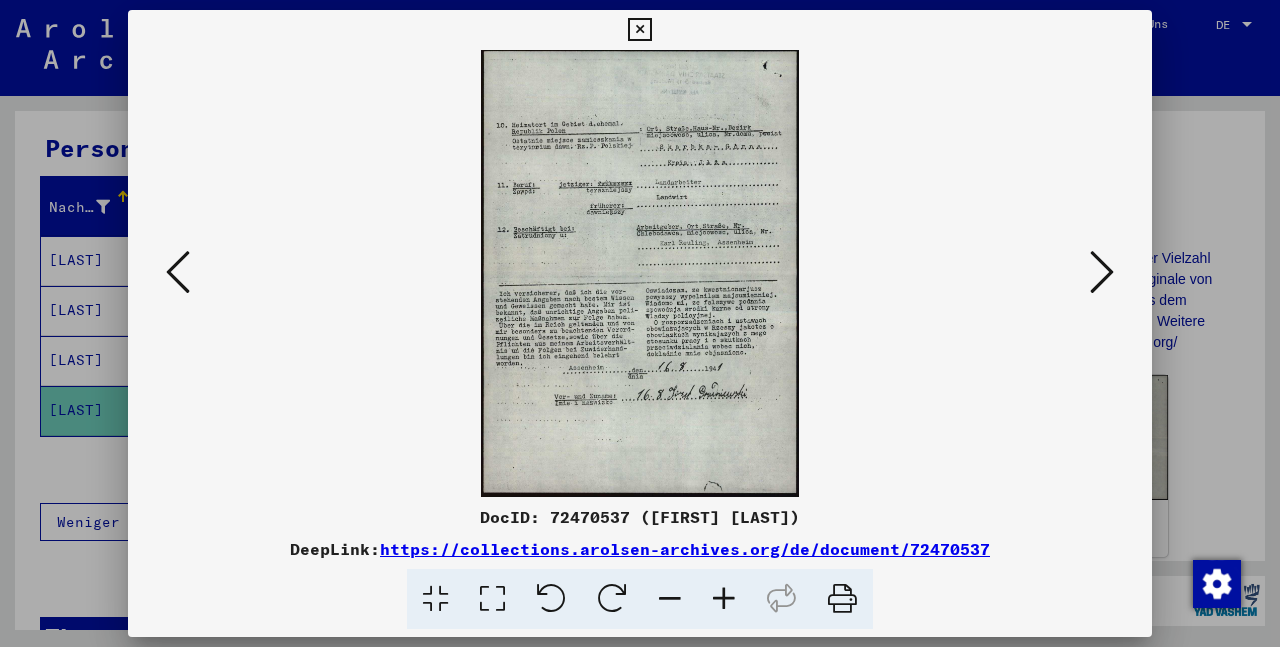 scroll, scrollTop: 0, scrollLeft: 0, axis: both 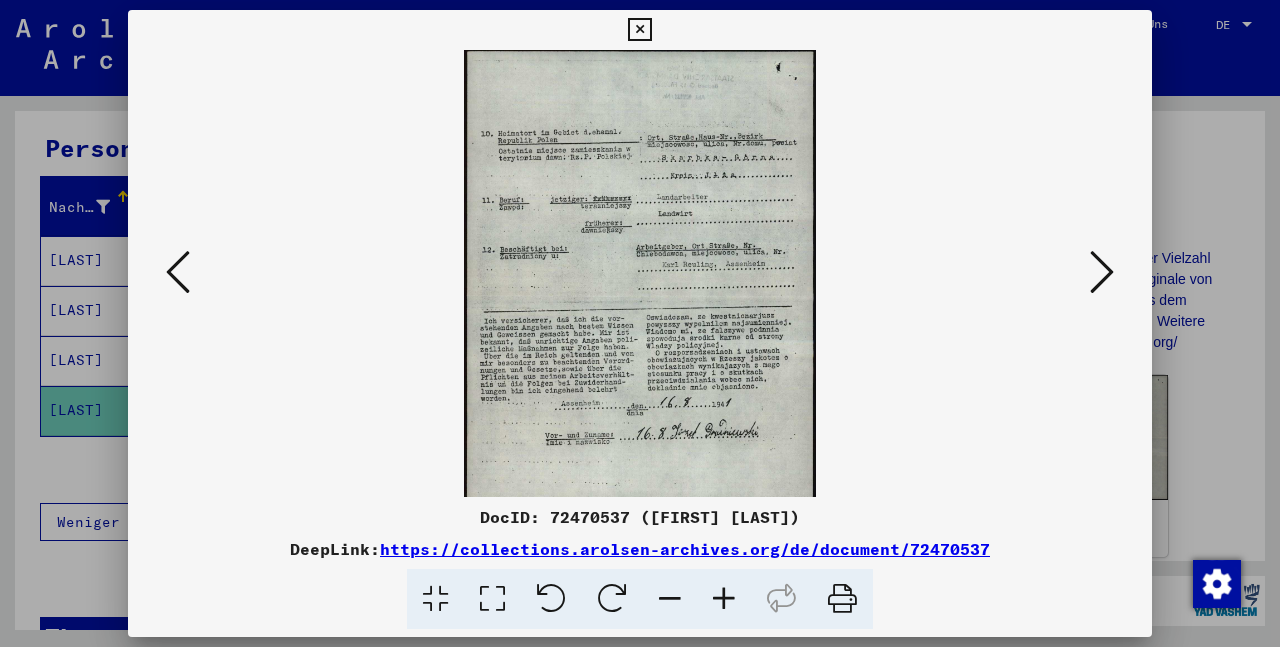 click at bounding box center [724, 599] 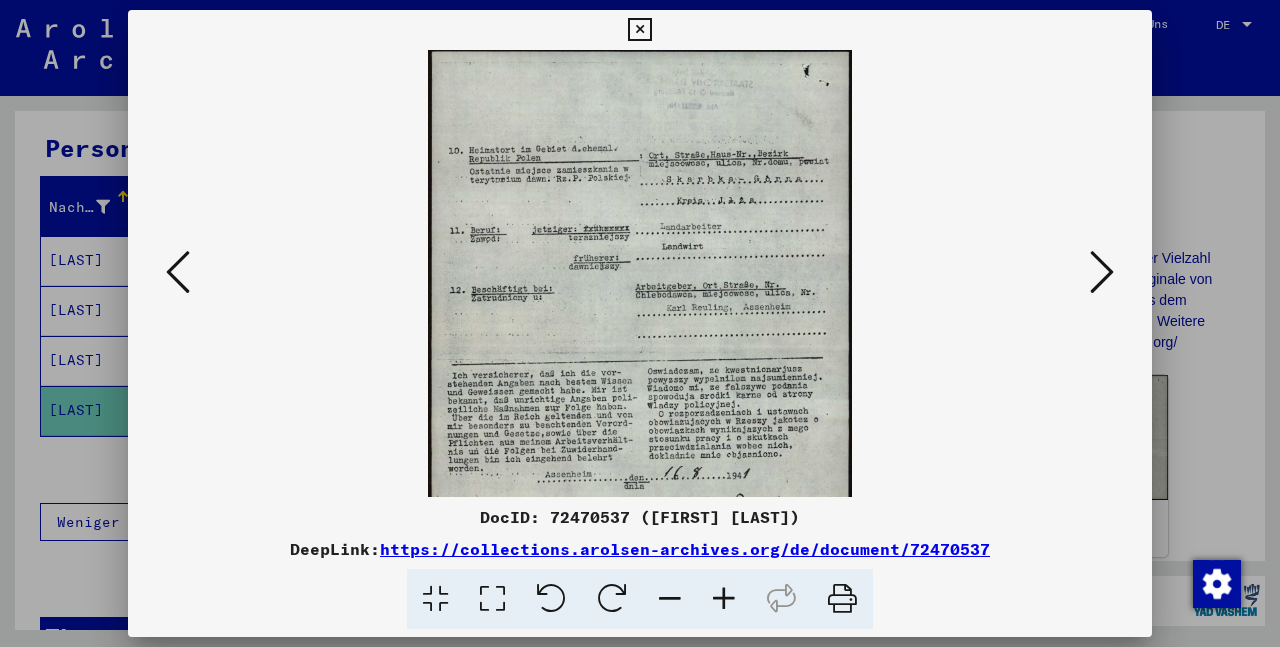 click at bounding box center [724, 599] 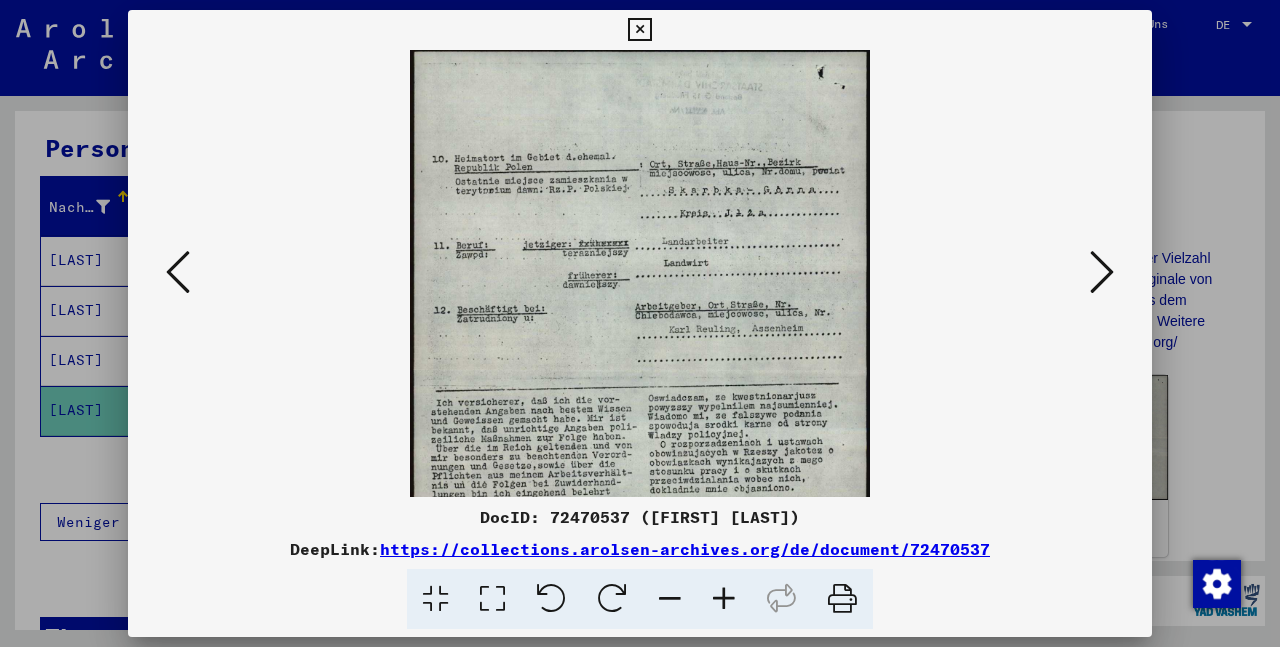 click at bounding box center [724, 599] 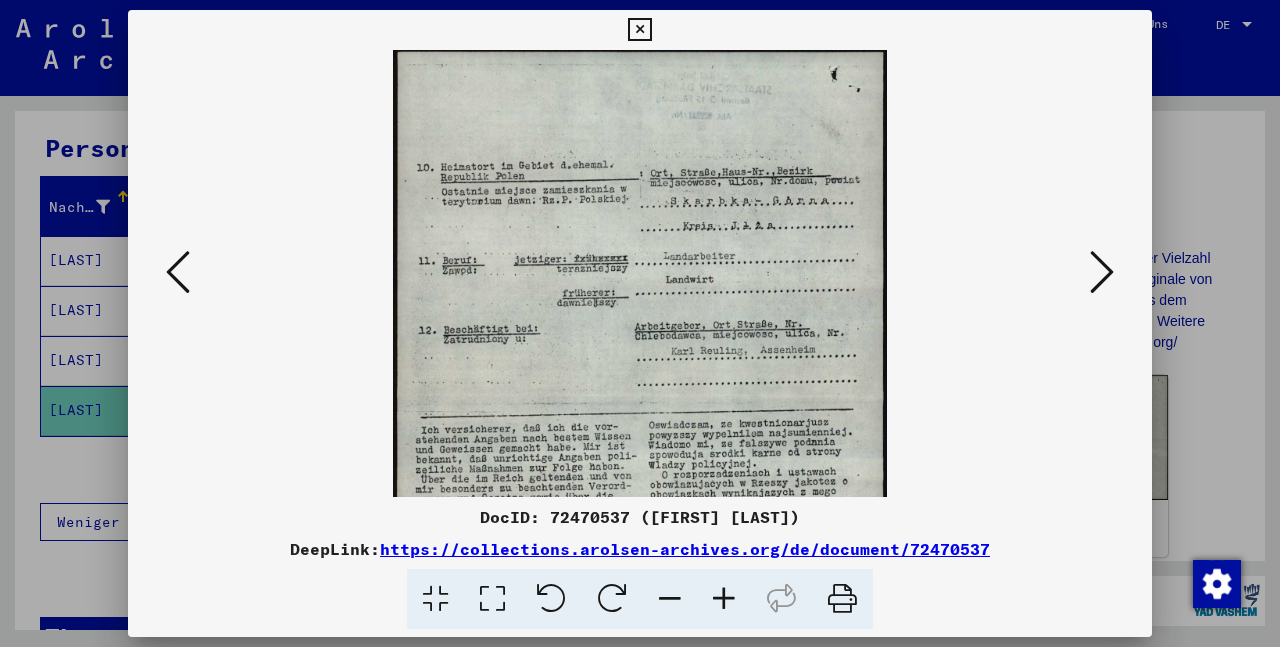click at bounding box center (724, 599) 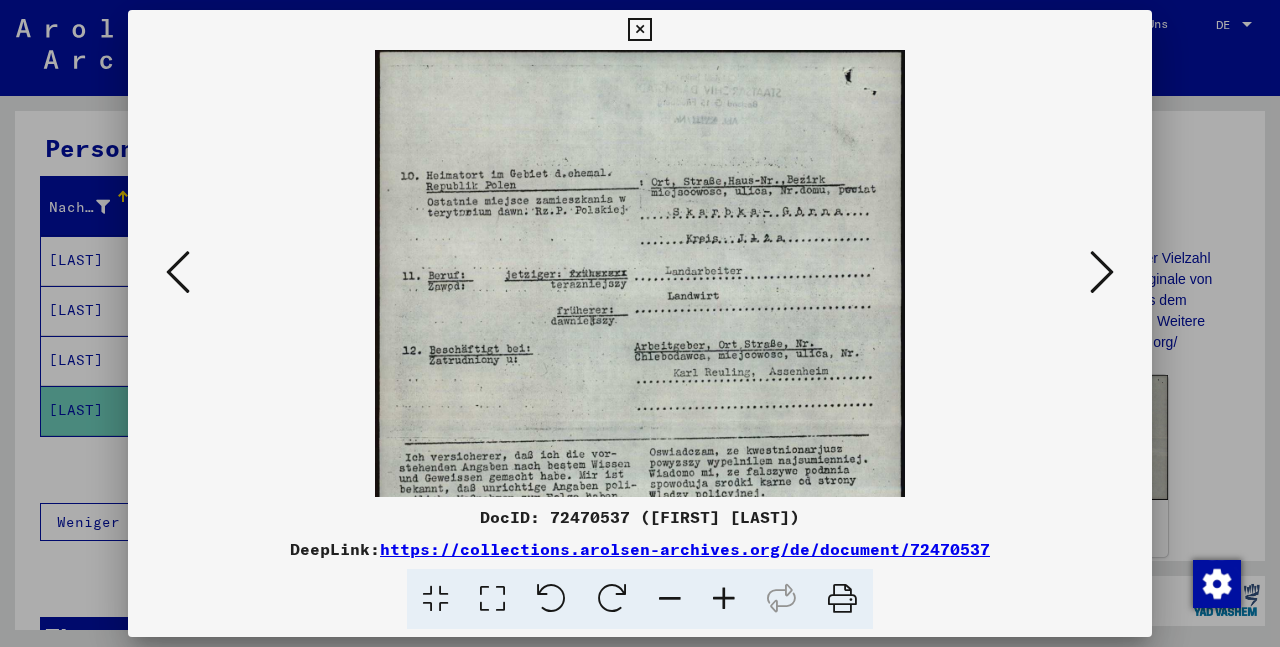 click at bounding box center (724, 599) 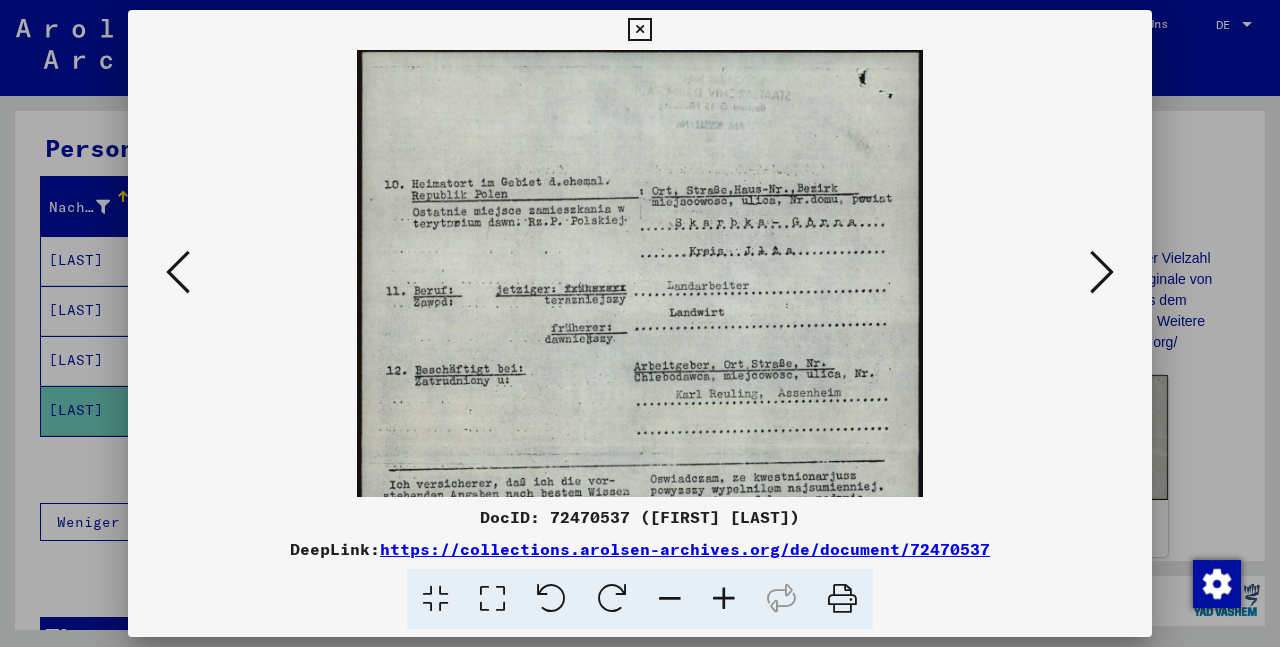 click at bounding box center [724, 599] 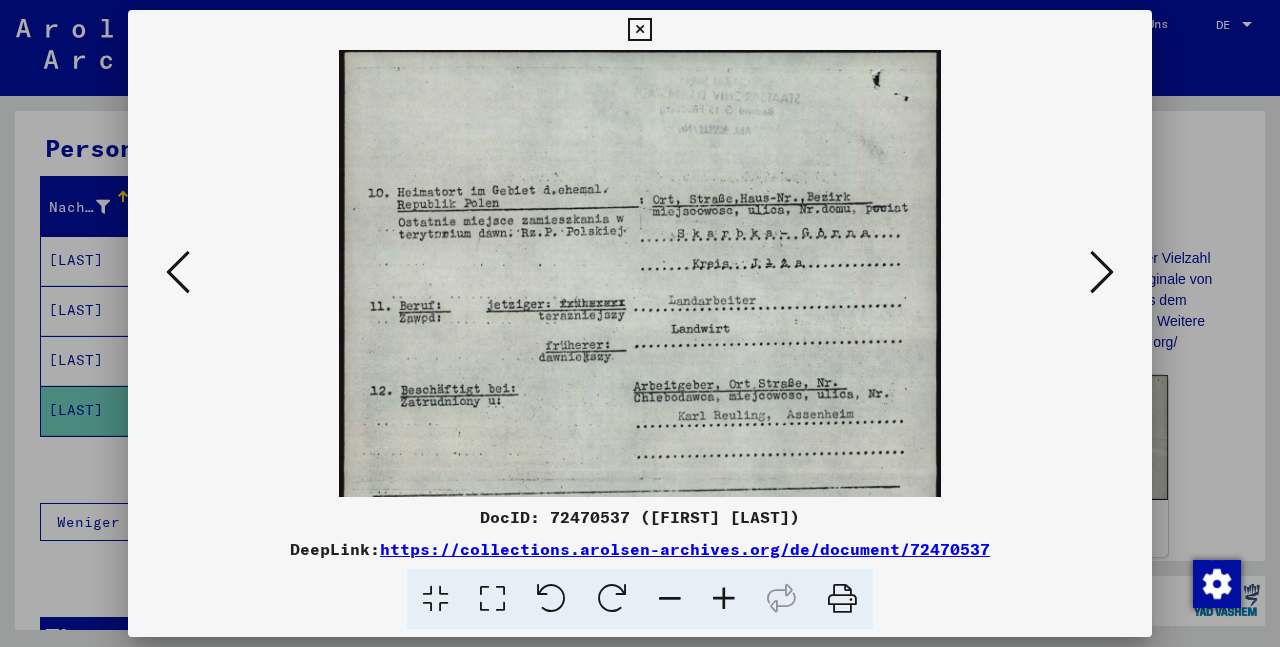 click at bounding box center (724, 599) 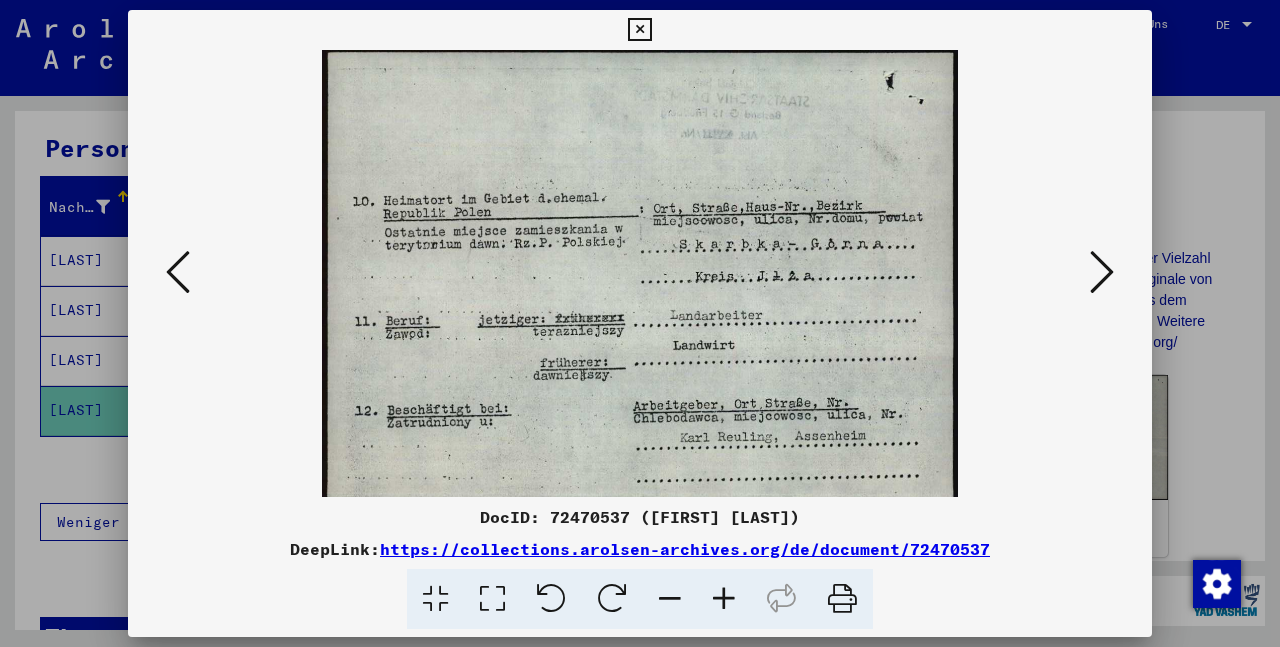 click at bounding box center (724, 599) 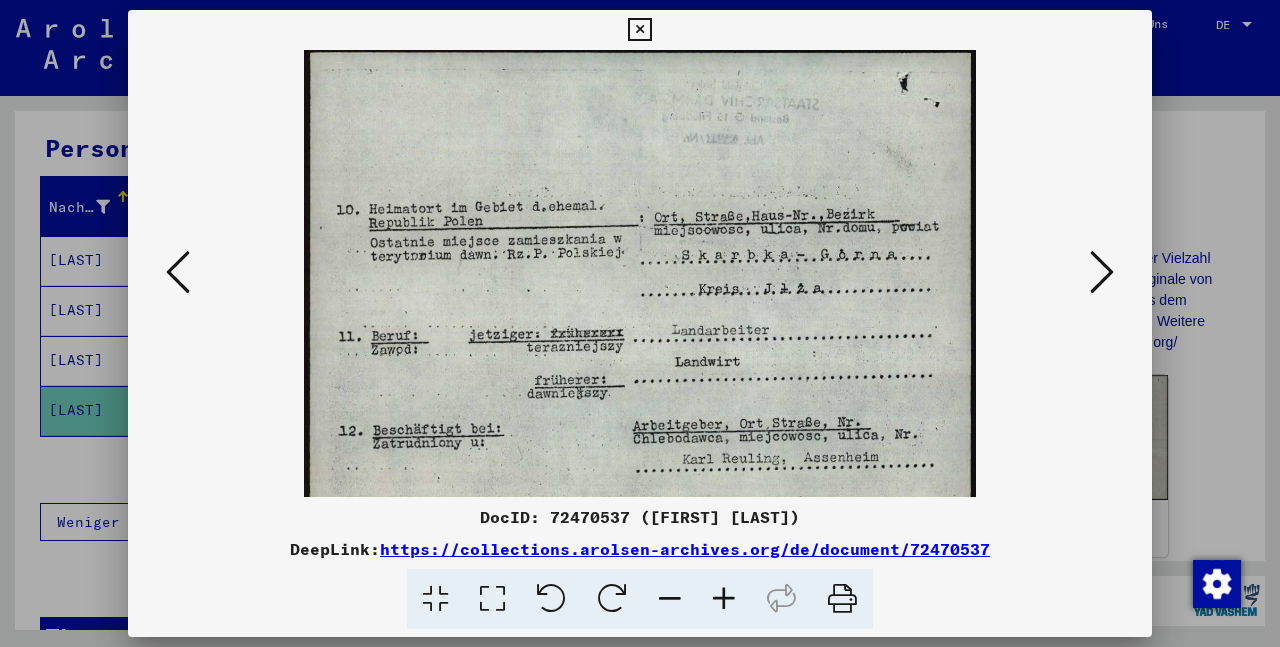 click at bounding box center (724, 599) 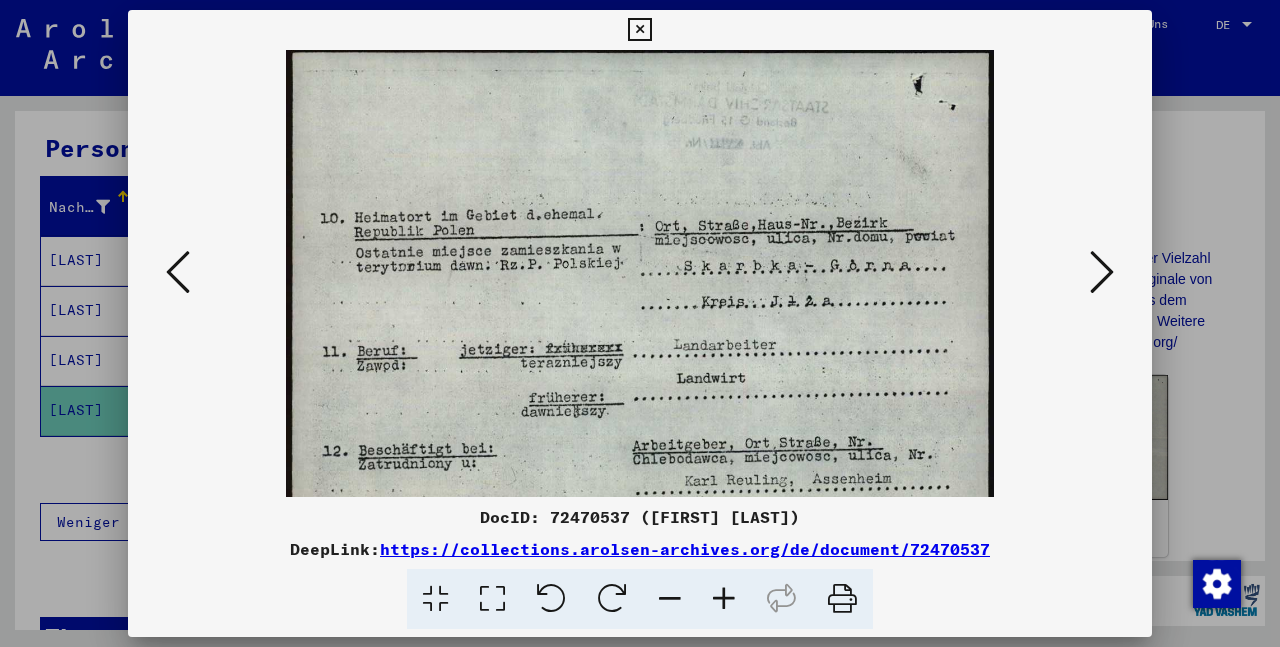 click at bounding box center (724, 599) 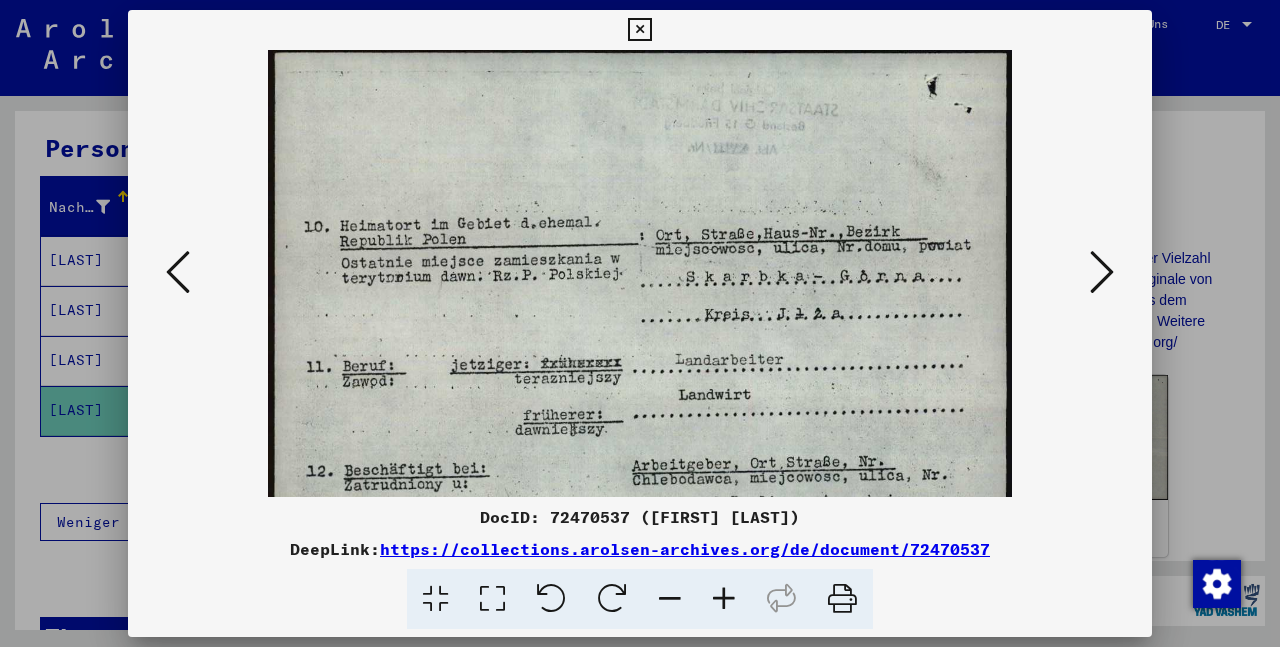 click at bounding box center (724, 599) 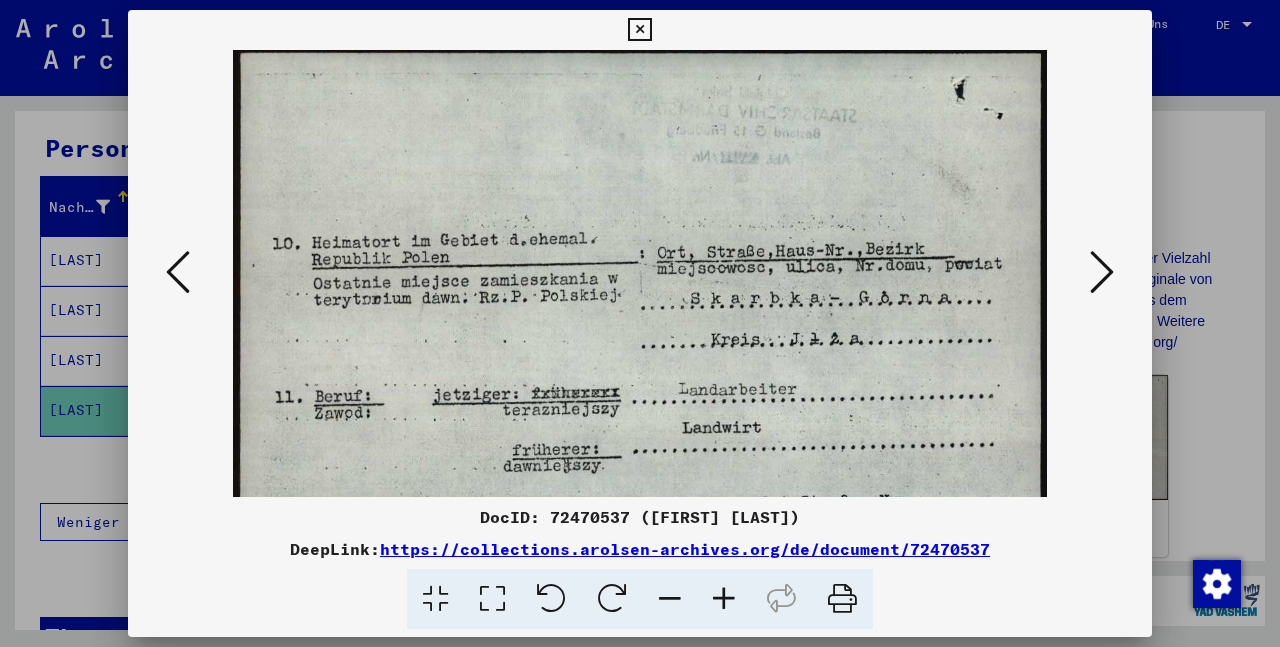 click at bounding box center [724, 599] 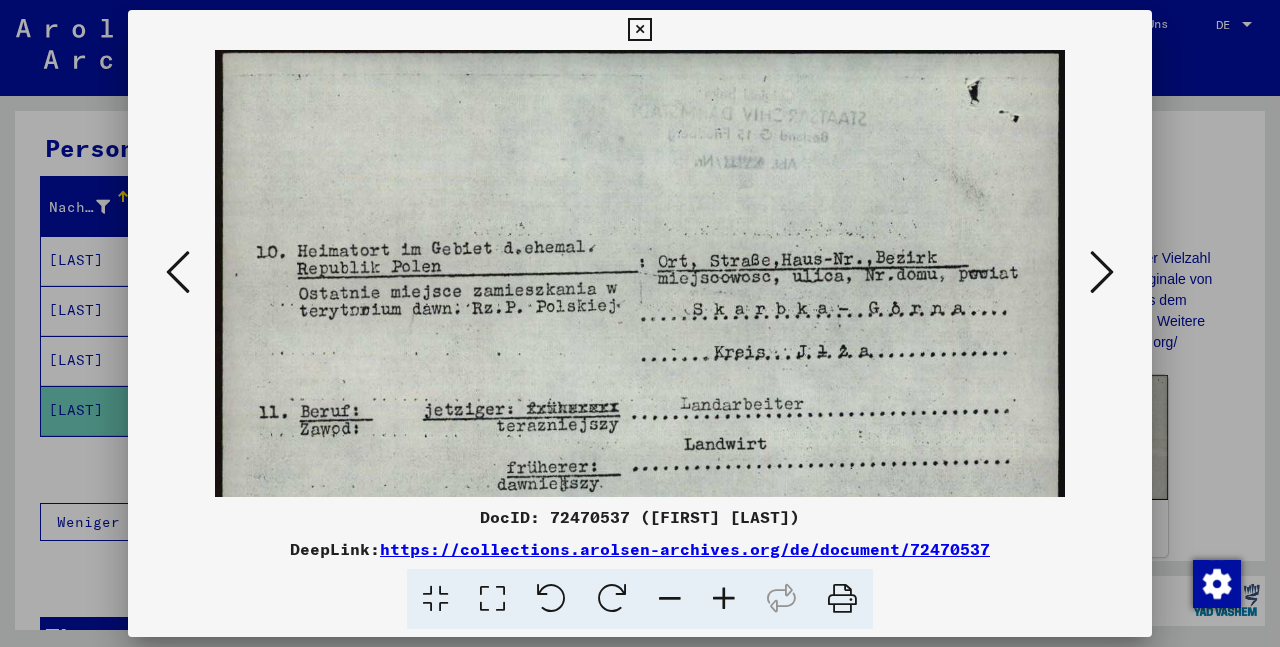 click at bounding box center [724, 599] 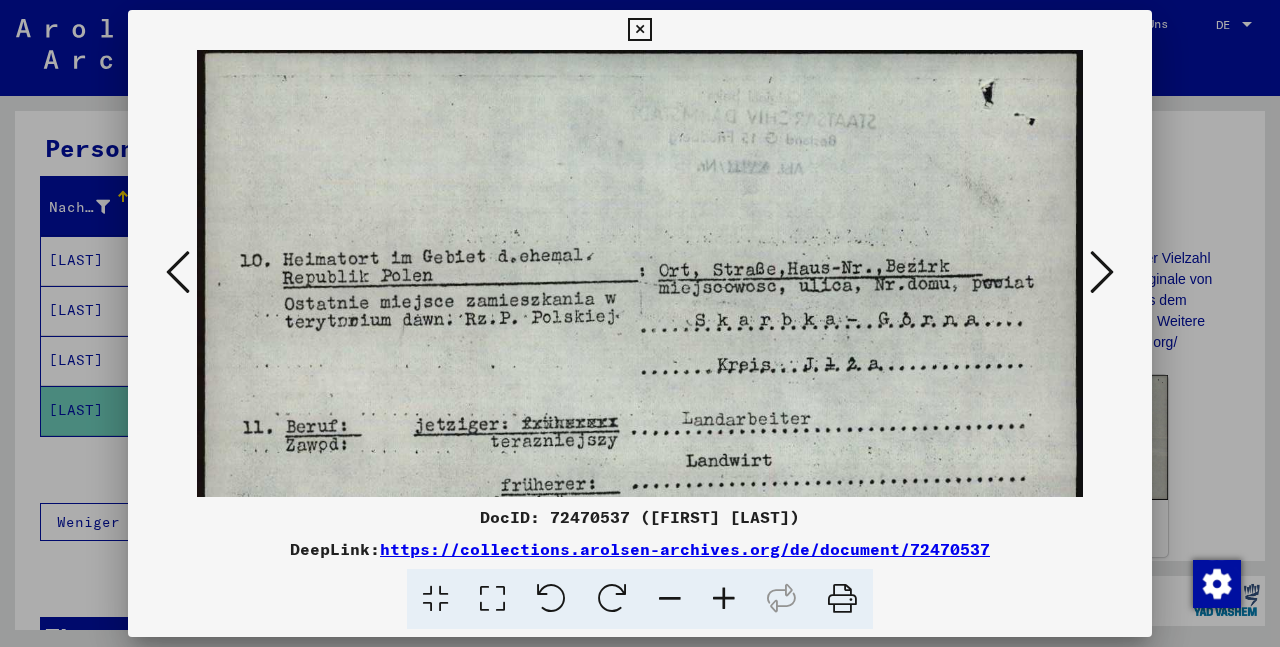 click at bounding box center [724, 599] 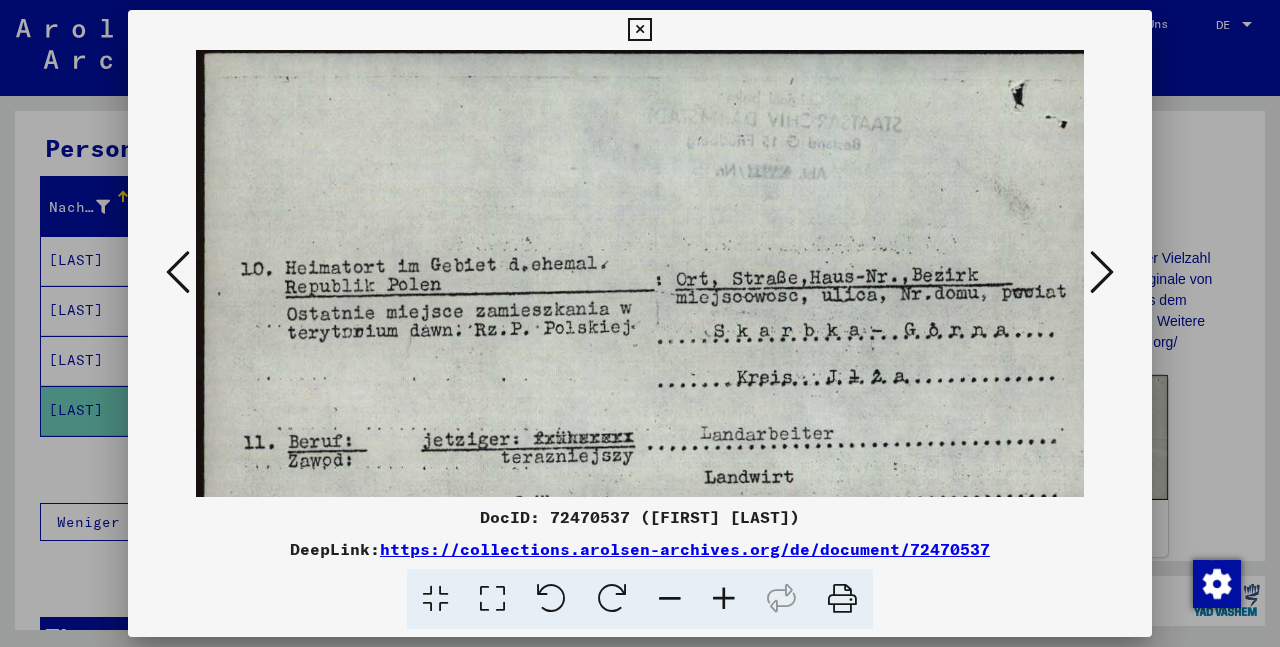 click at bounding box center (724, 599) 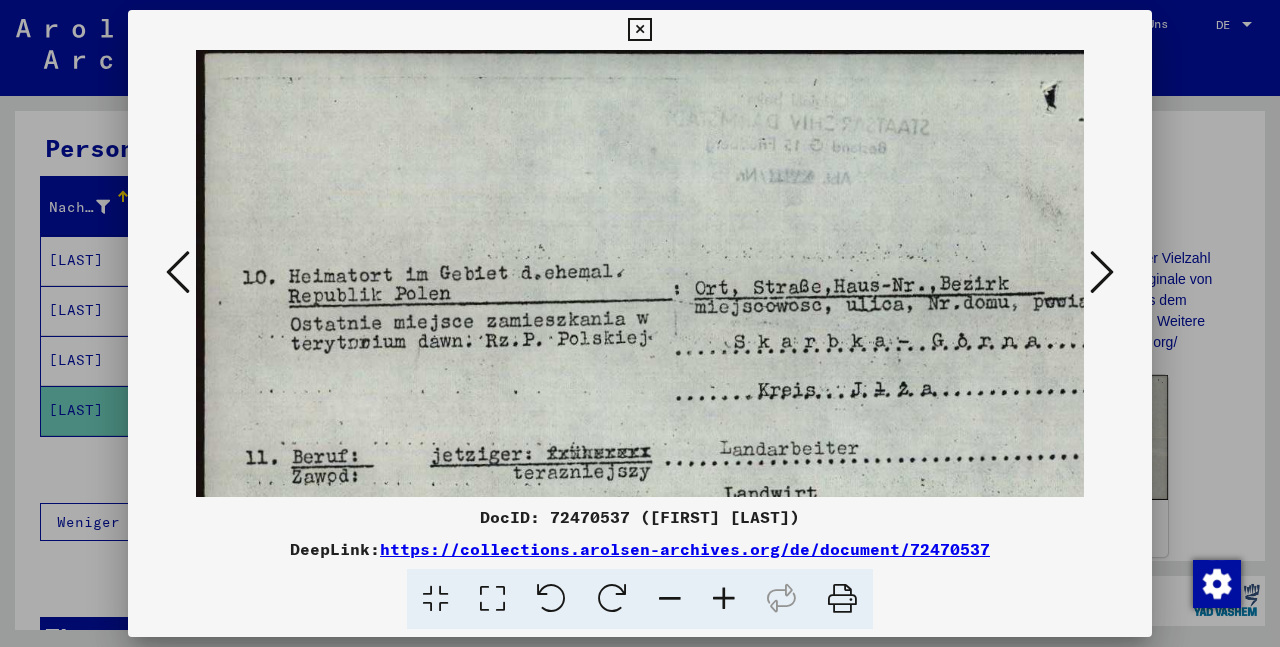 click at bounding box center (724, 599) 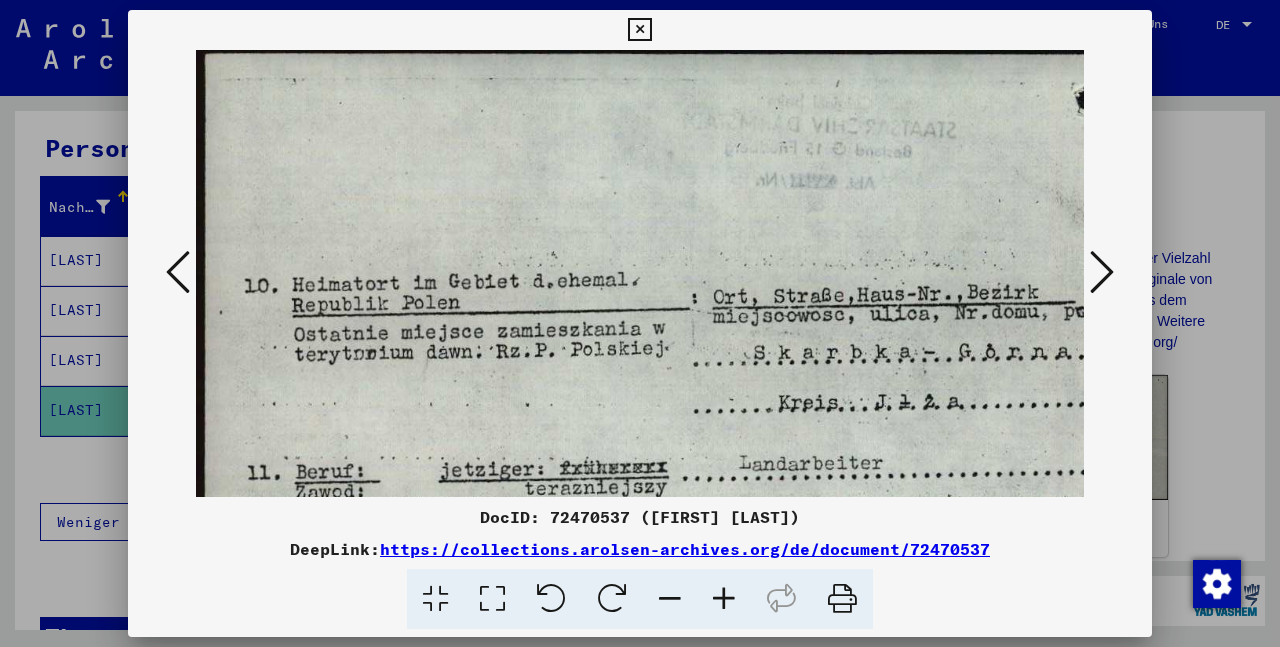 click at bounding box center (724, 599) 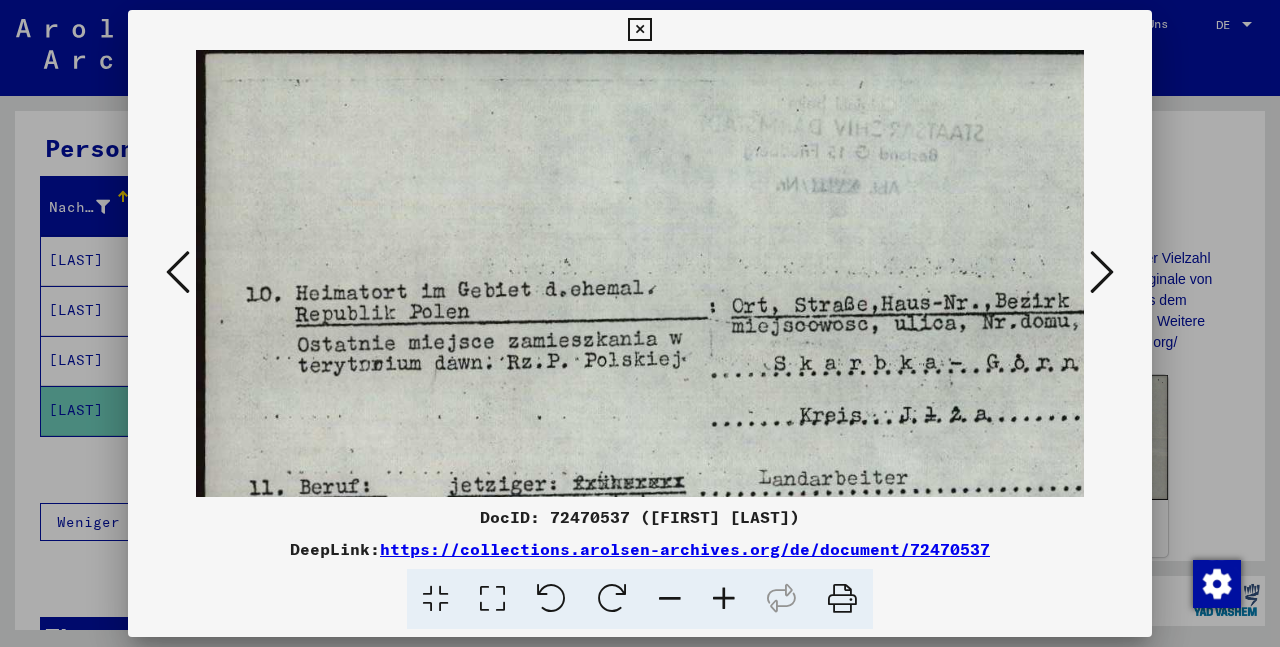 scroll, scrollTop: 176, scrollLeft: 132, axis: both 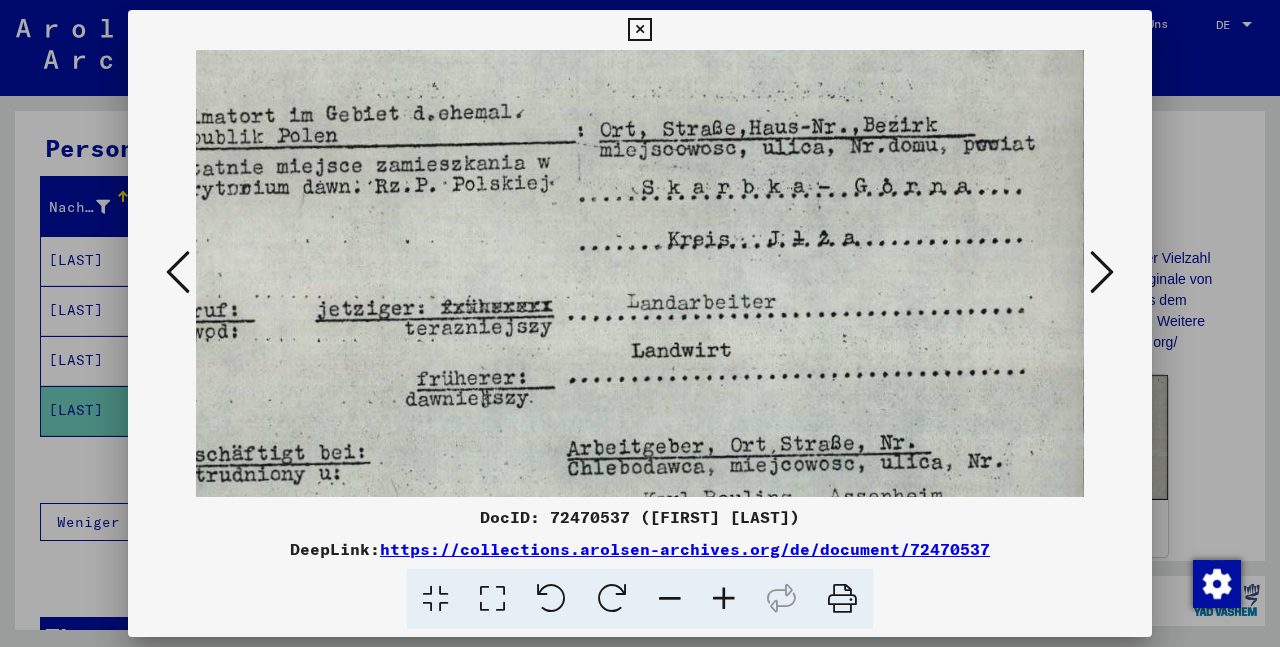 drag, startPoint x: 655, startPoint y: 448, endPoint x: 520, endPoint y: 272, distance: 221.81299 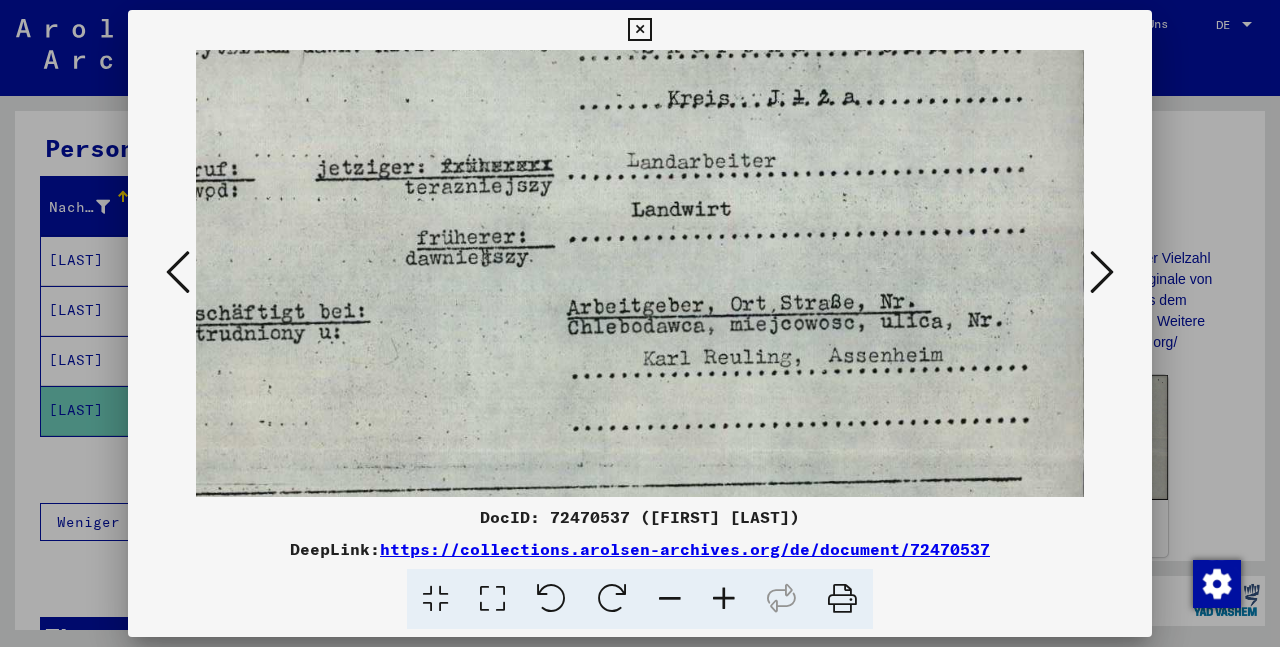 drag, startPoint x: 590, startPoint y: 377, endPoint x: 556, endPoint y: 236, distance: 145.04137 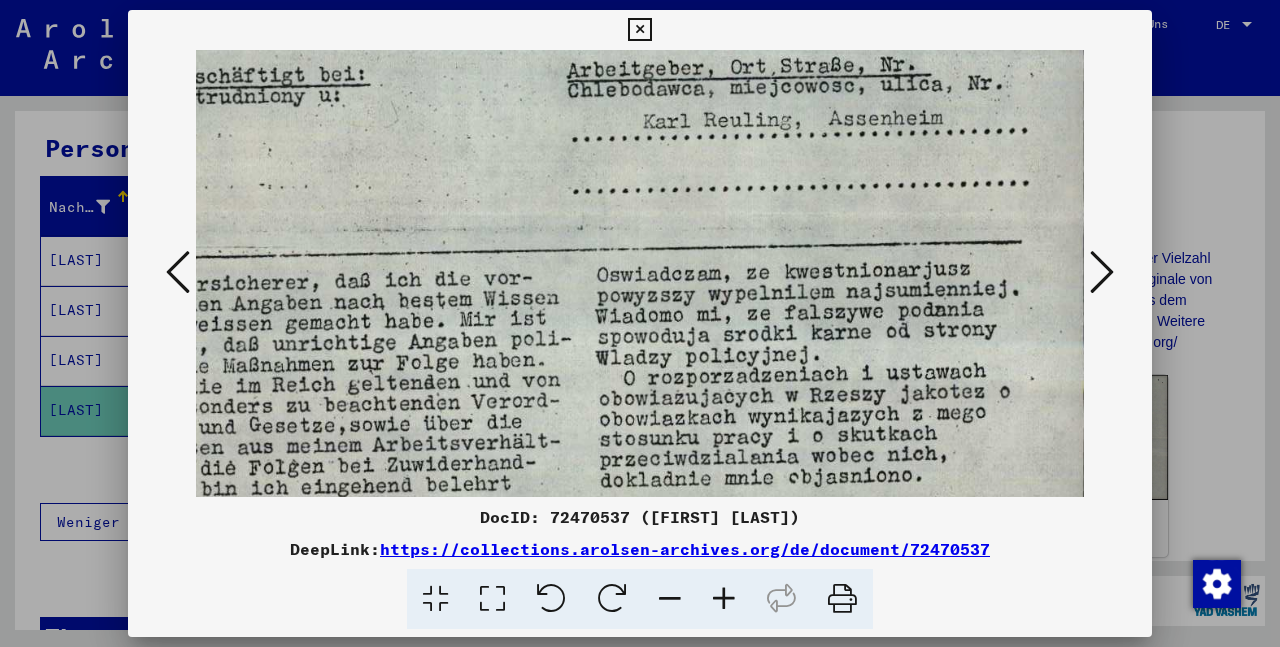 drag, startPoint x: 461, startPoint y: 381, endPoint x: 401, endPoint y: 144, distance: 244.47699 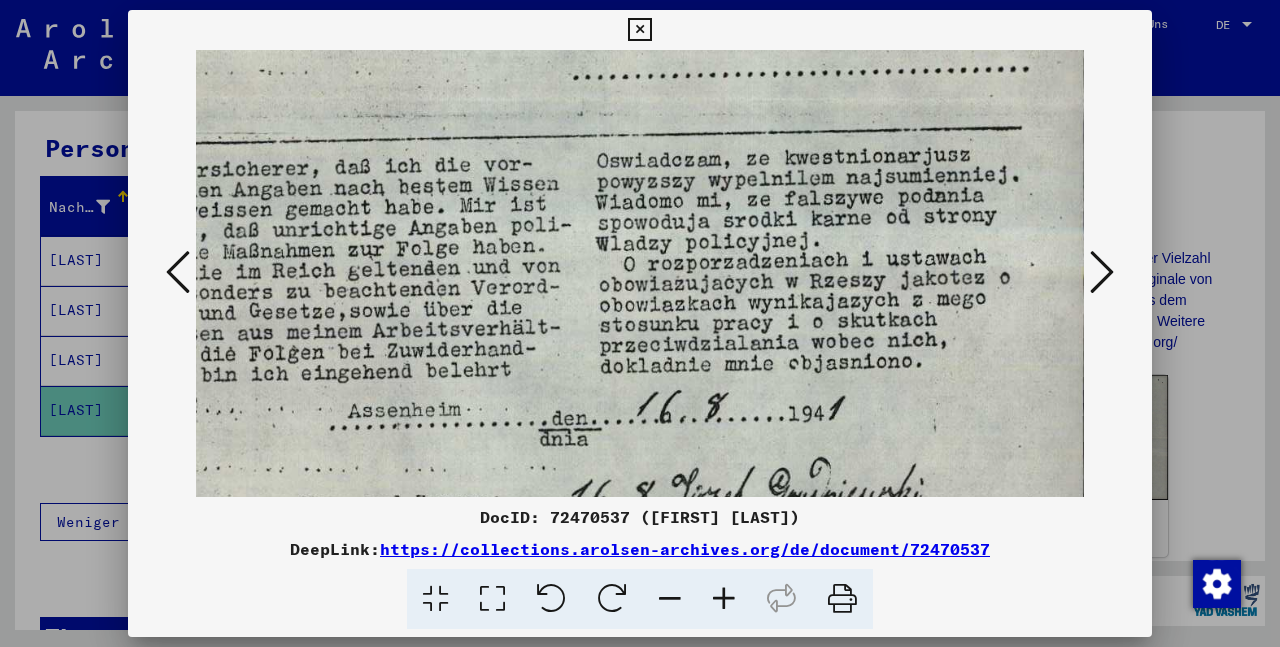 drag, startPoint x: 451, startPoint y: 368, endPoint x: 421, endPoint y: 254, distance: 117.881294 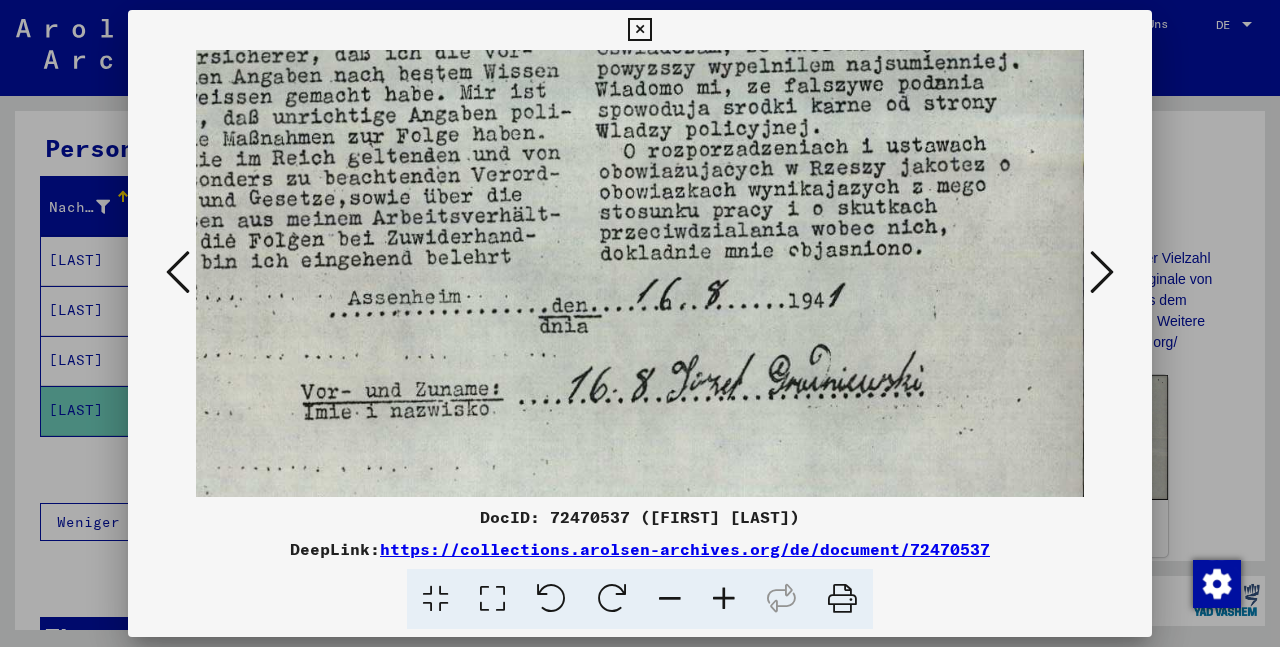 drag, startPoint x: 427, startPoint y: 325, endPoint x: 401, endPoint y: 212, distance: 115.952576 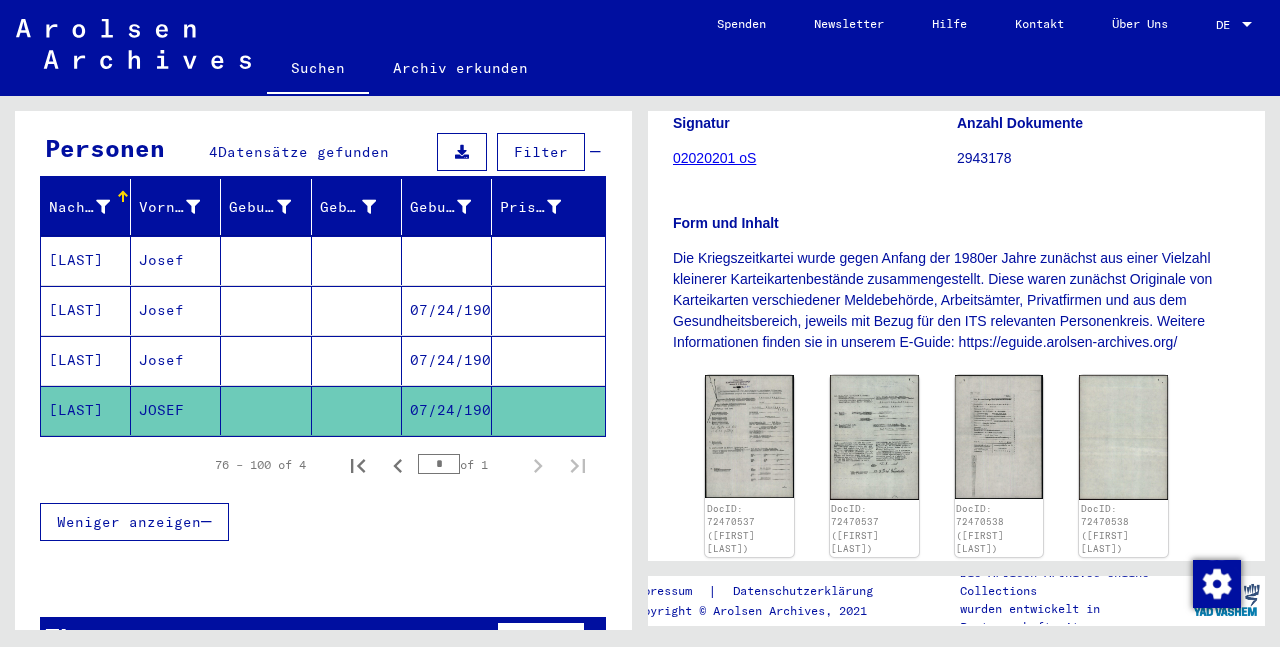 click at bounding box center (447, 310) 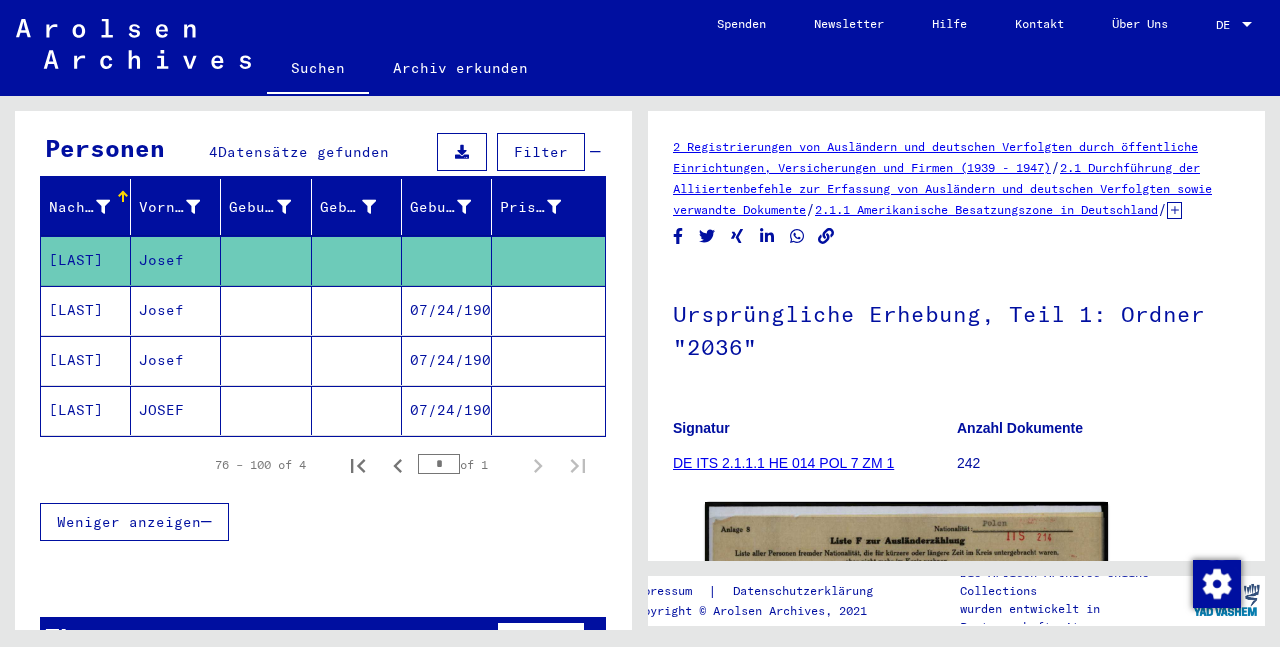 scroll, scrollTop: 324, scrollLeft: 0, axis: vertical 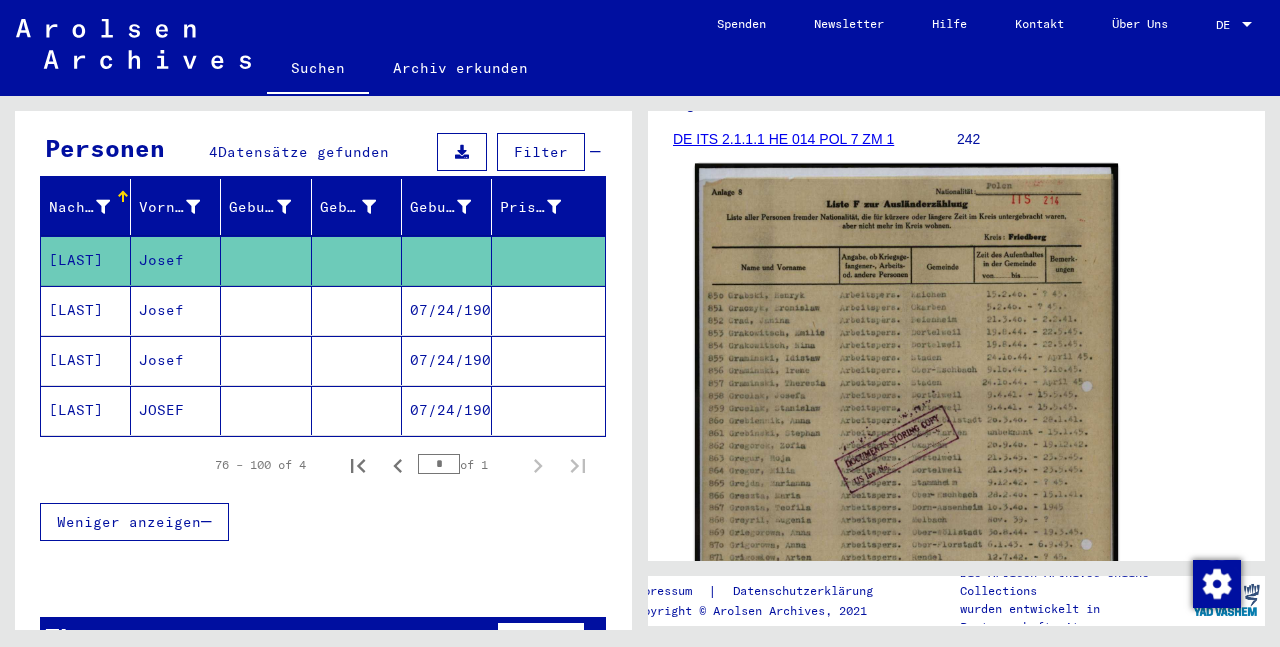 click 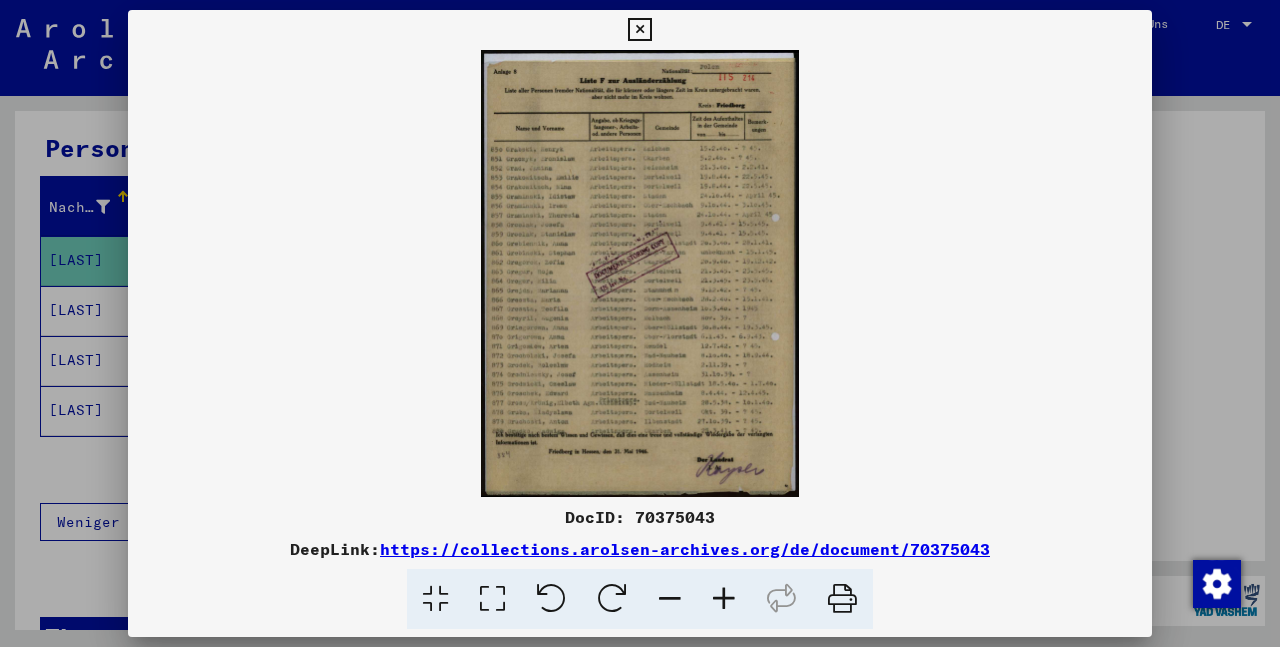 scroll, scrollTop: 324, scrollLeft: 0, axis: vertical 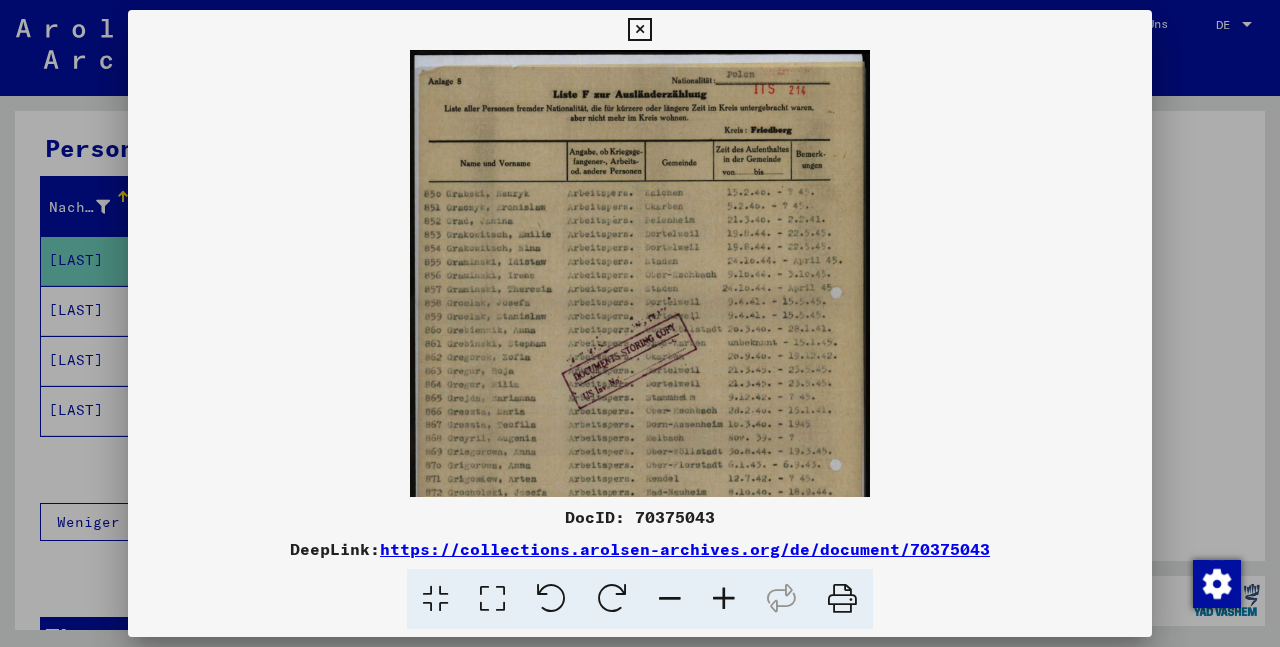 click at bounding box center [724, 599] 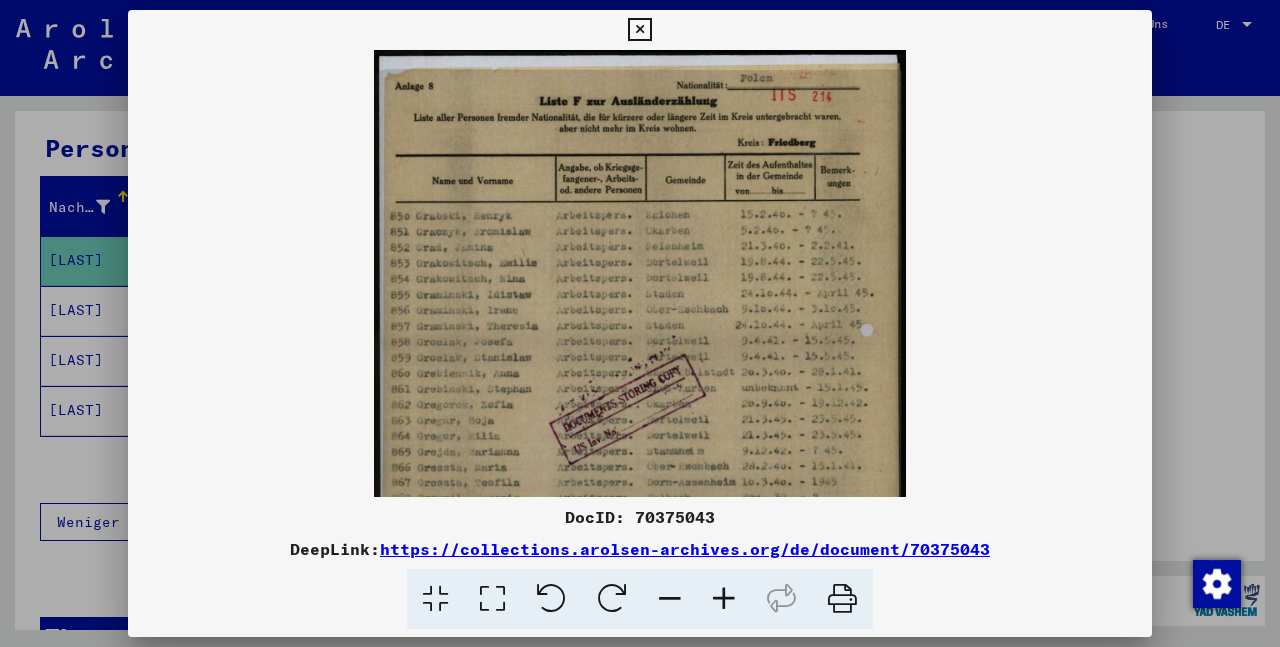 click at bounding box center (724, 599) 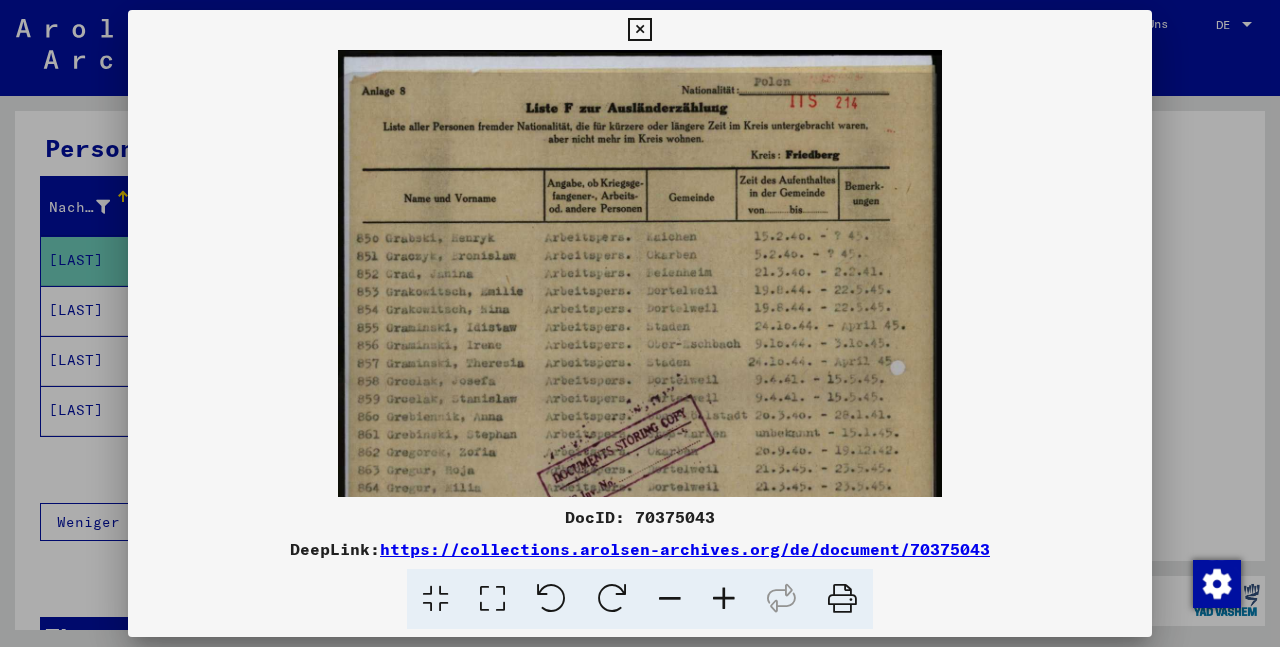 click at bounding box center (724, 599) 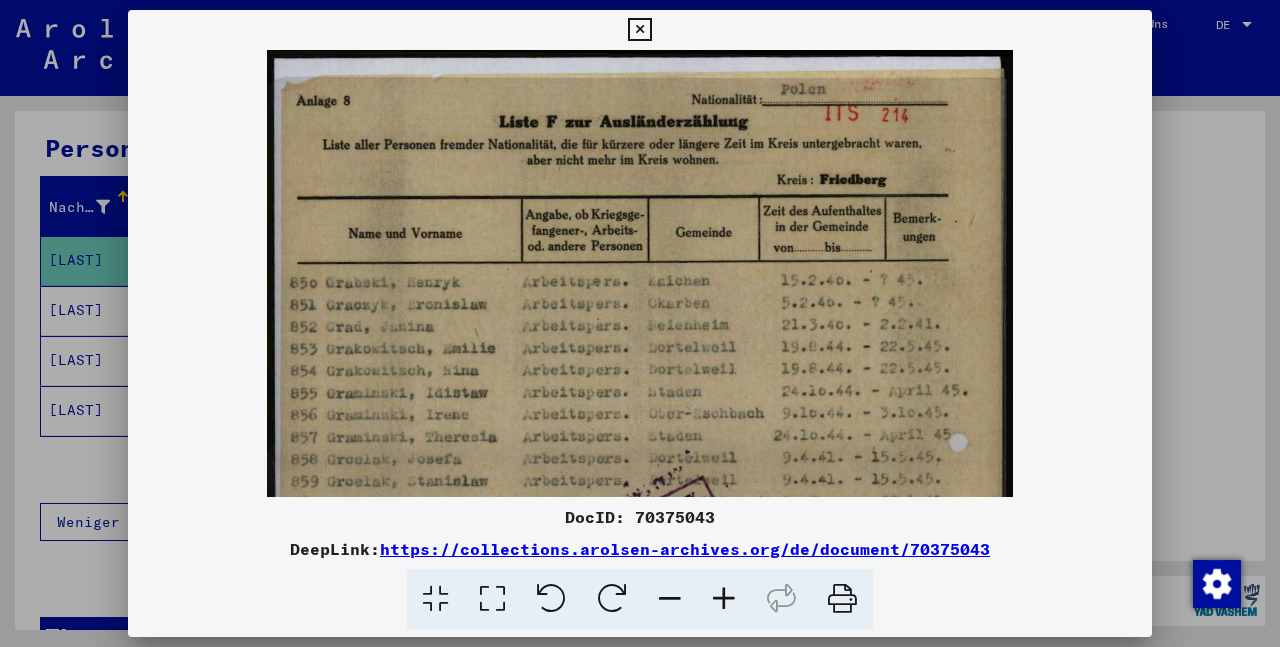 click at bounding box center [724, 599] 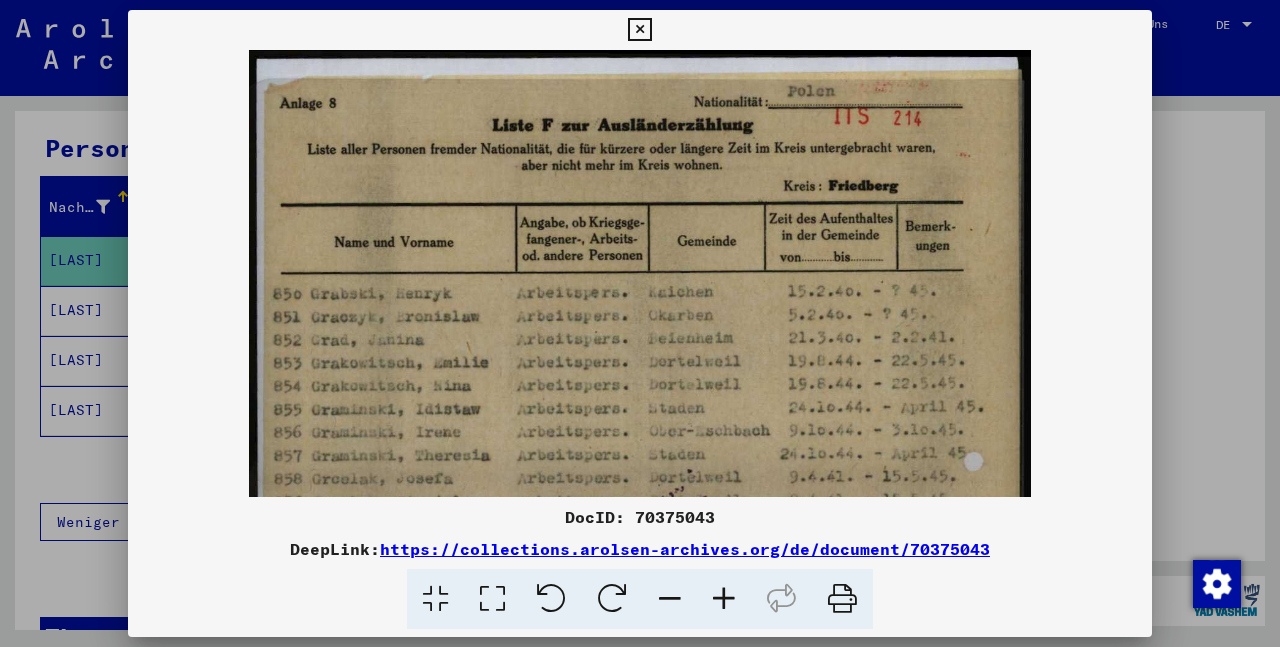 click at bounding box center (724, 599) 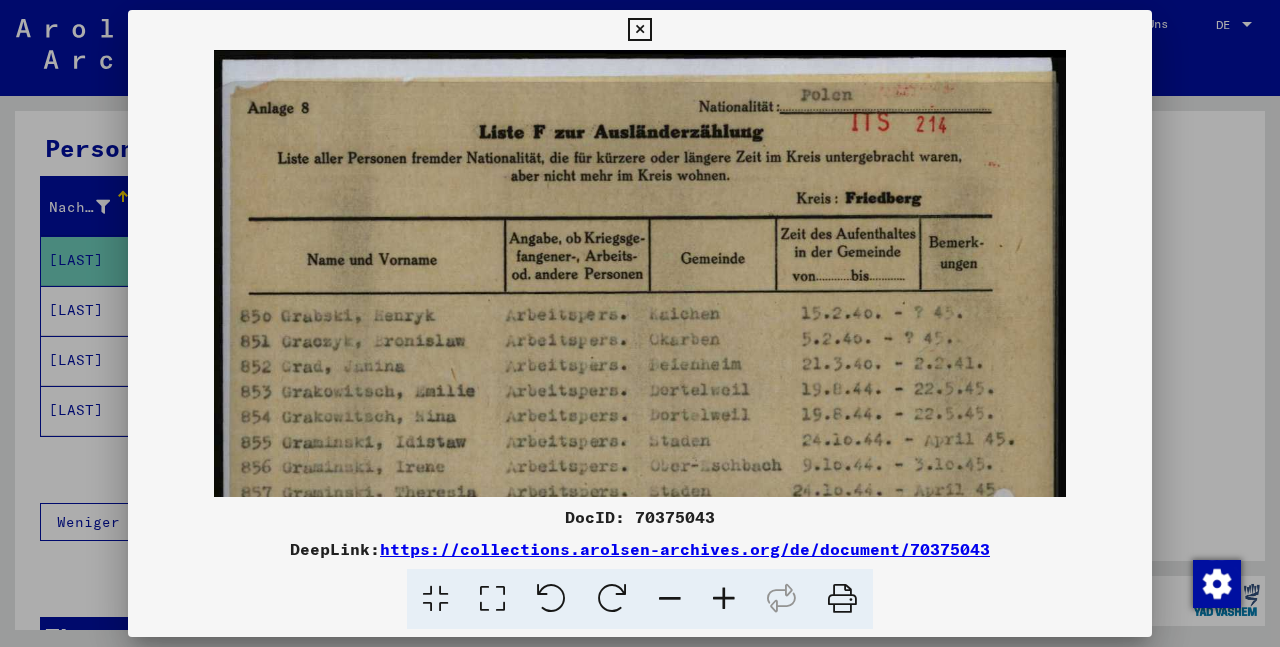click at bounding box center (724, 599) 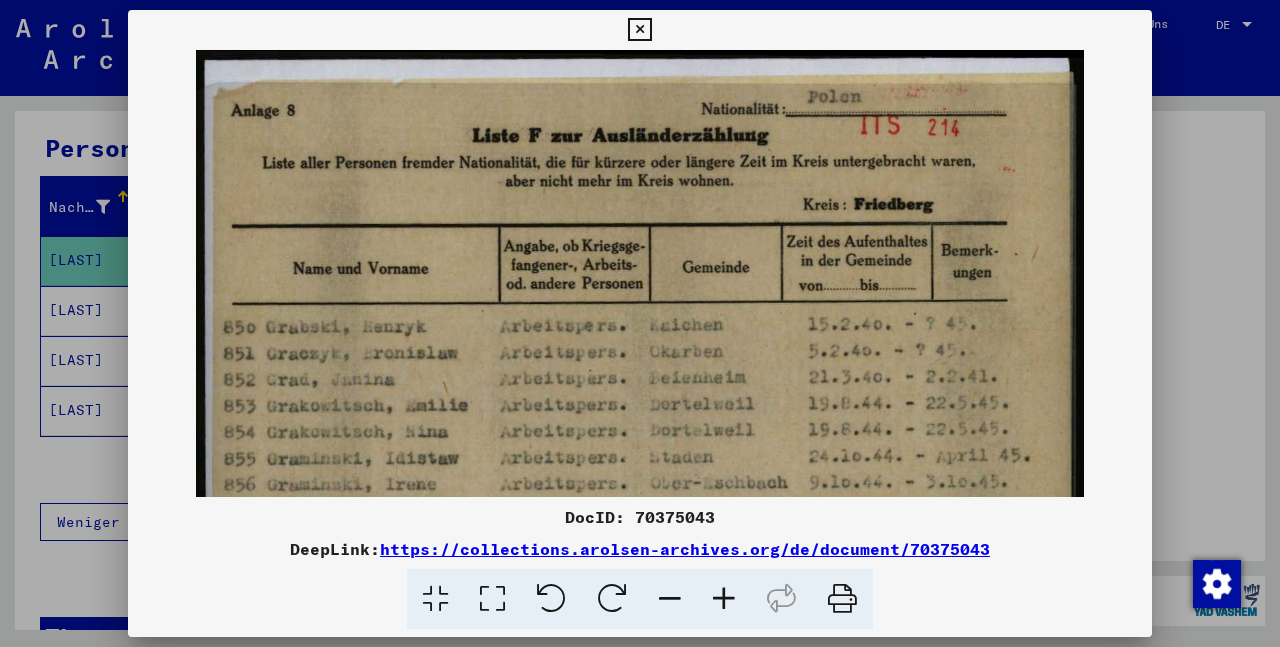 click at bounding box center (724, 599) 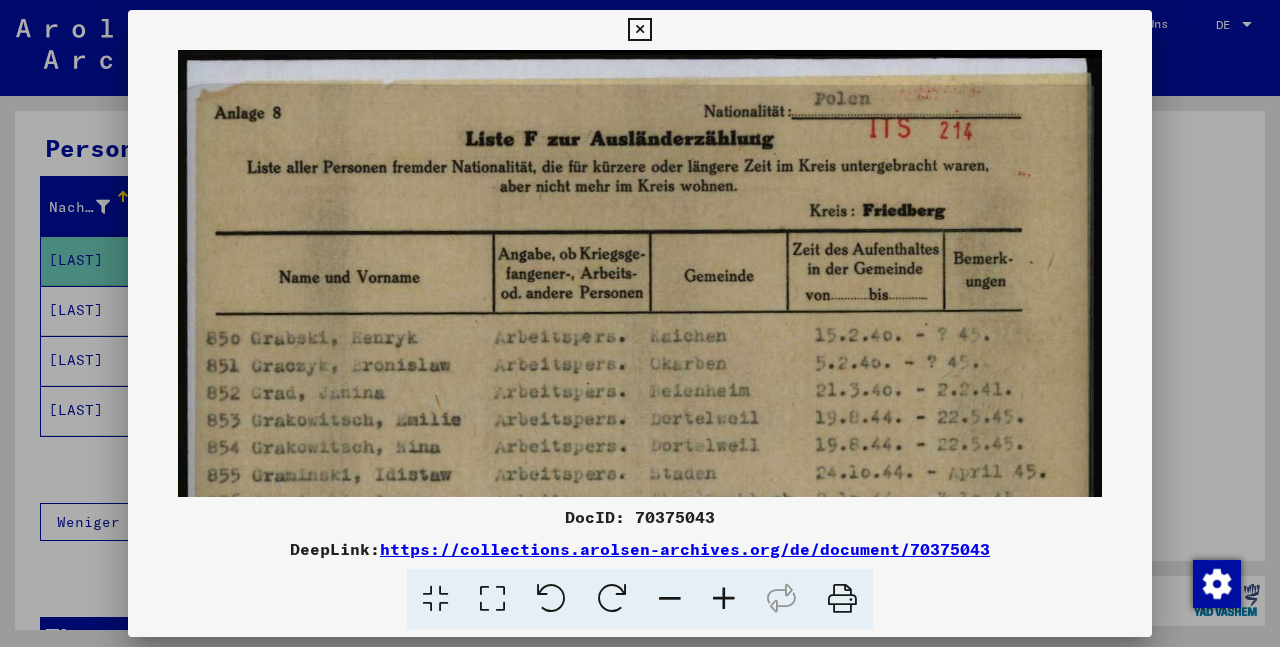 click at bounding box center (724, 599) 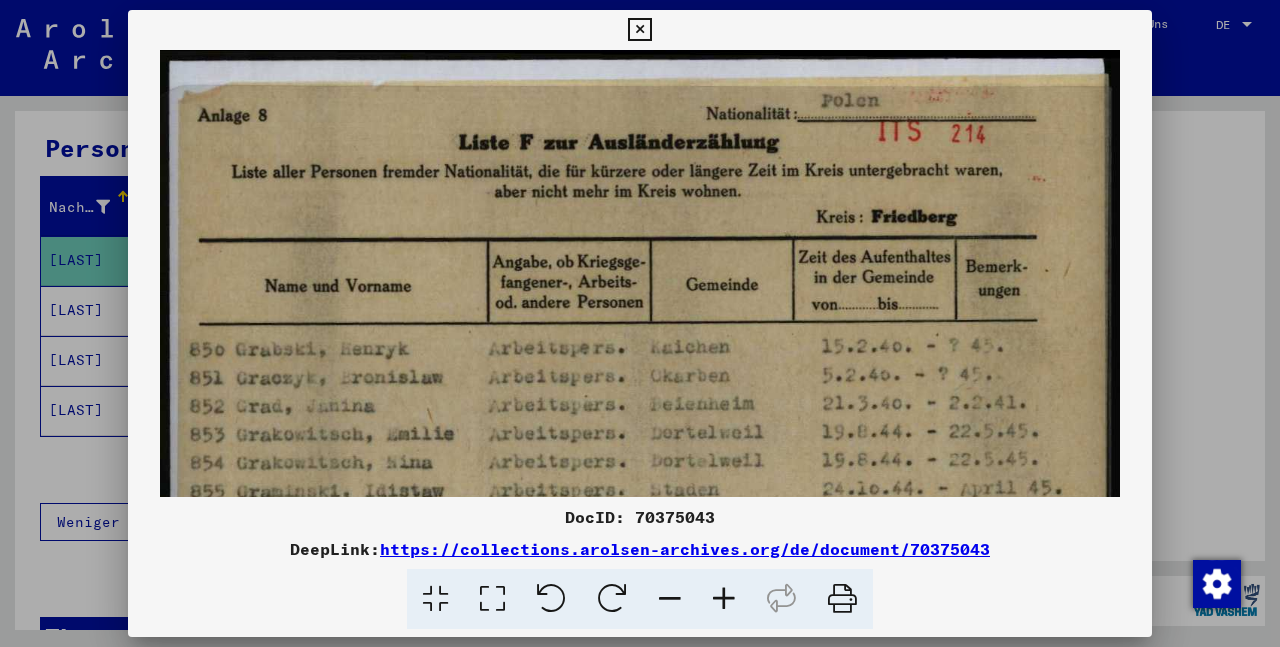 click at bounding box center (724, 599) 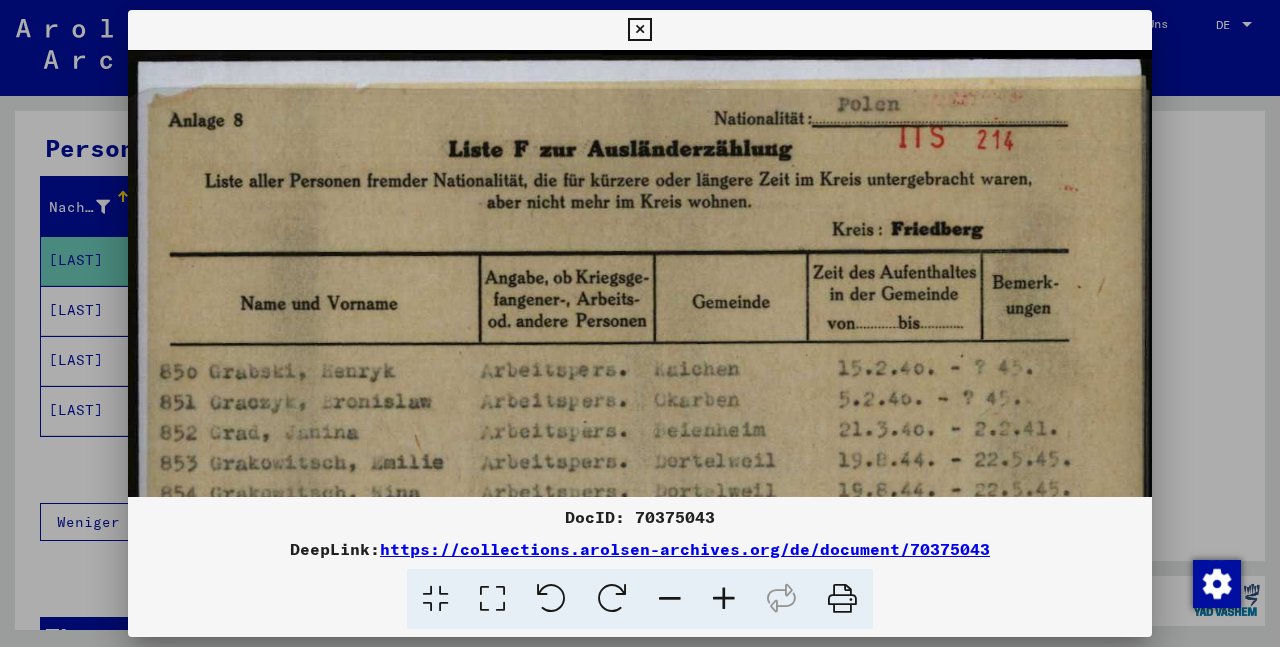 click at bounding box center (724, 599) 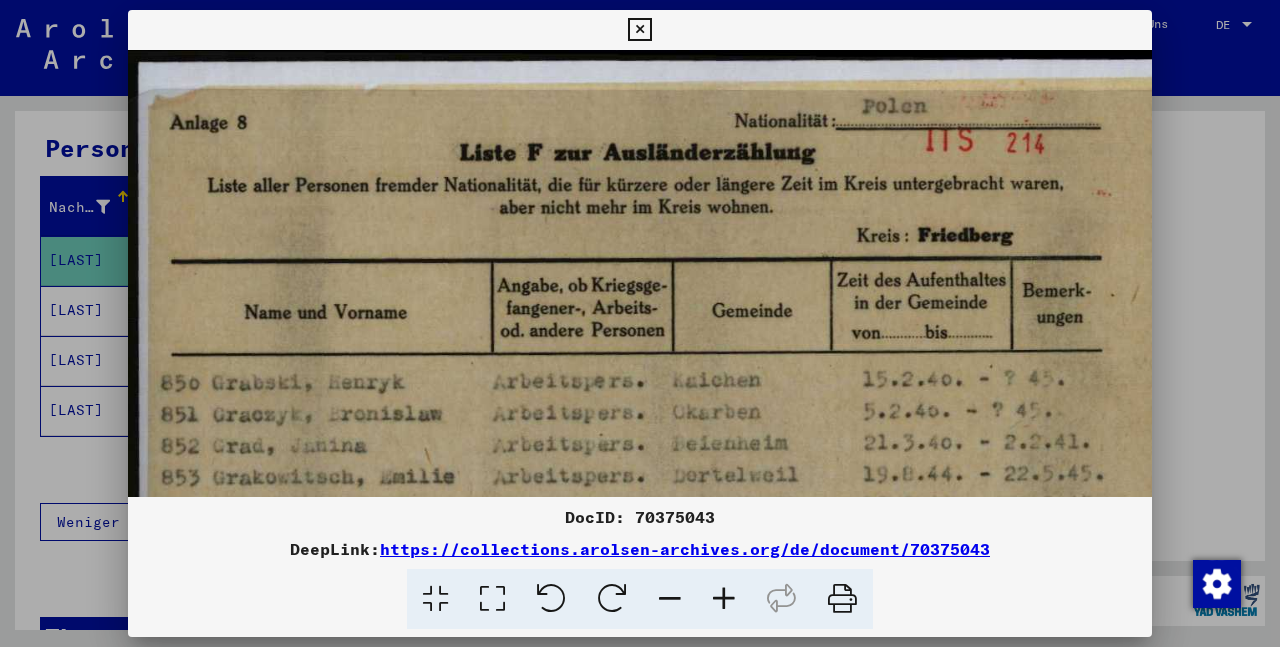 scroll, scrollTop: 100, scrollLeft: 0, axis: vertical 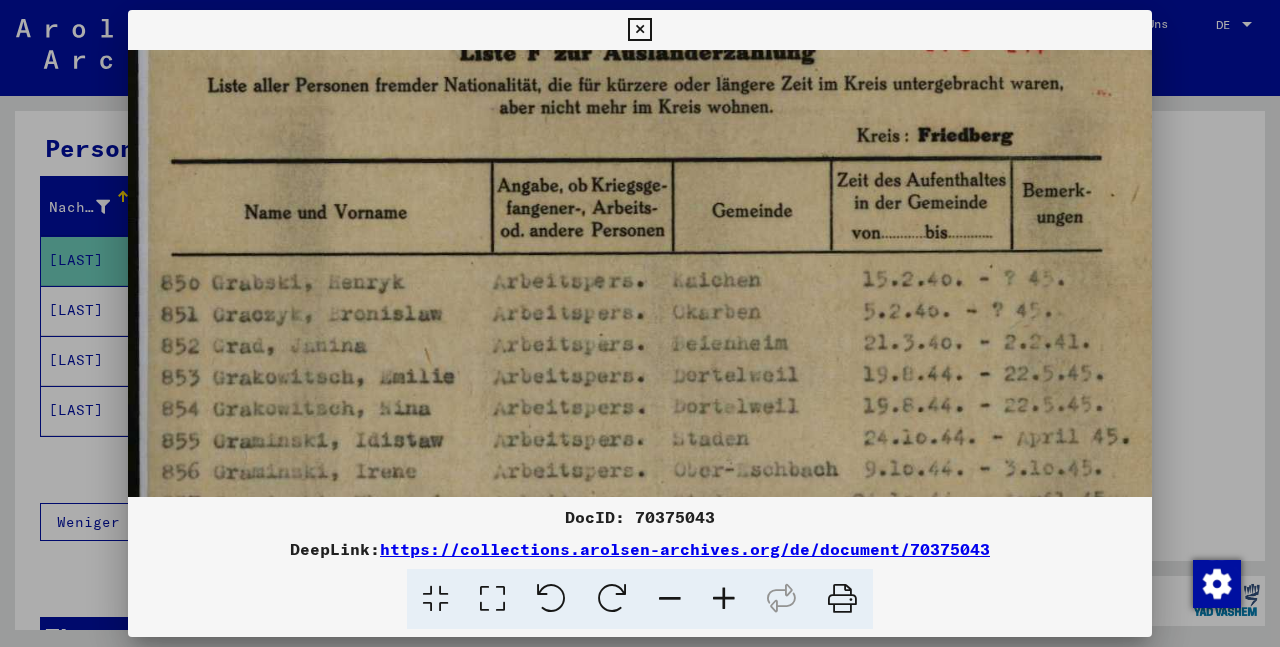 drag, startPoint x: 566, startPoint y: 438, endPoint x: 610, endPoint y: 338, distance: 109.252 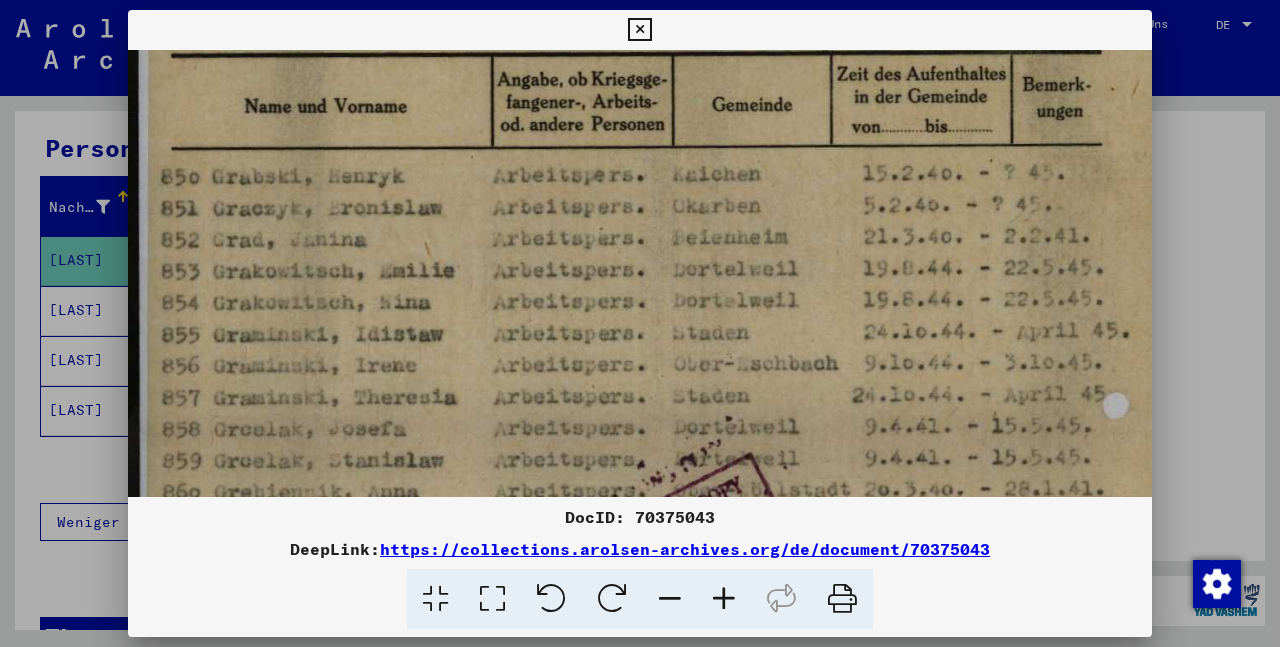 drag, startPoint x: 552, startPoint y: 424, endPoint x: 569, endPoint y: 318, distance: 107.35455 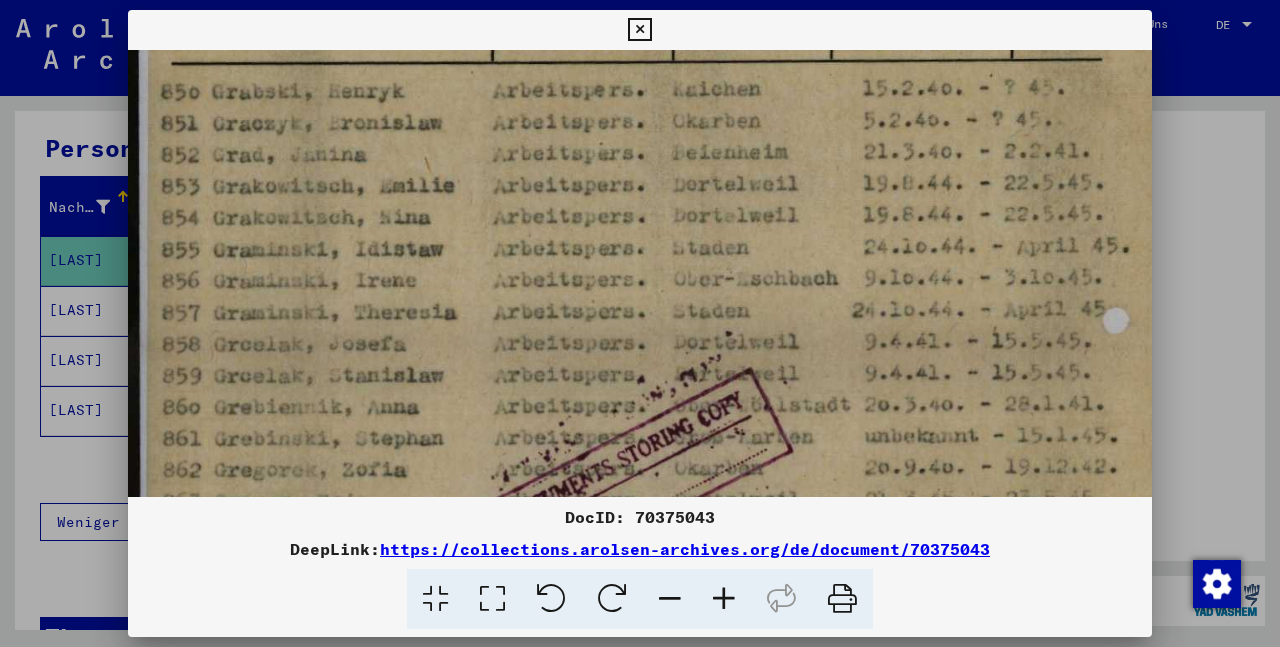 drag, startPoint x: 535, startPoint y: 382, endPoint x: 559, endPoint y: 297, distance: 88.32327 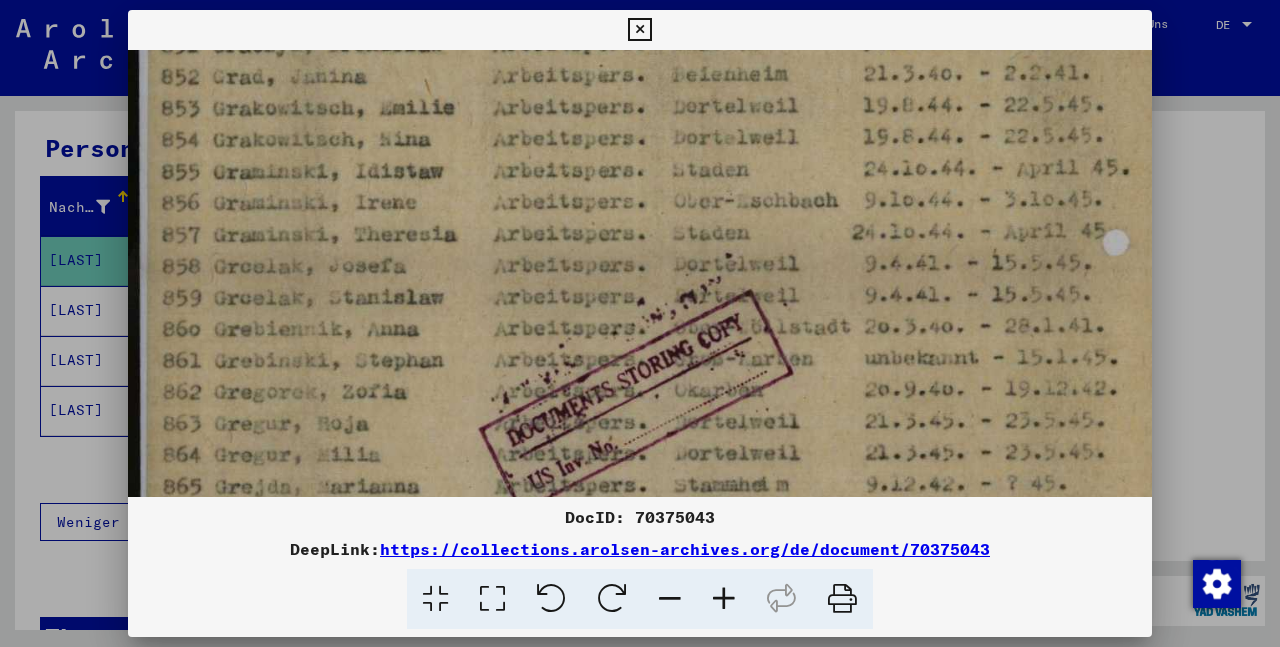 drag, startPoint x: 519, startPoint y: 388, endPoint x: 553, endPoint y: 310, distance: 85.08819 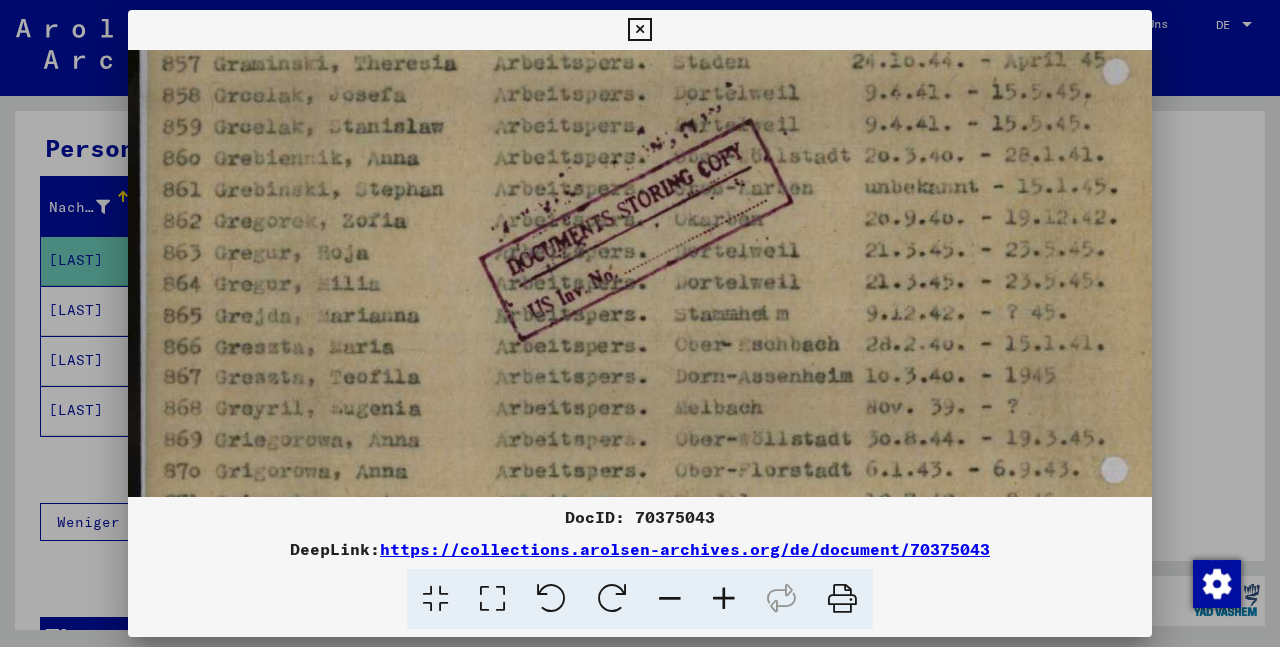 drag, startPoint x: 533, startPoint y: 375, endPoint x: 555, endPoint y: 204, distance: 172.4094 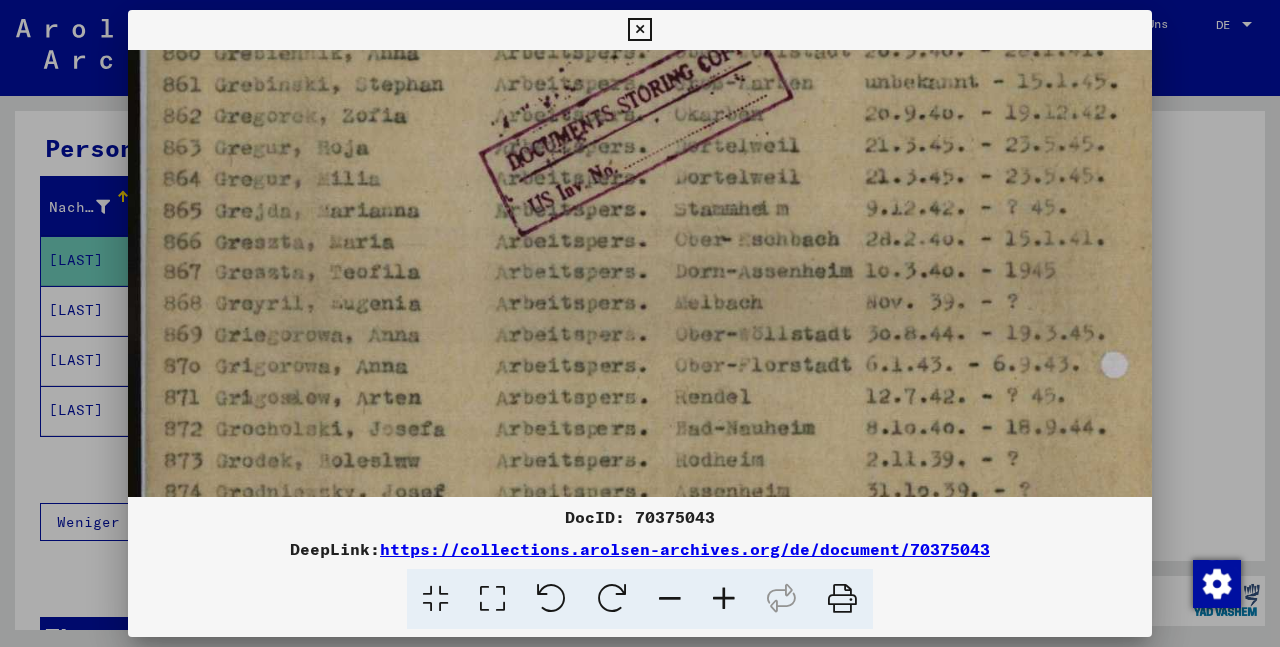 drag, startPoint x: 524, startPoint y: 346, endPoint x: 543, endPoint y: 241, distance: 106.7052 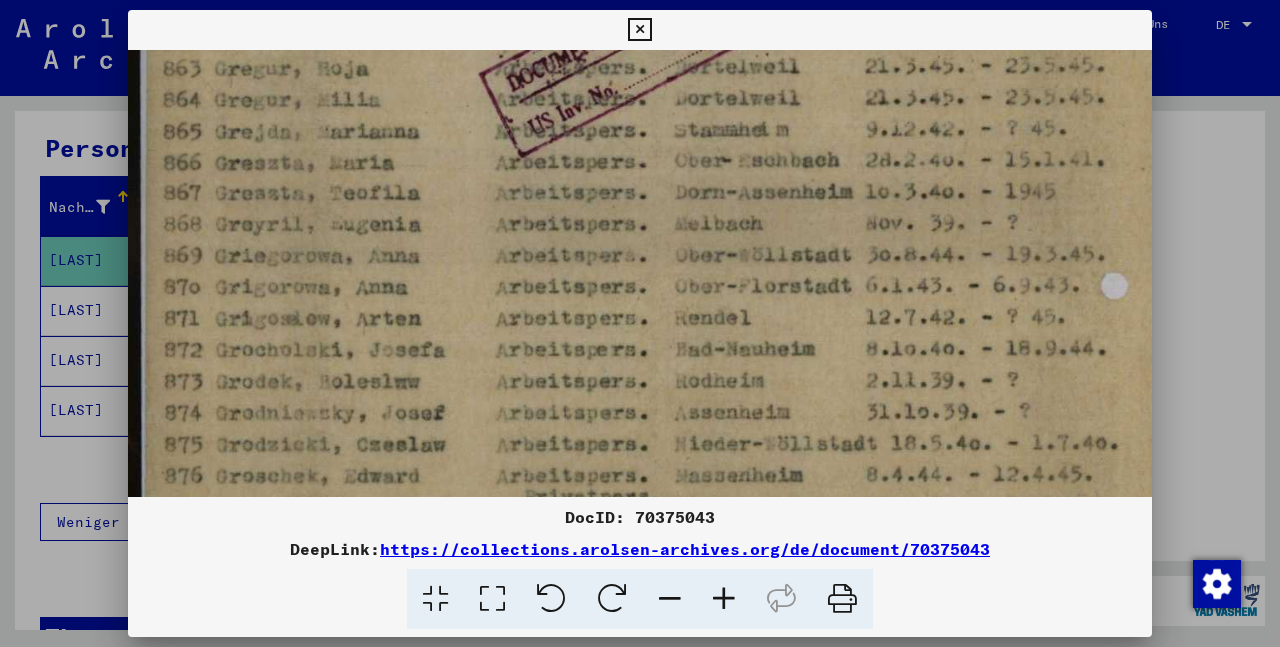 scroll, scrollTop: 751, scrollLeft: 0, axis: vertical 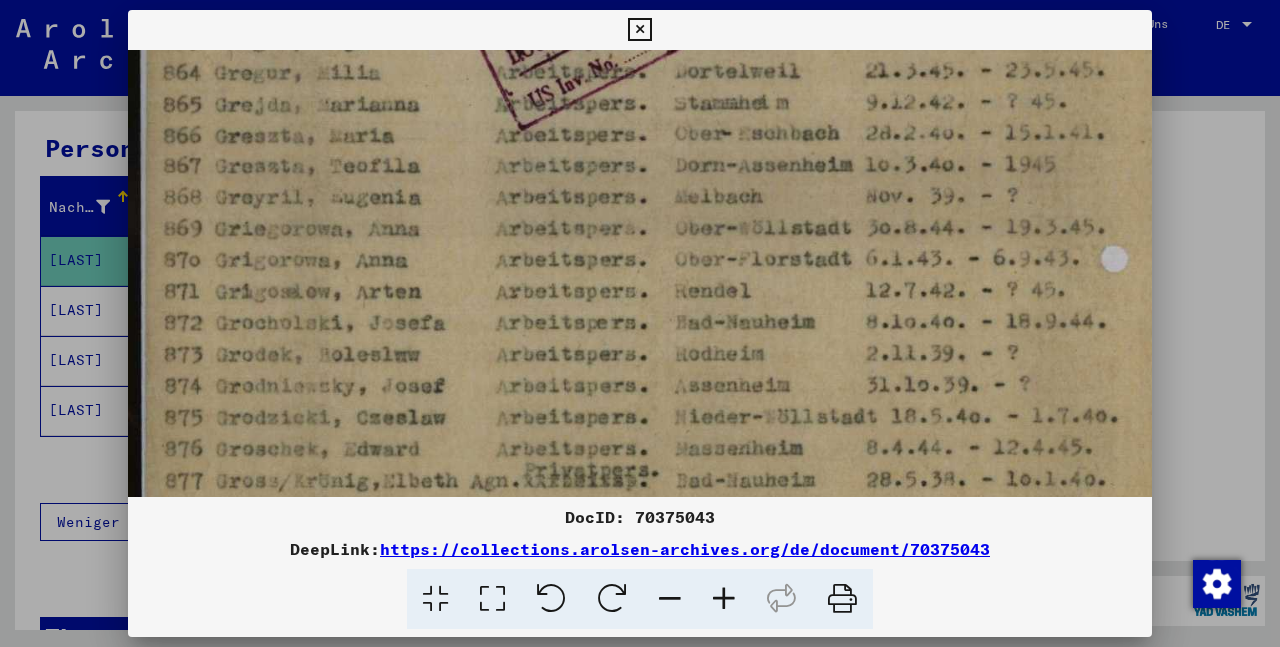 drag, startPoint x: 539, startPoint y: 323, endPoint x: 547, endPoint y: 217, distance: 106.30146 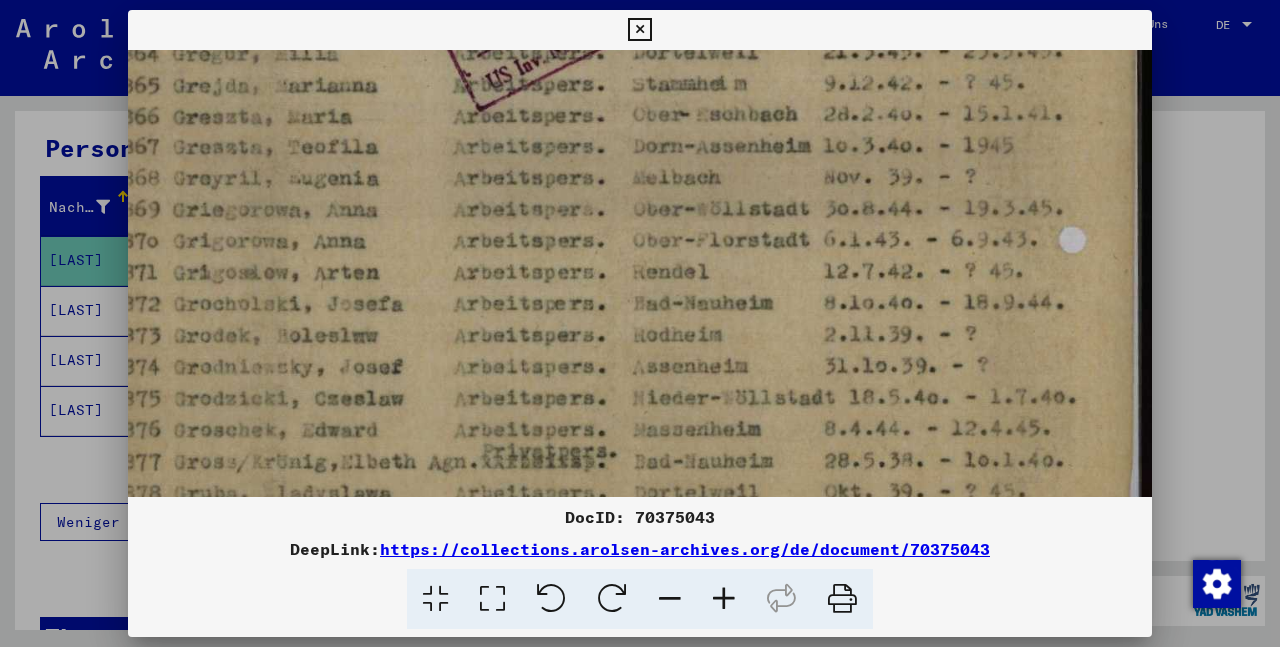drag, startPoint x: 714, startPoint y: 400, endPoint x: 613, endPoint y: 381, distance: 102.77159 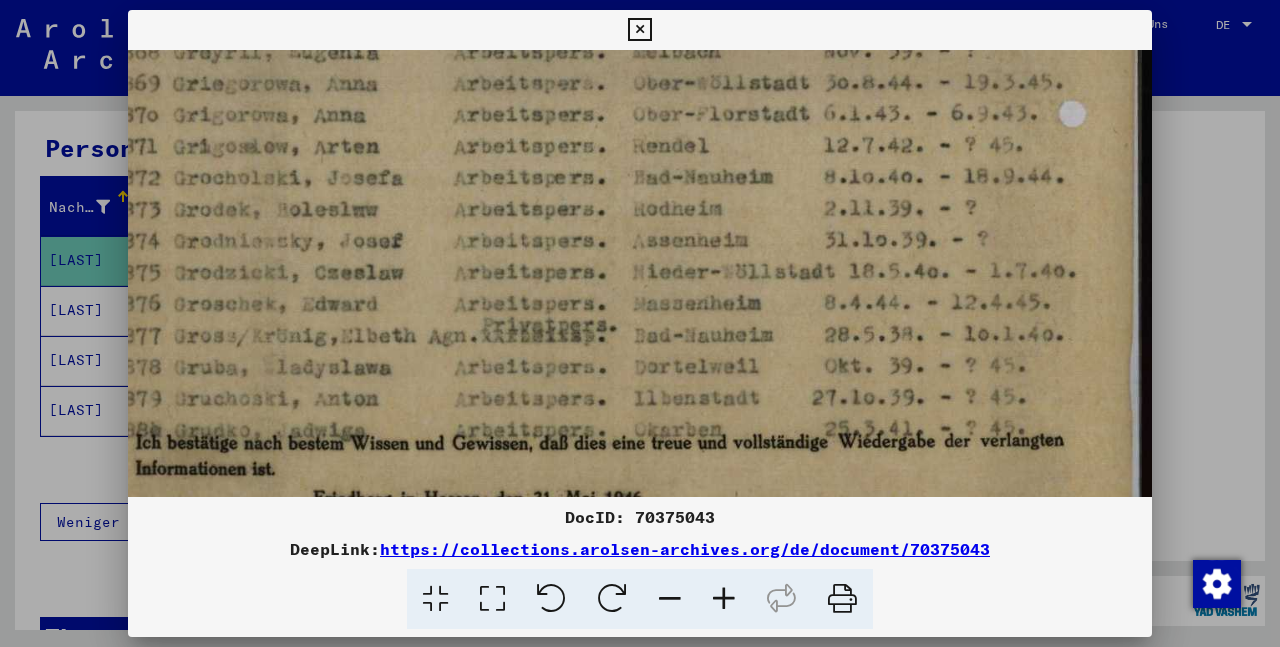 drag, startPoint x: 602, startPoint y: 393, endPoint x: 574, endPoint y: 267, distance: 129.07362 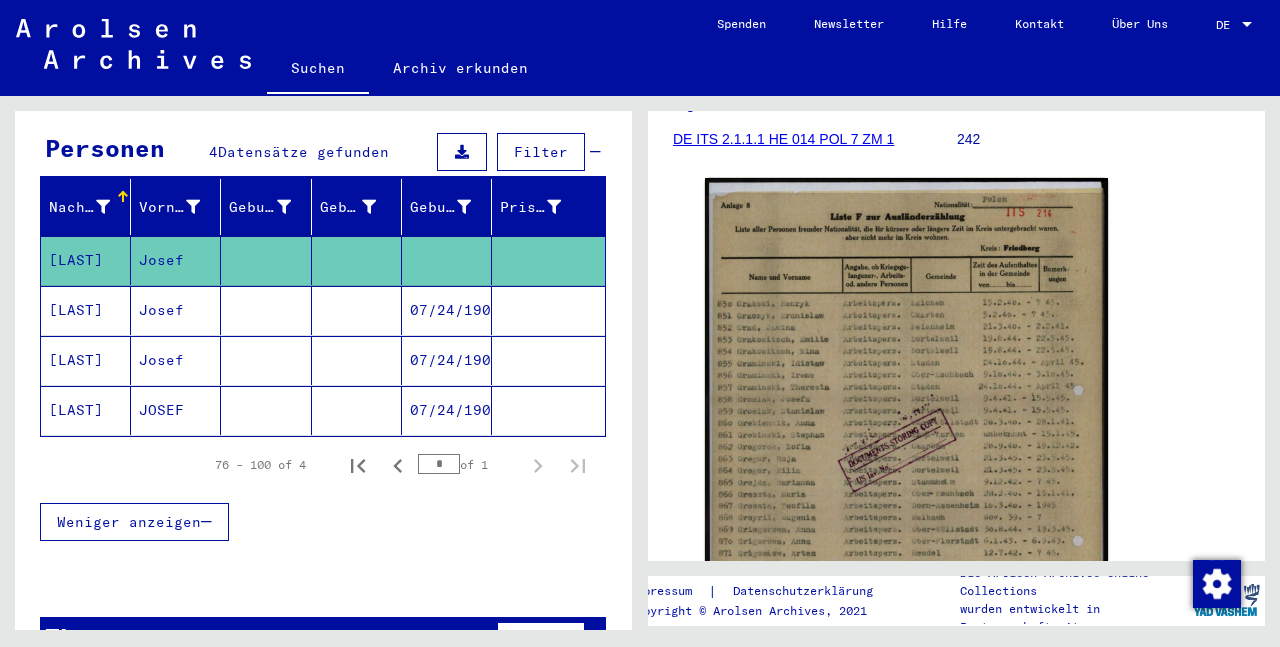 click at bounding box center (548, 360) 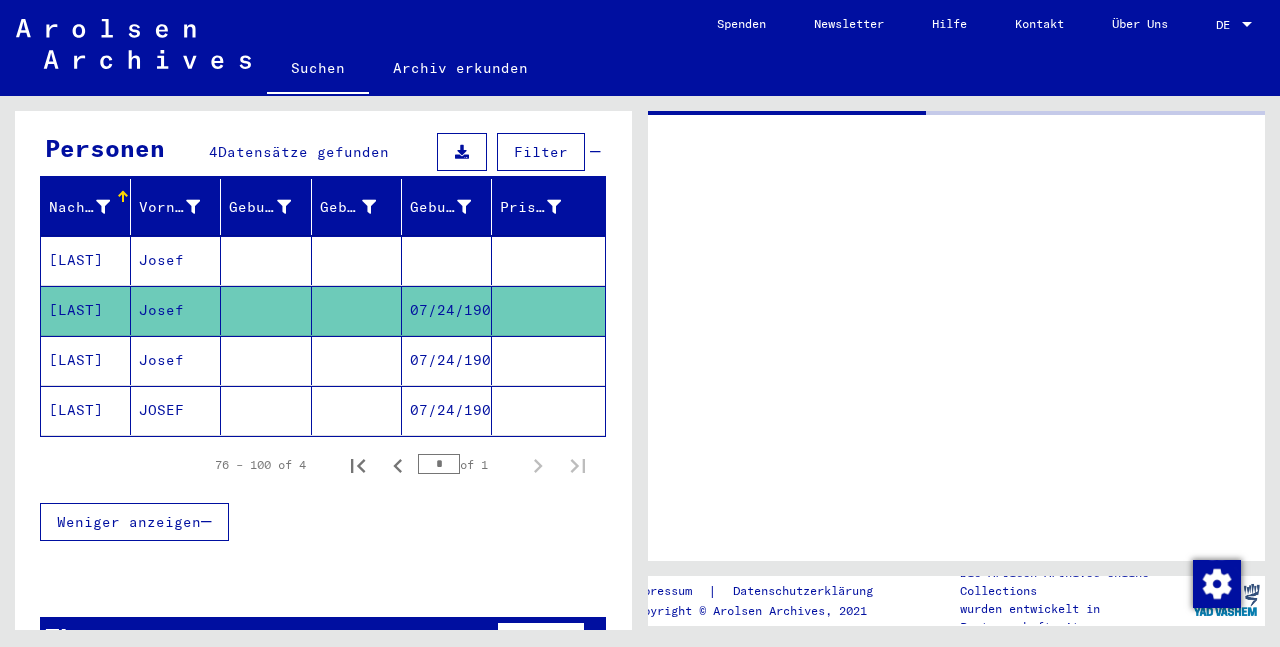 scroll, scrollTop: 0, scrollLeft: 0, axis: both 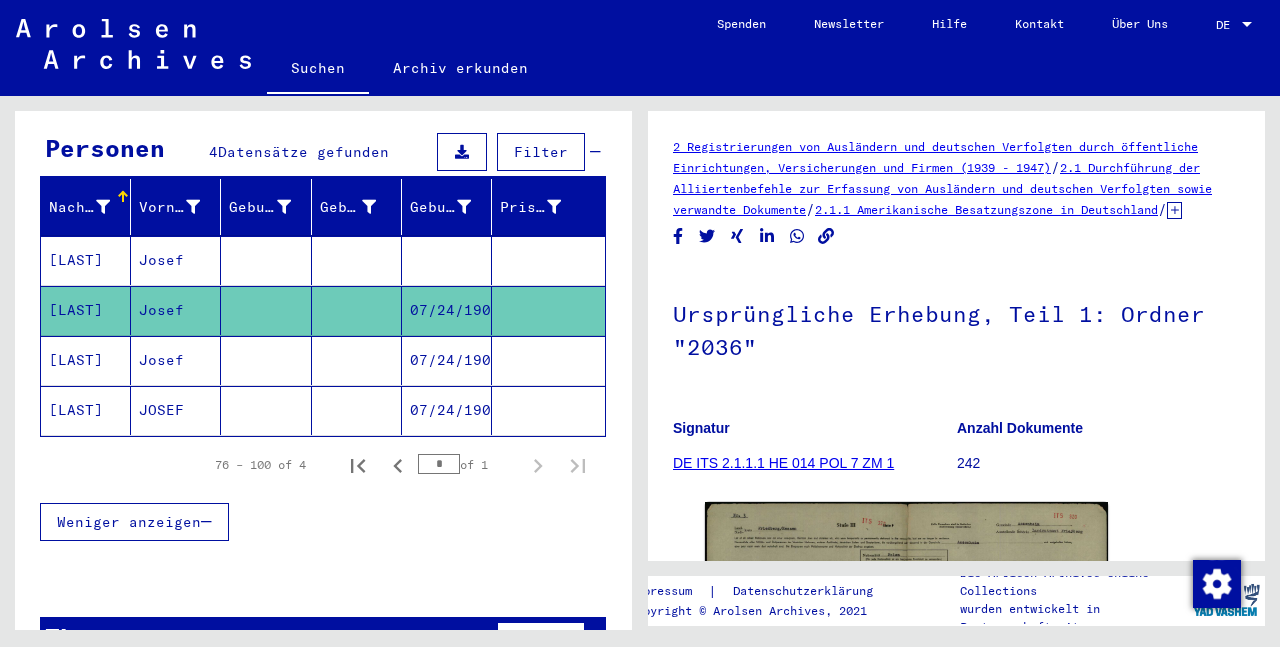 click on "2 Registrierungen von Ausländern und deutschen Verfolgten durch öffentliche Einrichtungen, Versicherungen und Firmen (1939 - 1947)   /   2.1 Durchführung der Alliiertenbefehle zur Erfassung von Ausländern und deutschen Verfolgten sowie verwandte Dokumente   /   2.1.1 Amerikanische Besatzungszone in Deutschland   /   2.1.1.1 Listen von Angehörigen der Vereinten Nationen, anderer Ausländer, deutscher Juden und Staatenloser, amerikanische Zone; Bayern, Hessen (1)   /   2.1.1.1 HE Unterlagen aus Hessen   /   2.1.1.1 HE 014 Dokumente aus dem Landkreis Friedberg   /   2.1.1.1 HE 014 POL Nationalität/Herkunft der aufgeführten Personen: Polnisch   /   2.1.1.1 HE 014 POL 7 Informationen über Ausländer, die sich während des Kriegs im Kreis Friedberg aufhielten   /  Ursprüngliche Erhebung, Teil 1: Ordner "2036"  Signatur DE ITS 2.1.1.1 HE 014 POL 7 ZM 1 Anzahl Dokumente 242 DocID: 70375149 See comments created before January 2022" 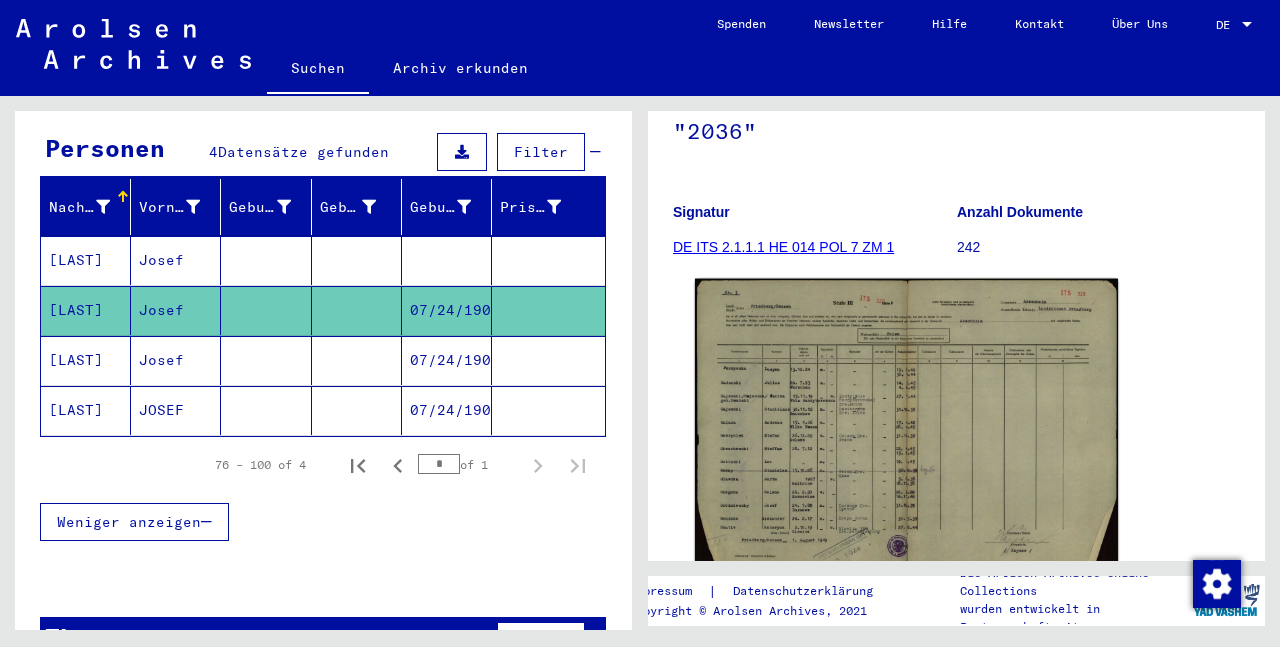scroll, scrollTop: 0, scrollLeft: 0, axis: both 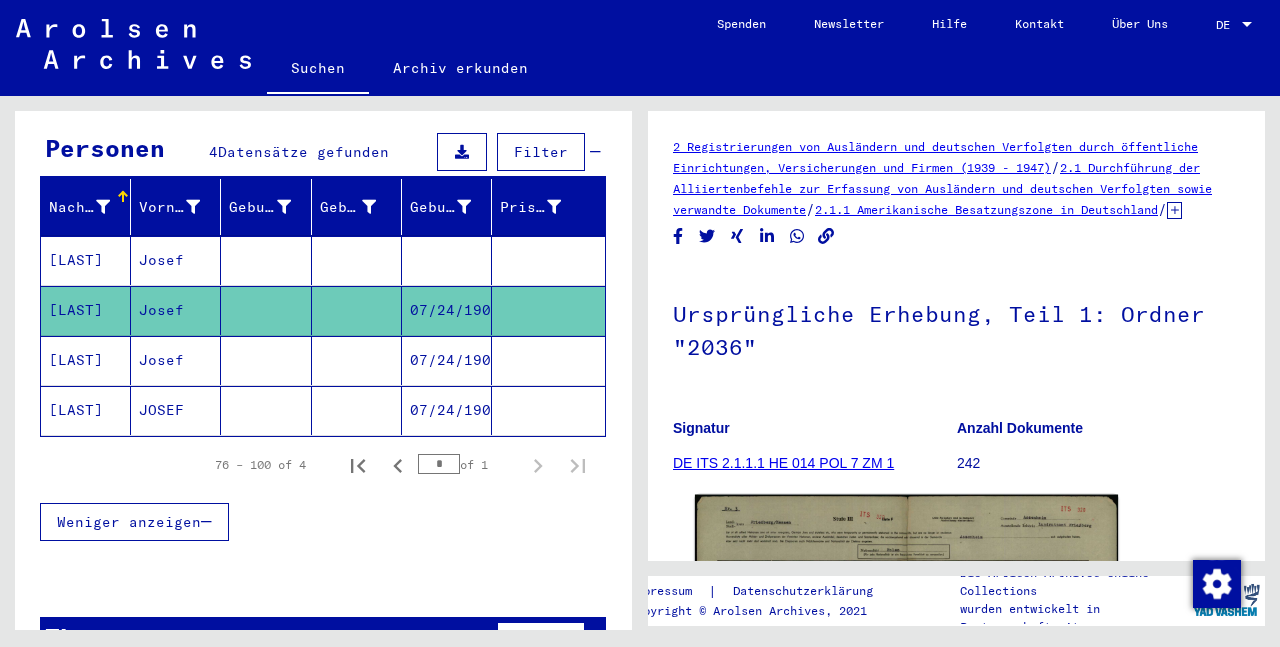 click 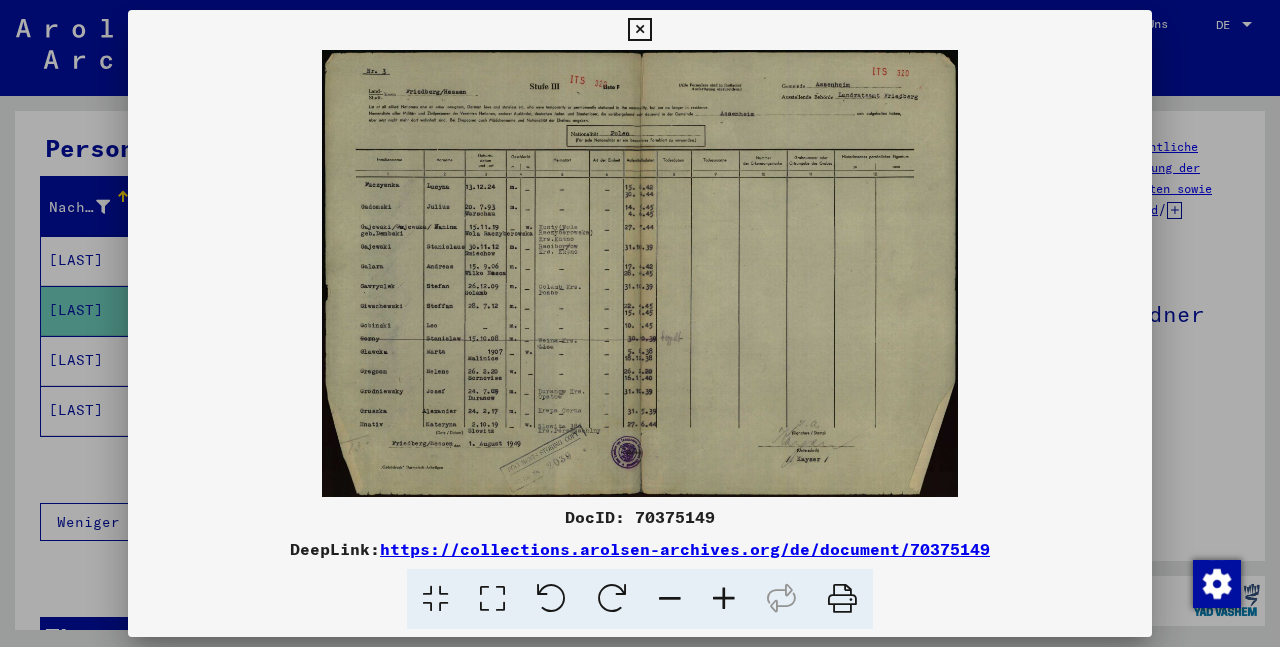 scroll, scrollTop: 324, scrollLeft: 0, axis: vertical 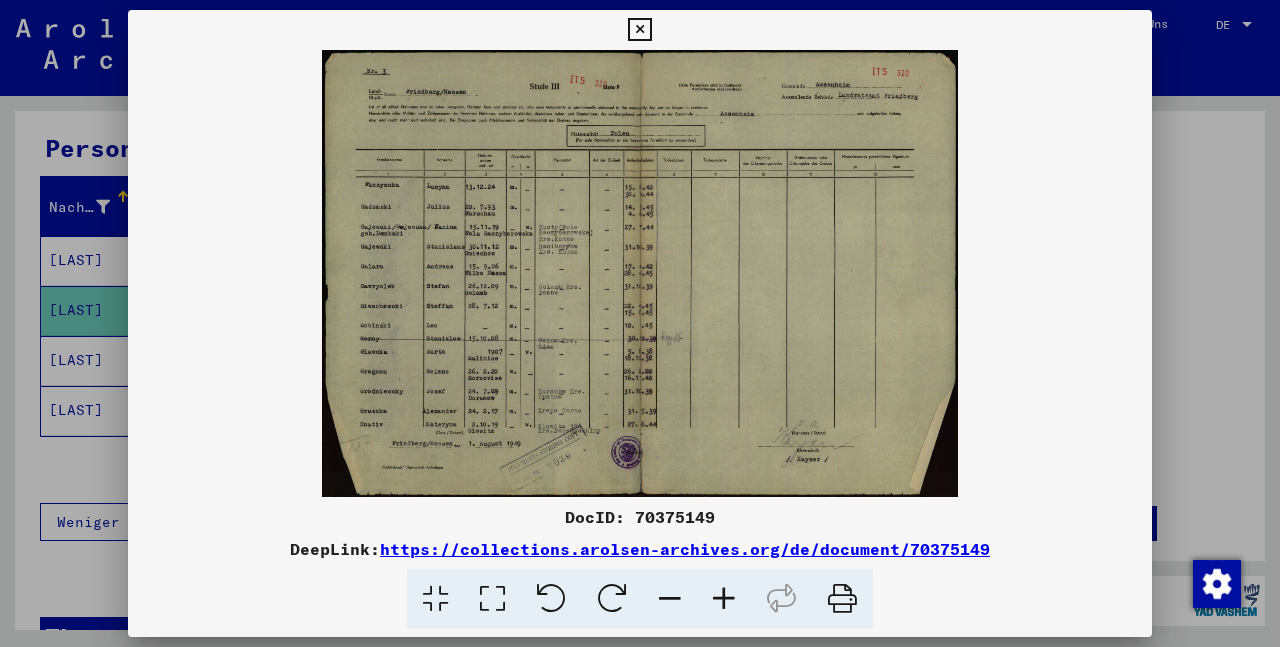 click at bounding box center (724, 599) 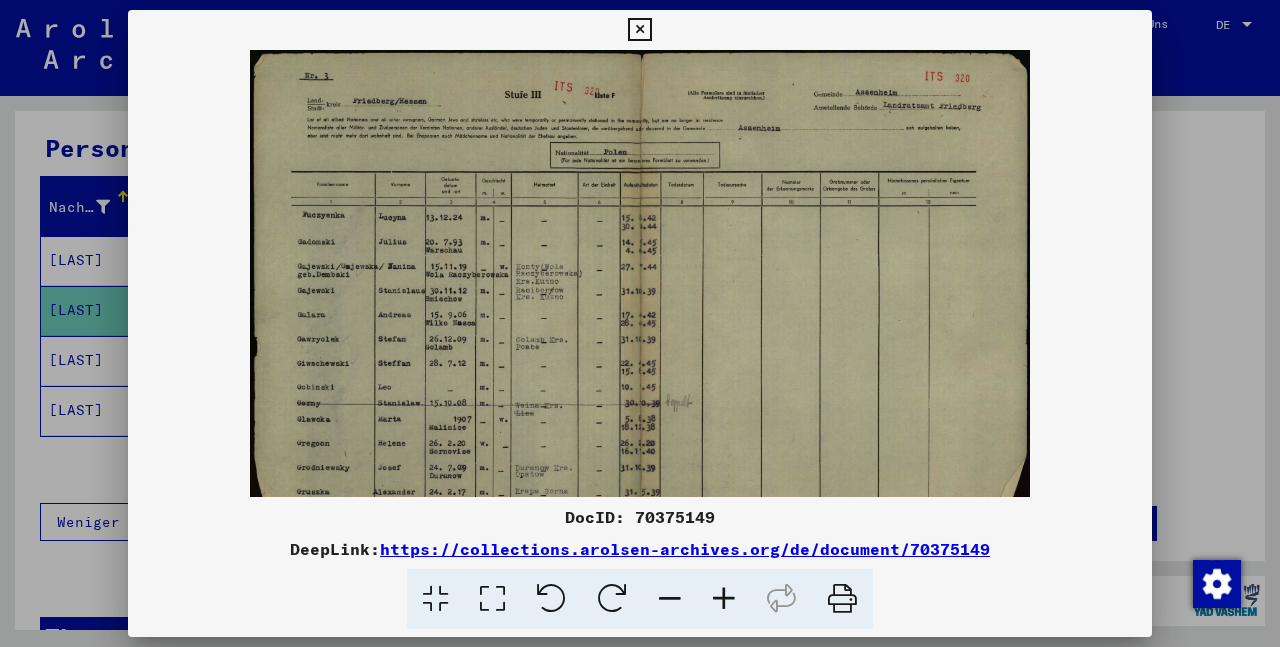 click at bounding box center [724, 599] 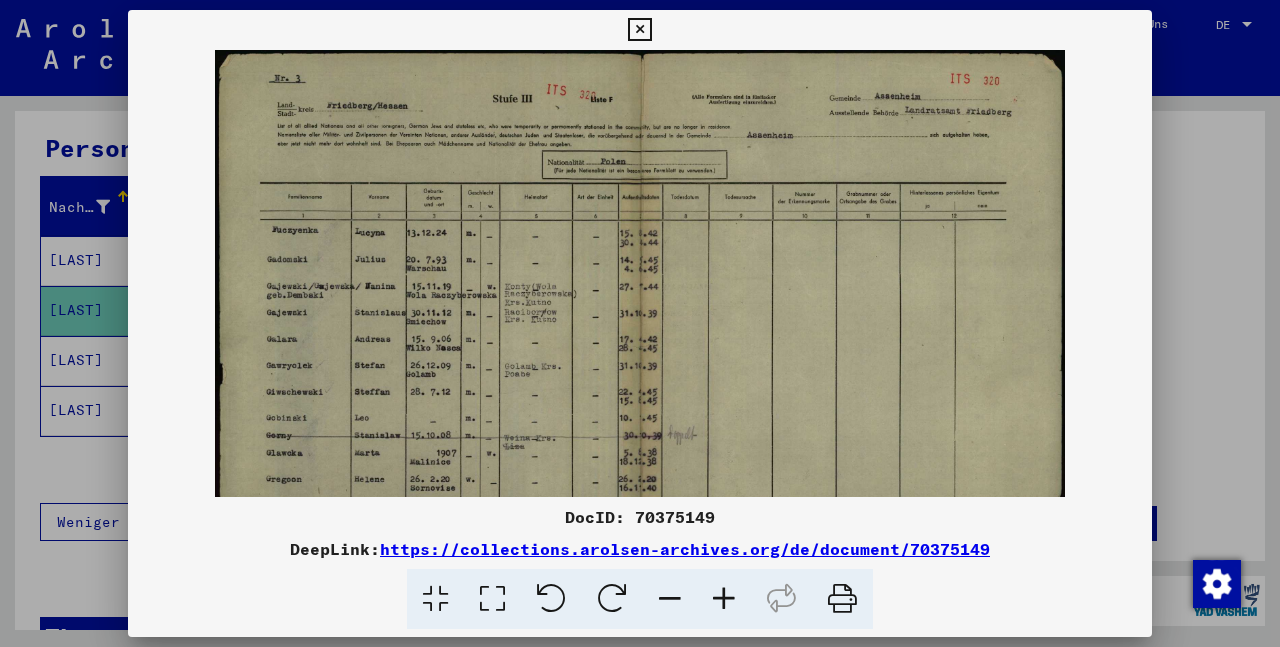 click at bounding box center [724, 599] 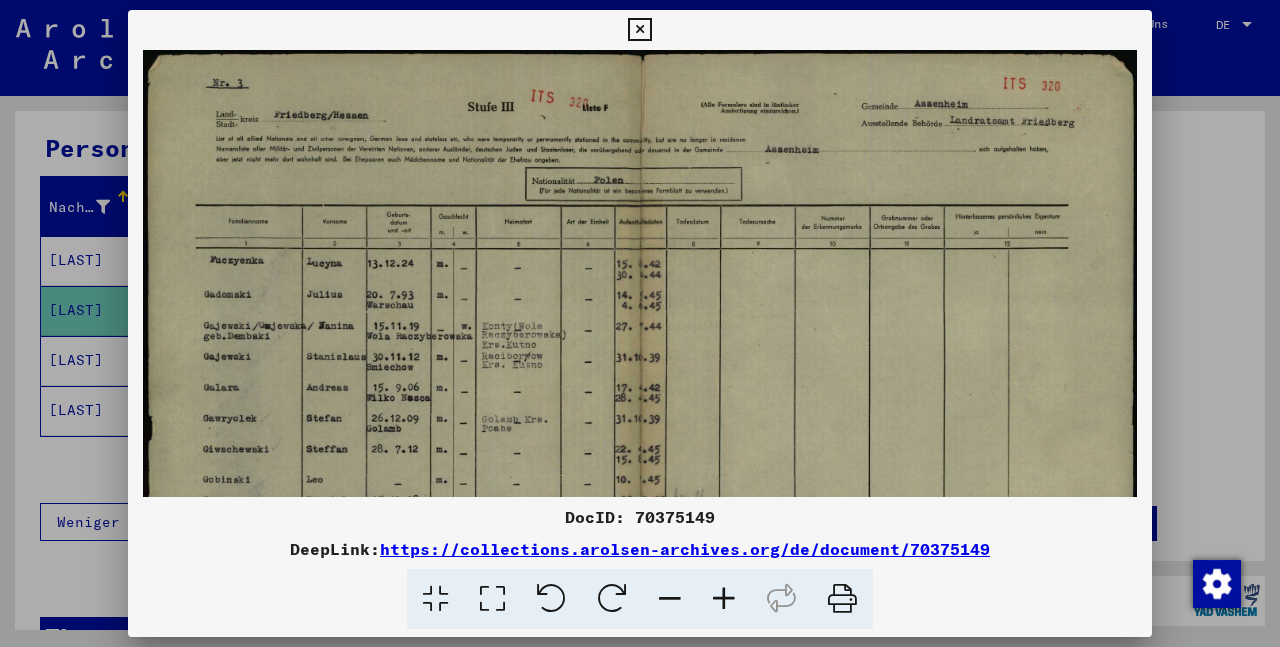 click at bounding box center (724, 599) 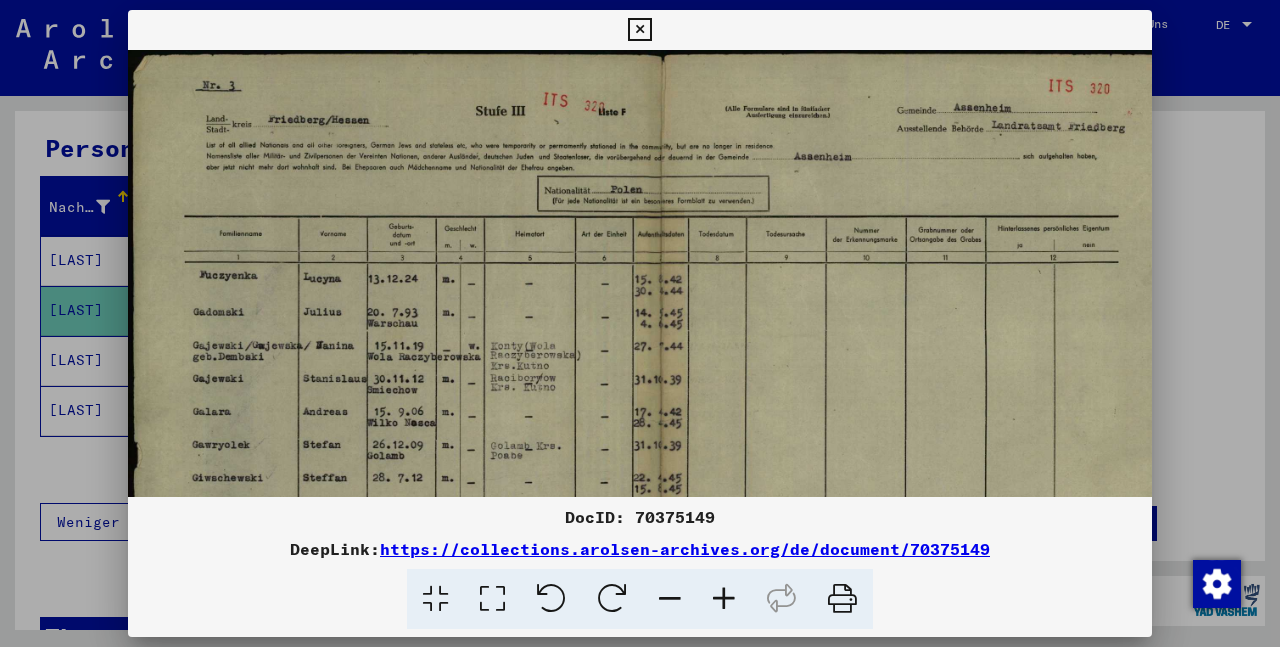 click at bounding box center (724, 599) 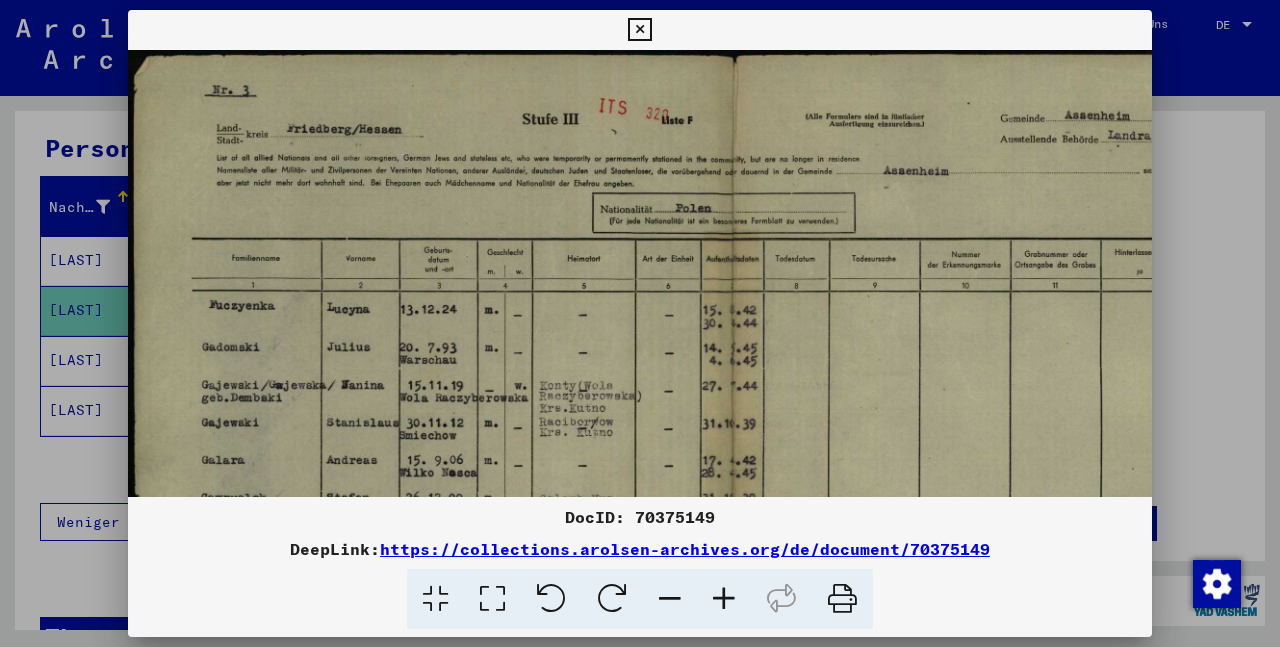 click at bounding box center (724, 599) 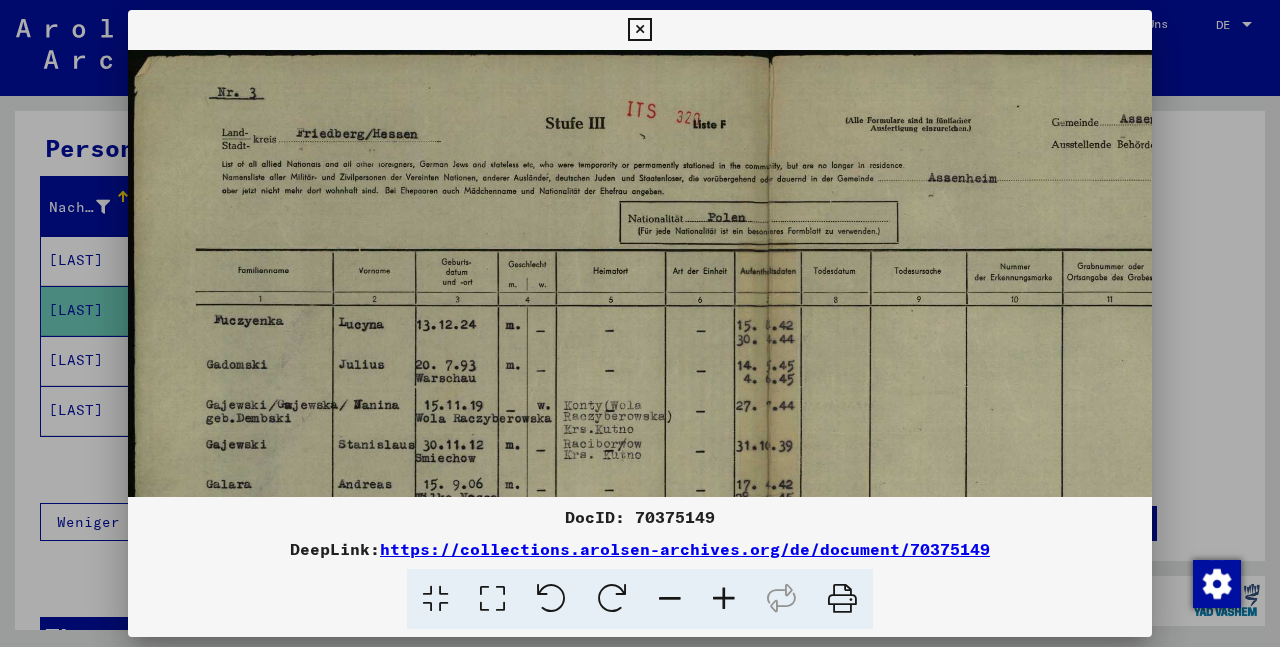 click at bounding box center (724, 599) 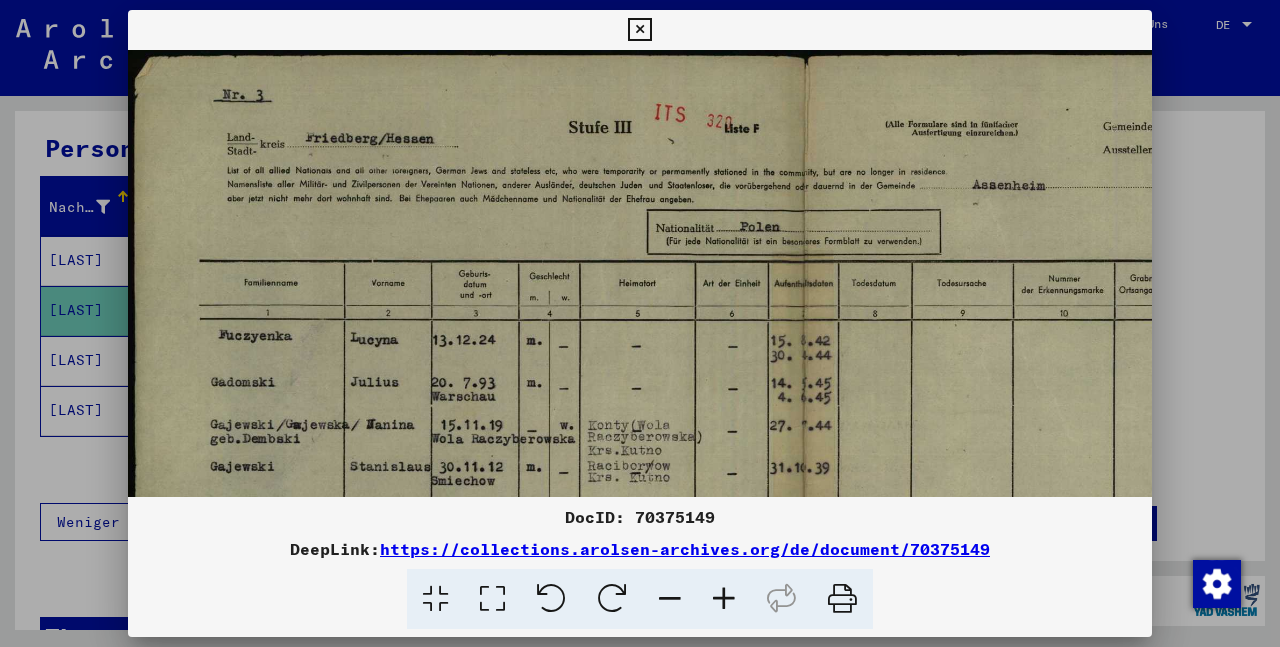 click at bounding box center [724, 599] 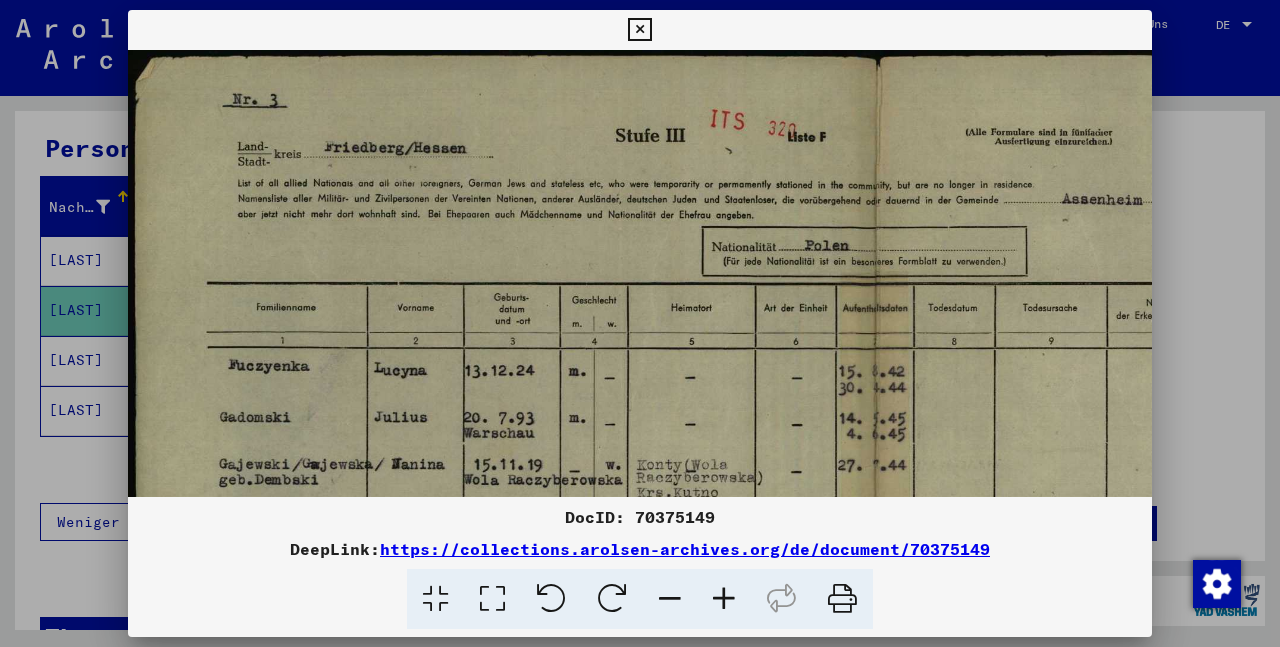 scroll, scrollTop: 179, scrollLeft: 0, axis: vertical 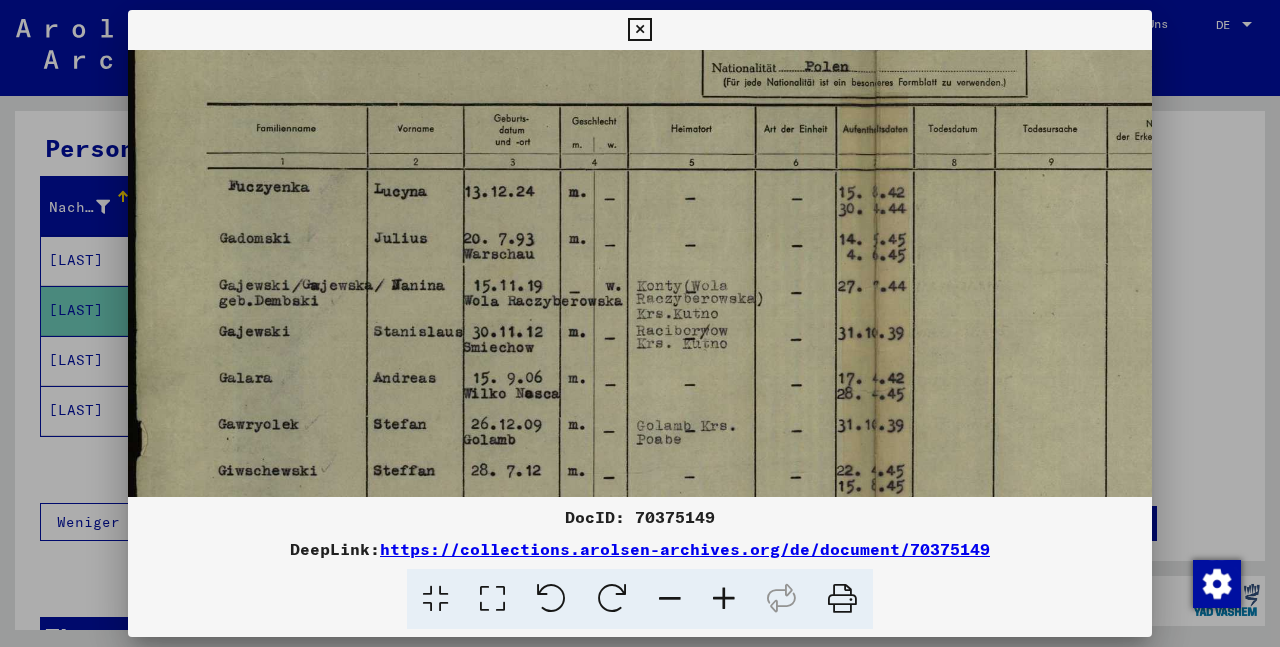 drag, startPoint x: 536, startPoint y: 437, endPoint x: 581, endPoint y: 258, distance: 184.56976 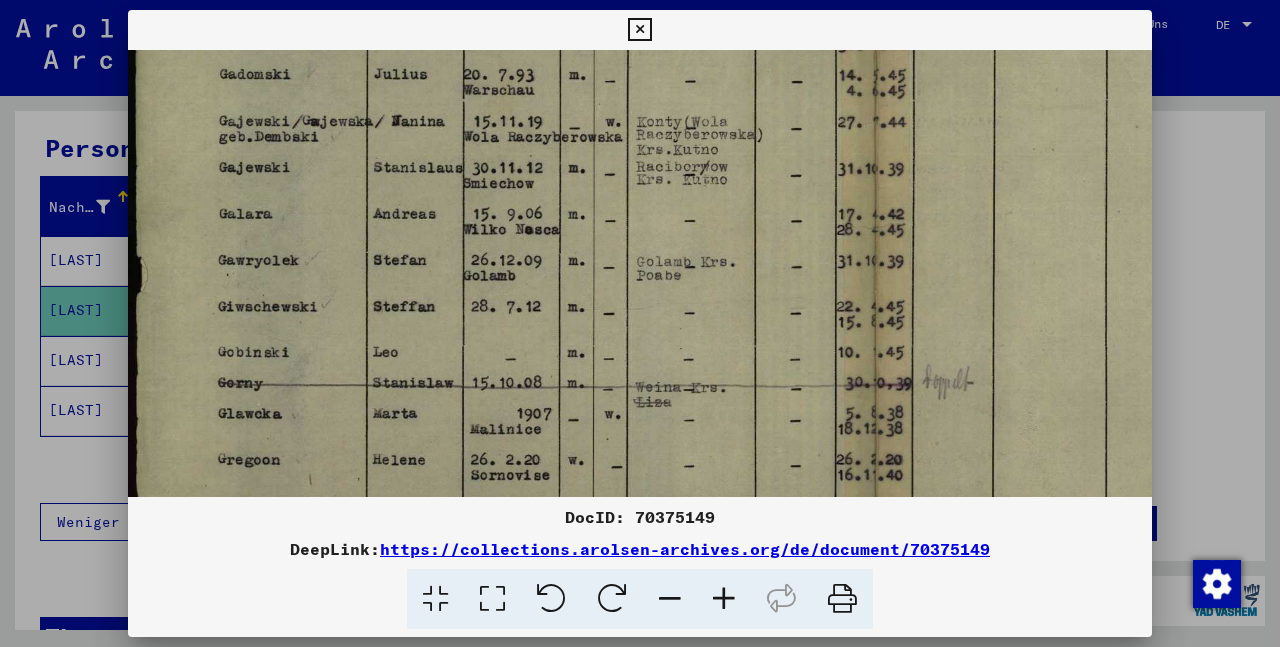 scroll, scrollTop: 505, scrollLeft: 10, axis: both 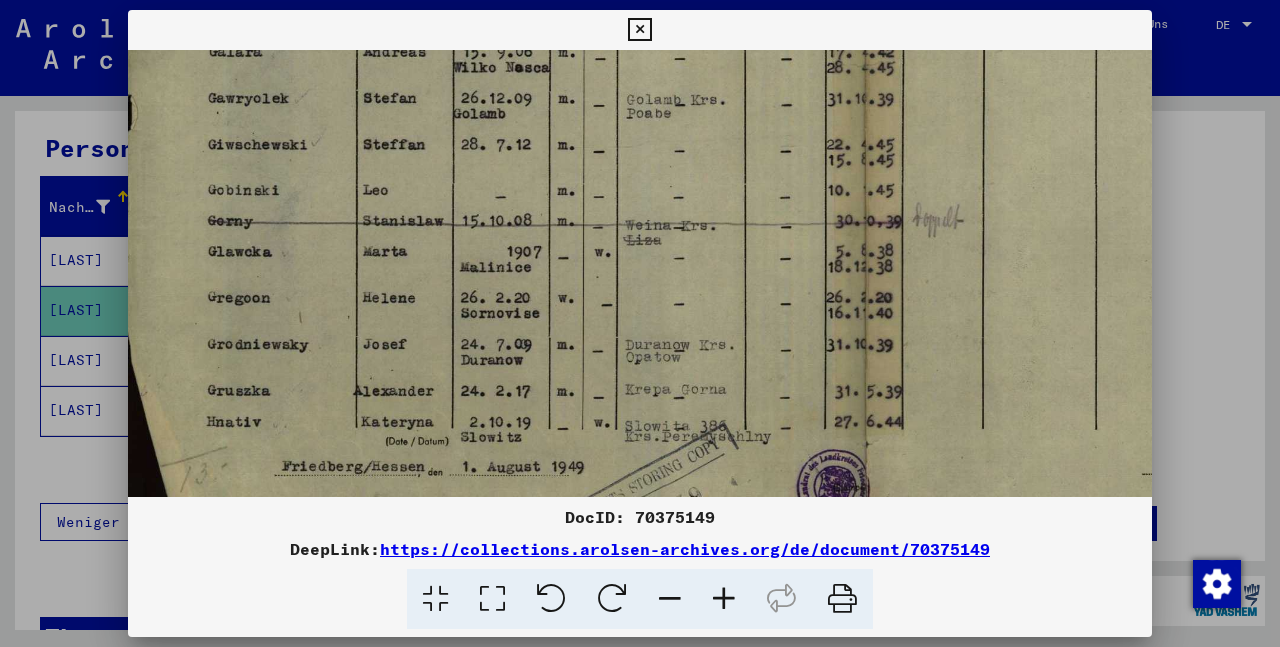 drag, startPoint x: 594, startPoint y: 384, endPoint x: 584, endPoint y: 222, distance: 162.30835 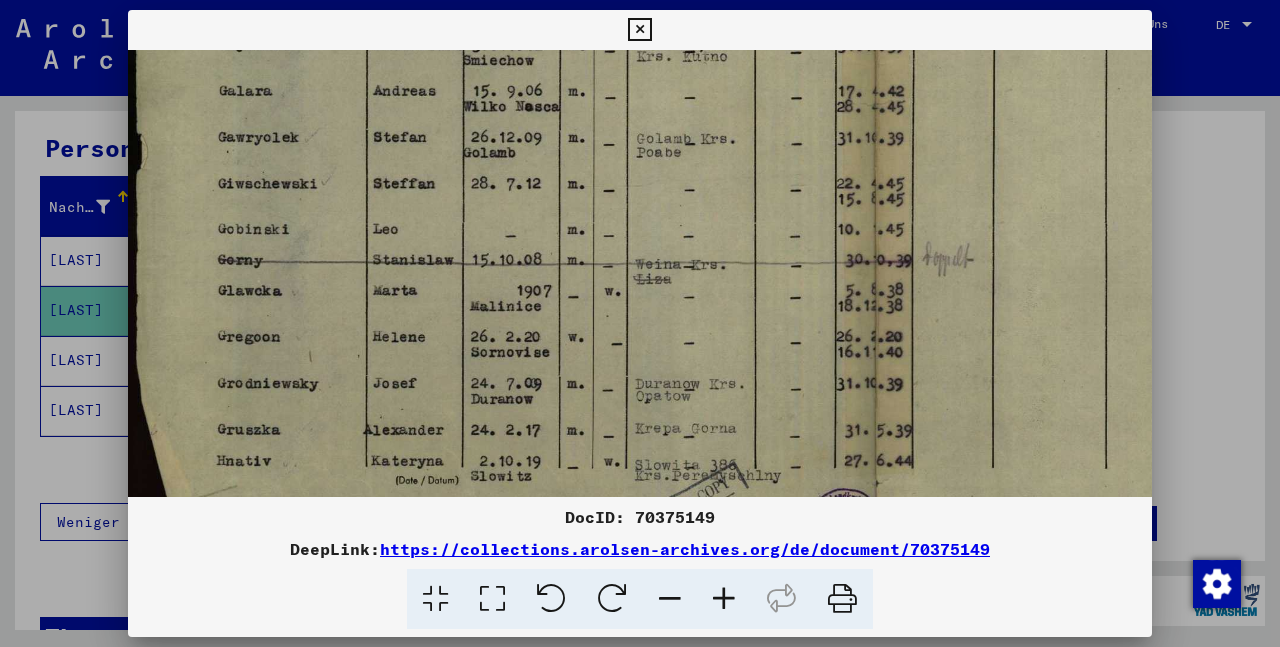 scroll, scrollTop: 465, scrollLeft: 0, axis: vertical 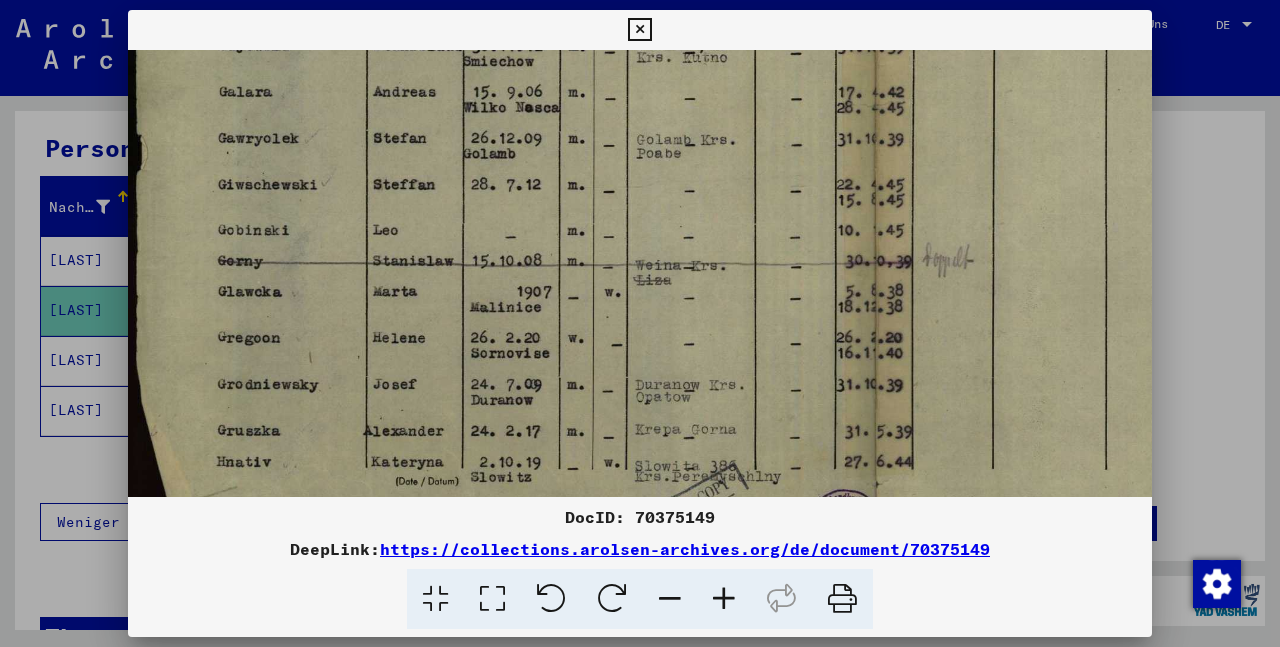 drag, startPoint x: 585, startPoint y: 239, endPoint x: 600, endPoint y: 324, distance: 86.313385 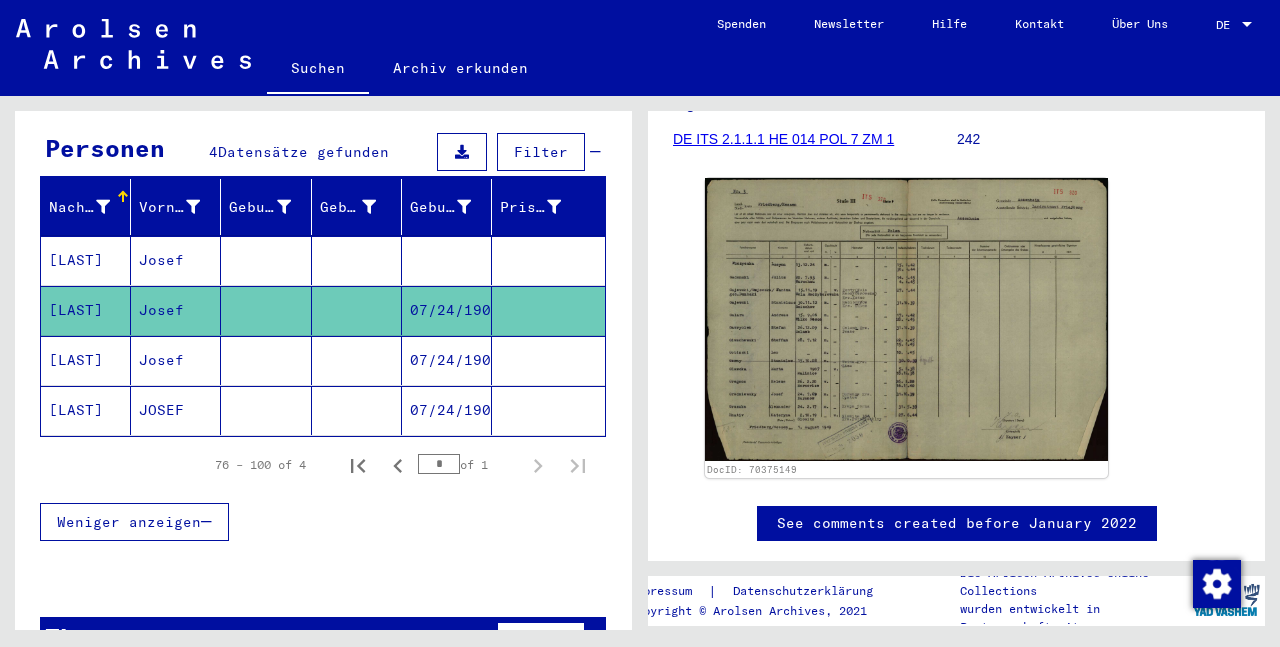 click on "07/24/1909" at bounding box center [447, 410] 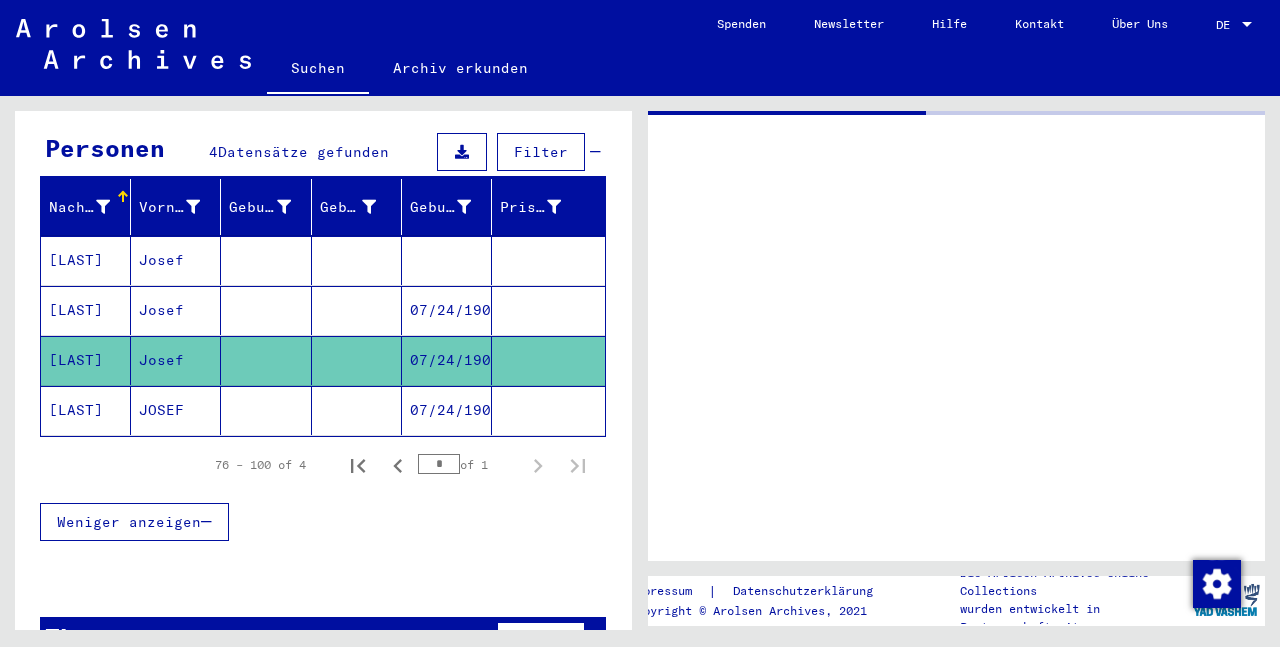 scroll, scrollTop: 0, scrollLeft: 0, axis: both 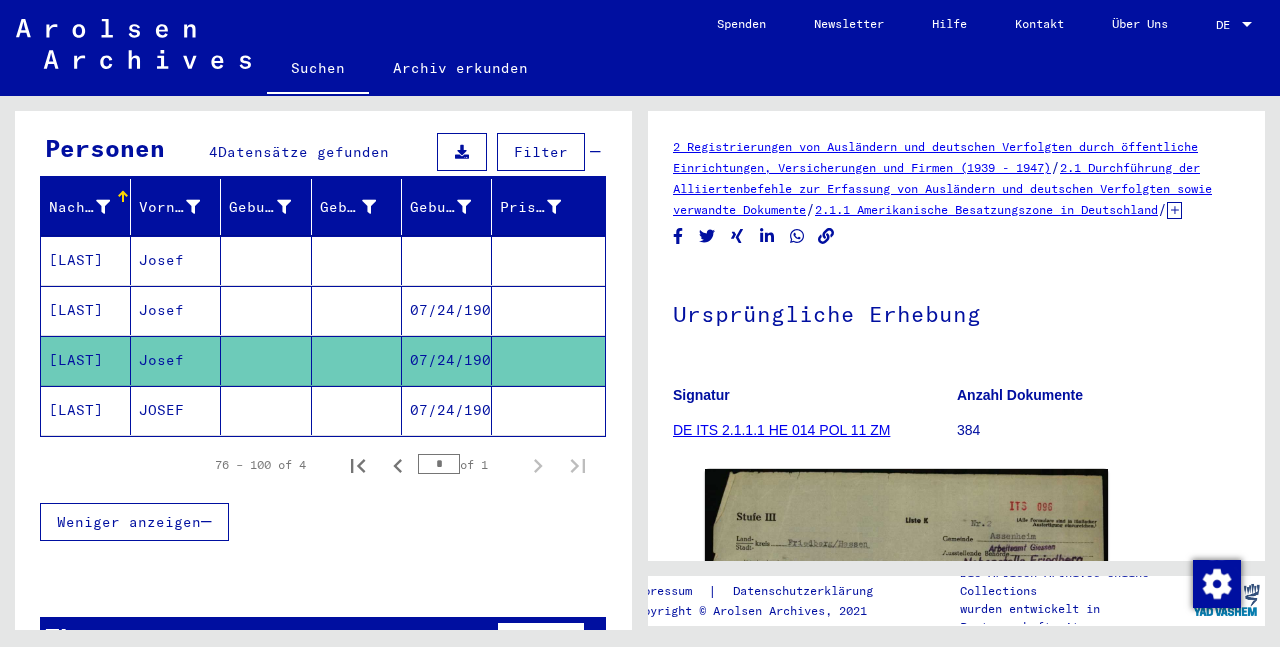 drag, startPoint x: 825, startPoint y: 461, endPoint x: 702, endPoint y: 166, distance: 319.6154 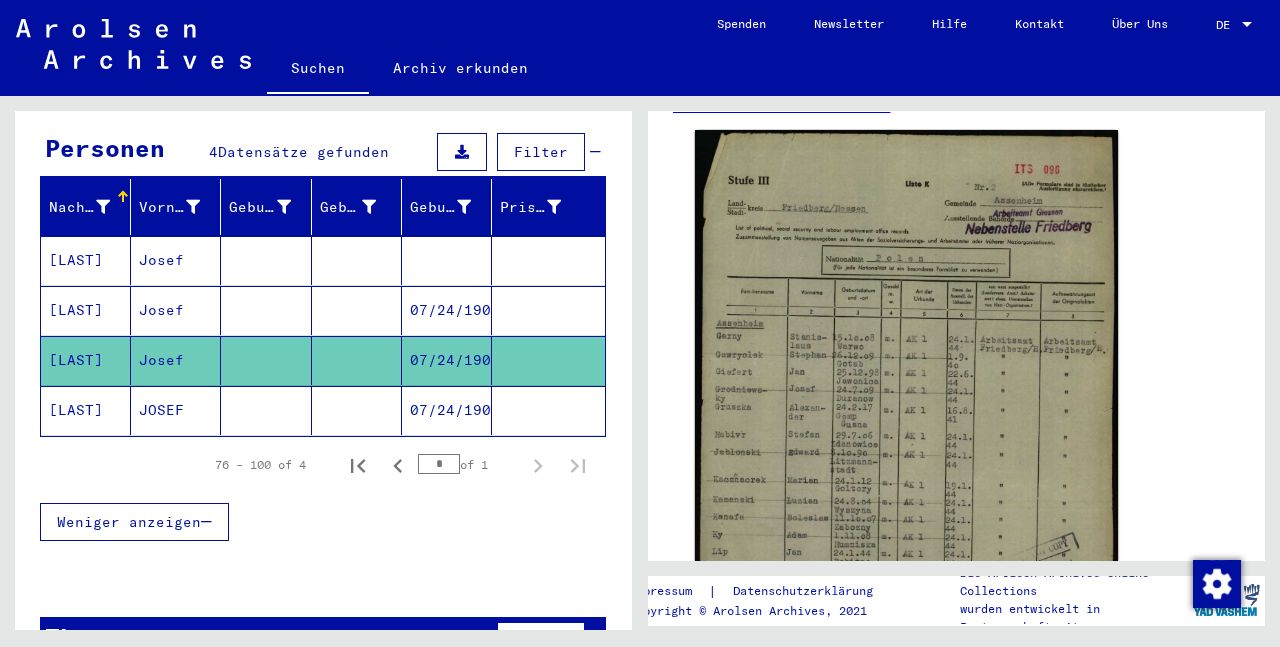 scroll, scrollTop: 432, scrollLeft: 0, axis: vertical 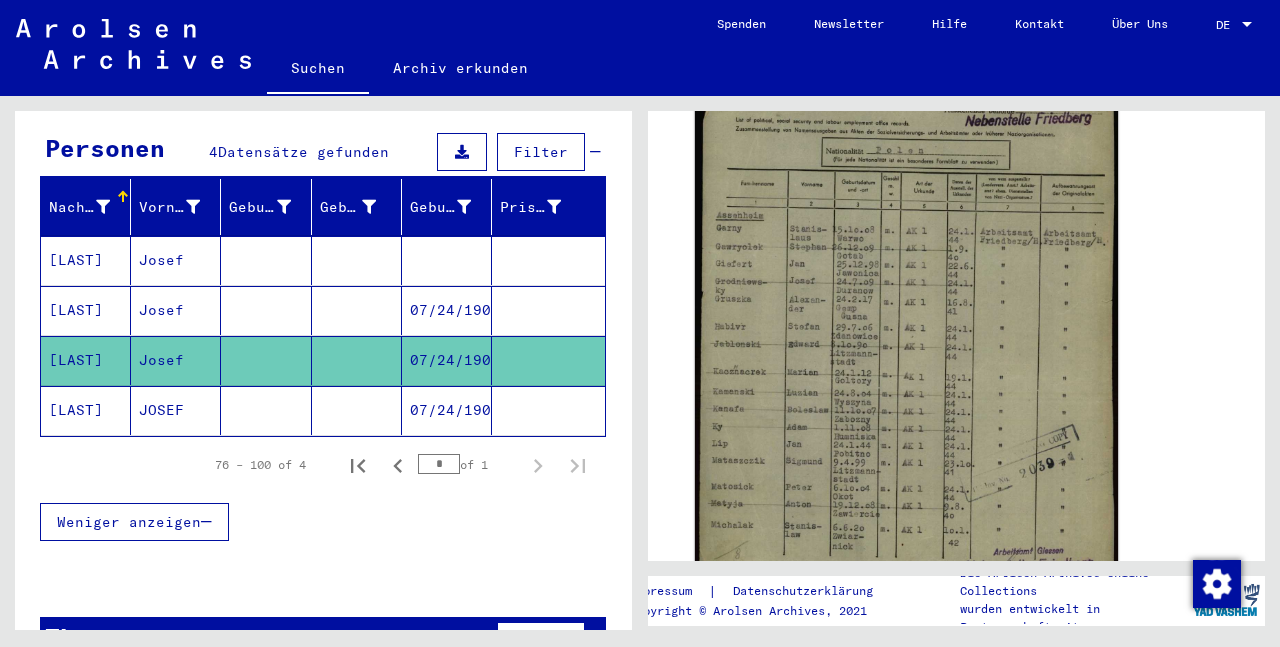 click 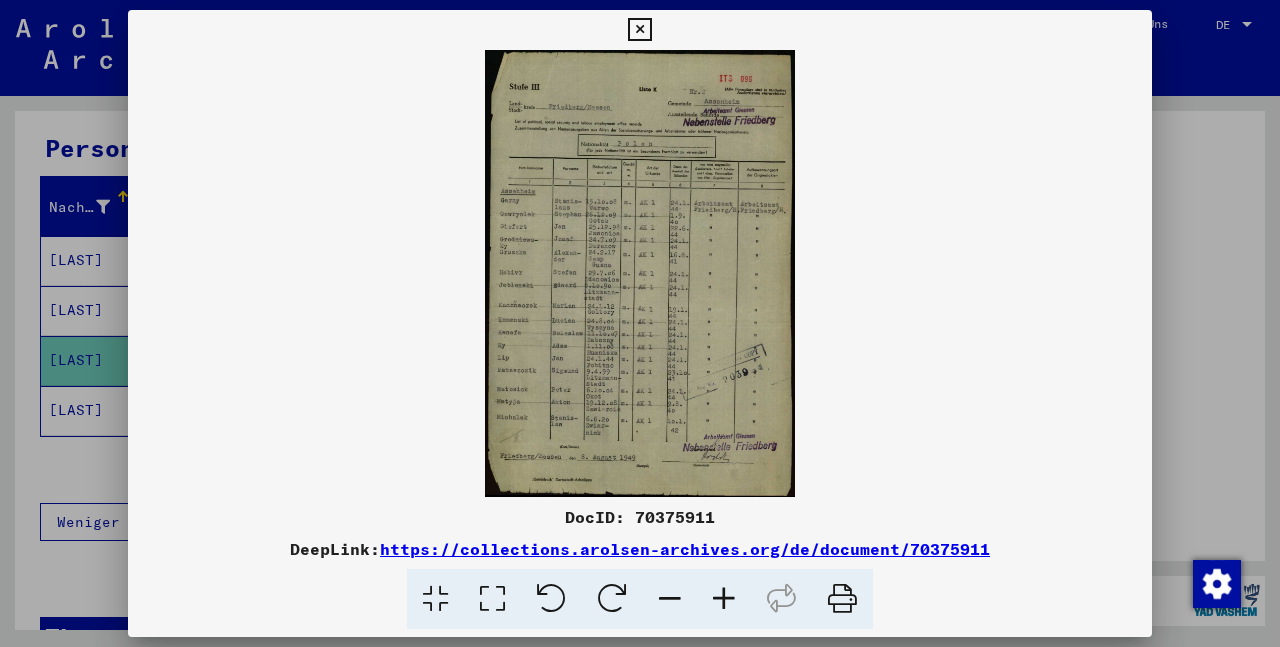 scroll, scrollTop: 432, scrollLeft: 0, axis: vertical 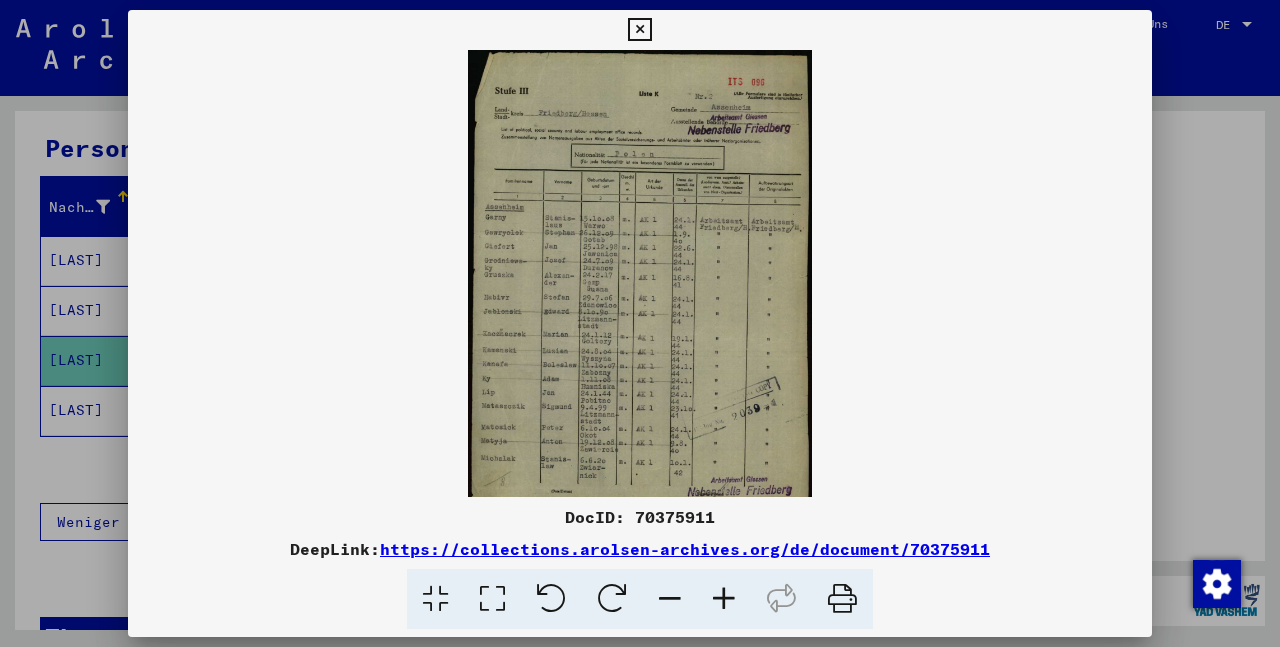 click at bounding box center (724, 599) 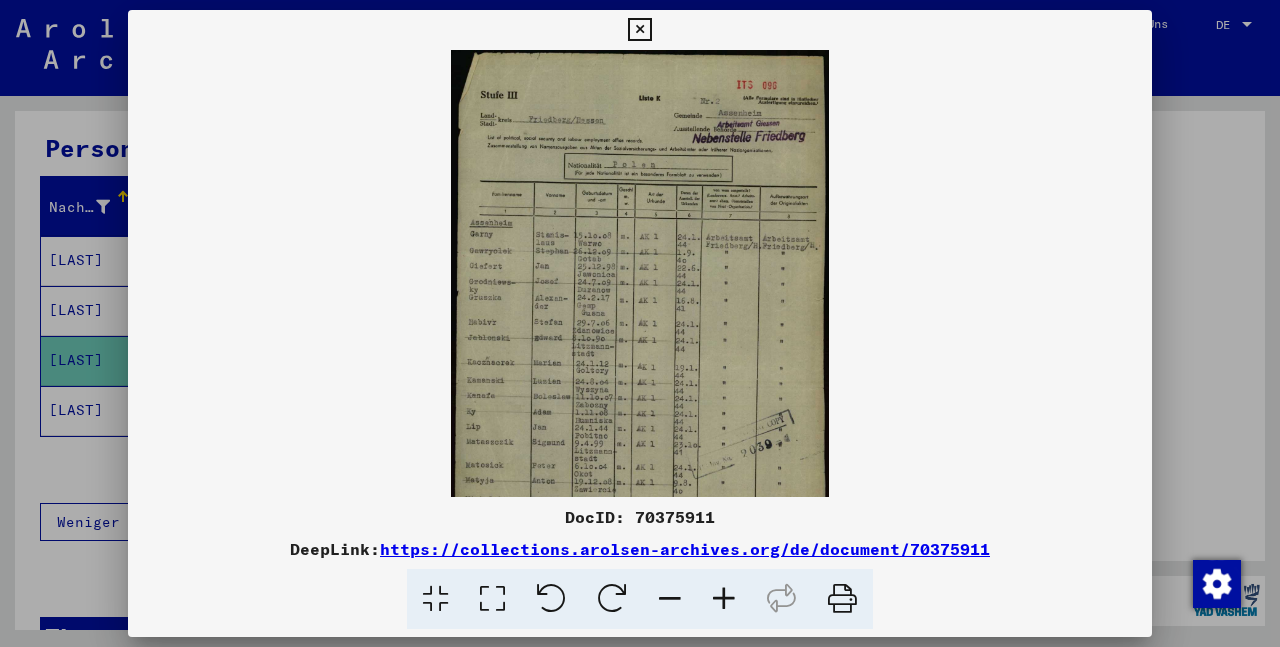 click at bounding box center [724, 599] 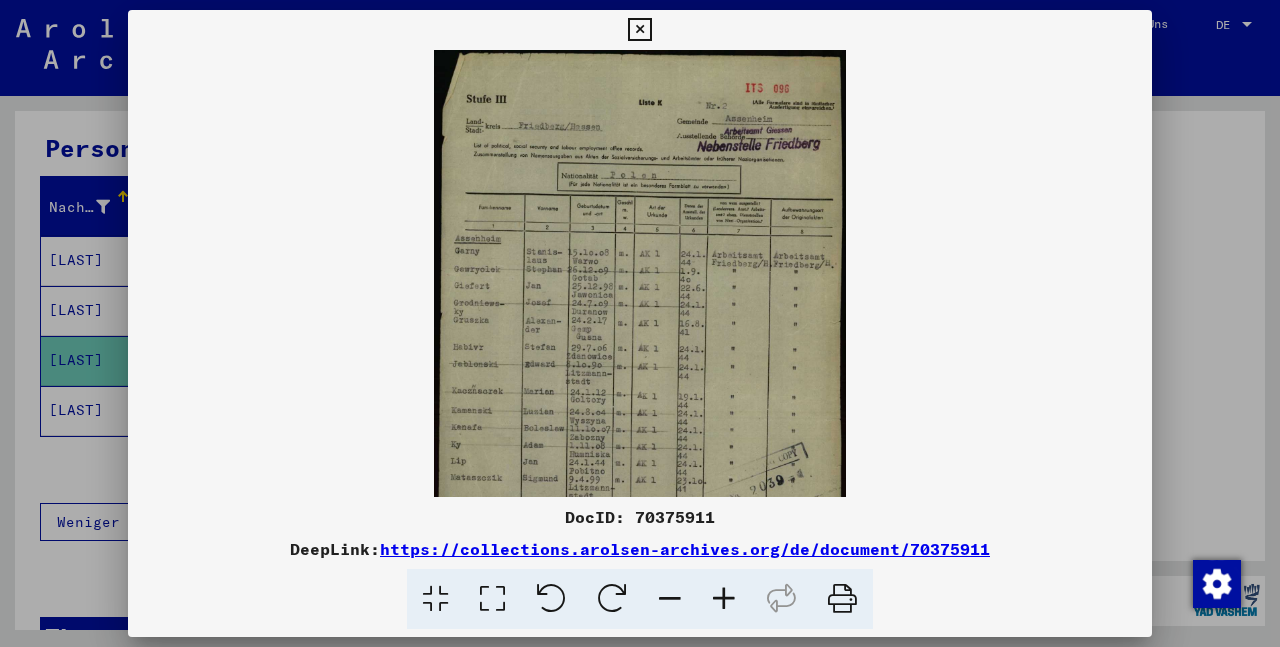 click at bounding box center (724, 599) 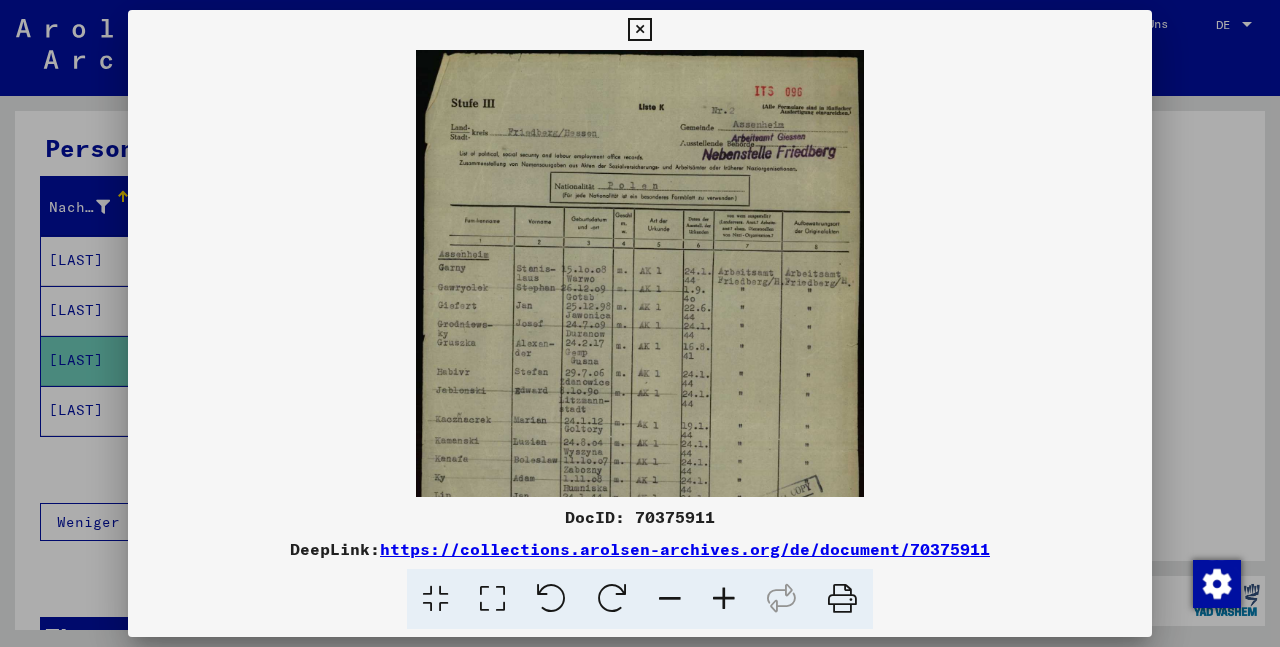 click at bounding box center [724, 599] 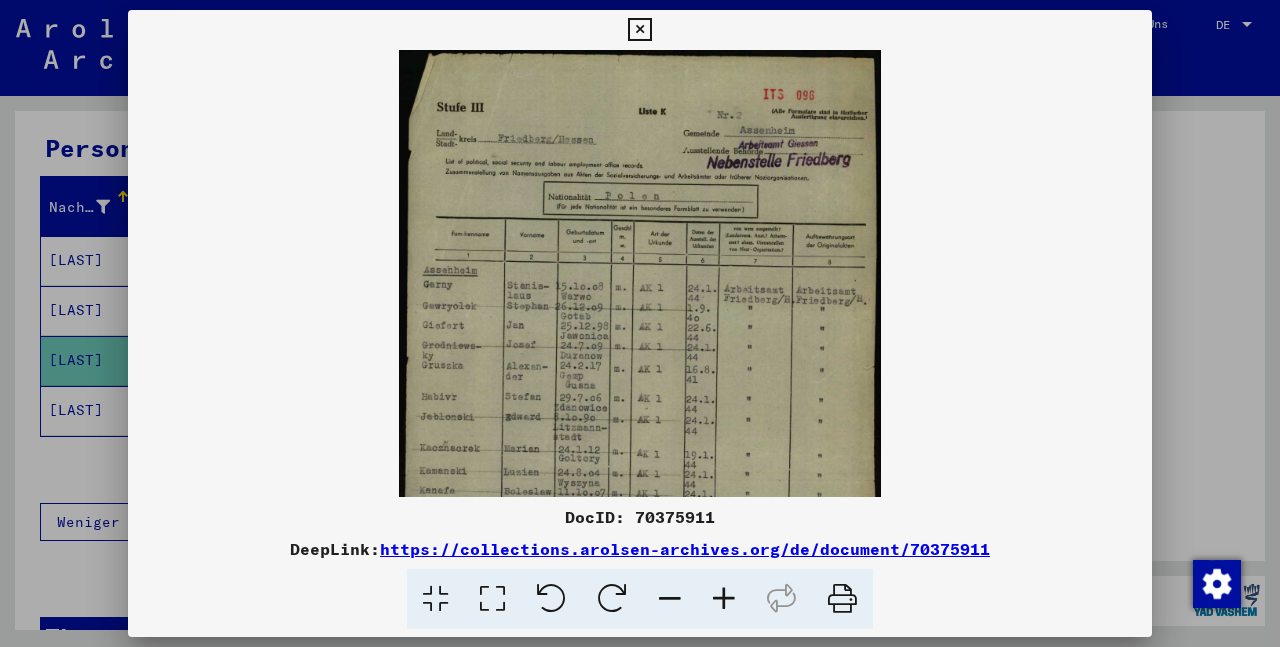 click at bounding box center [724, 599] 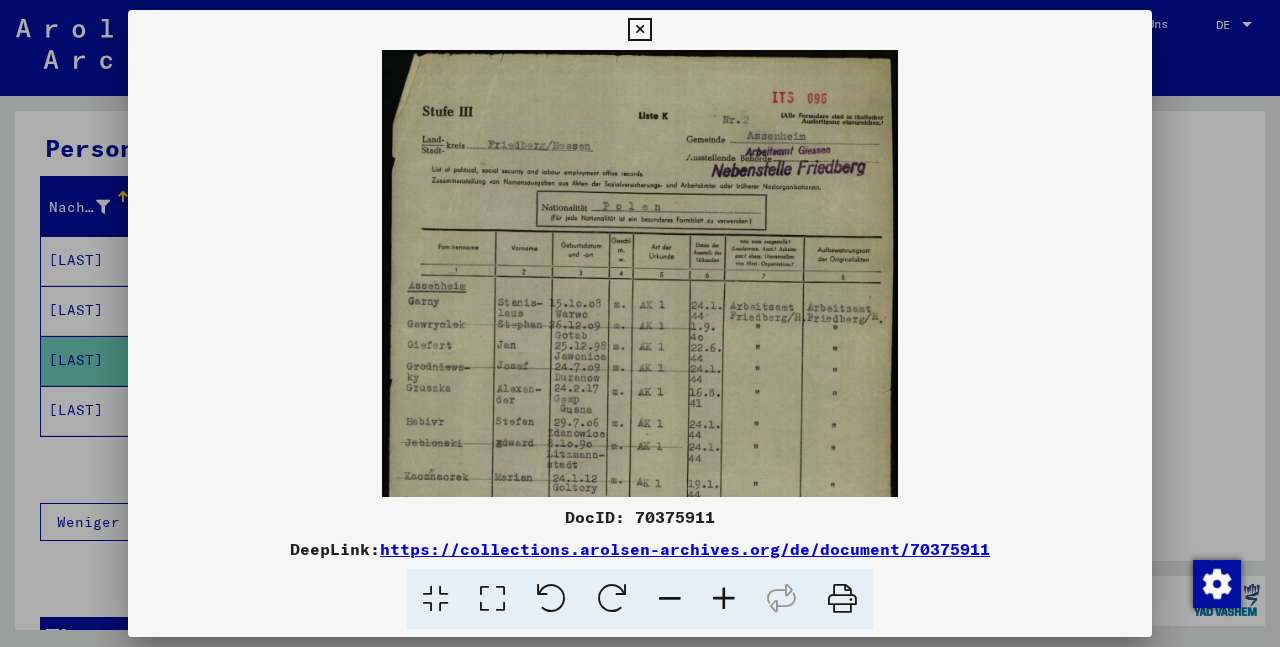 click at bounding box center [724, 599] 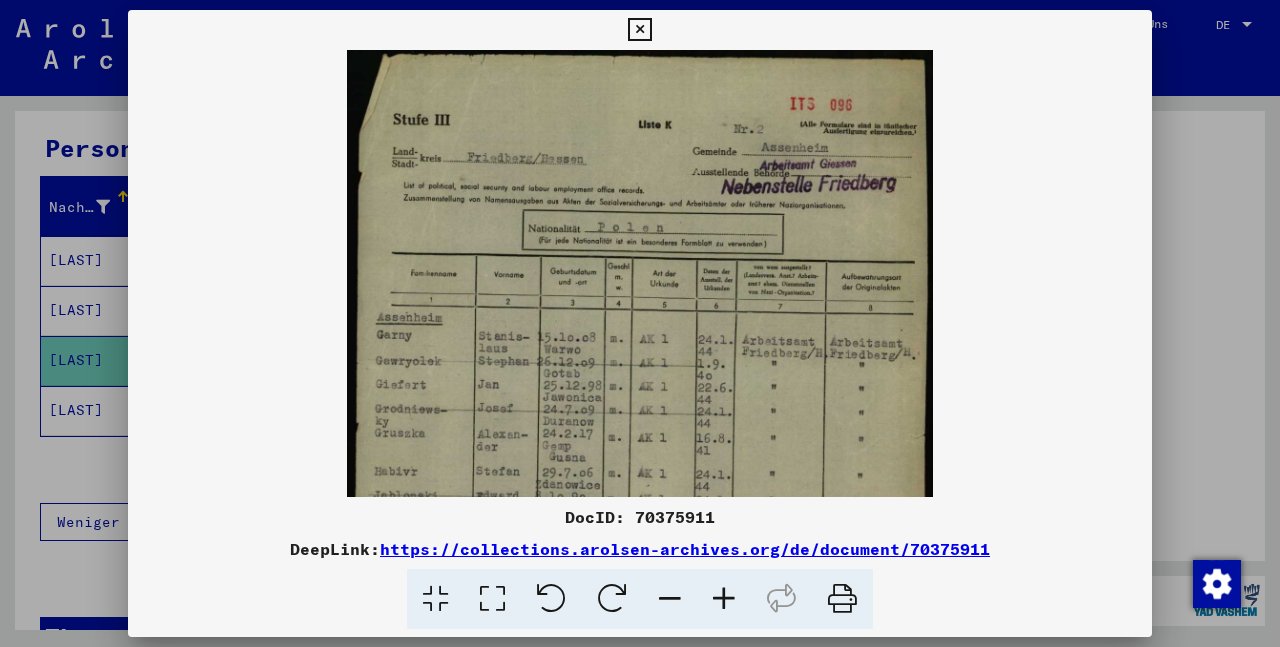 click at bounding box center [724, 599] 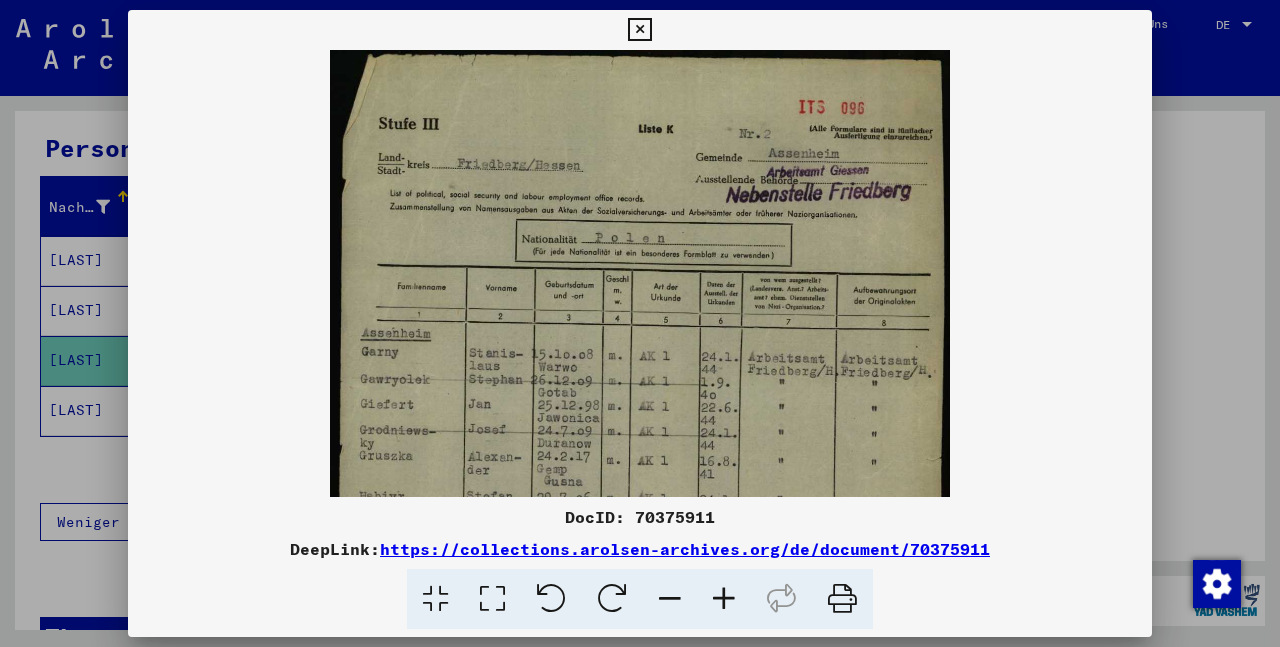click at bounding box center (724, 599) 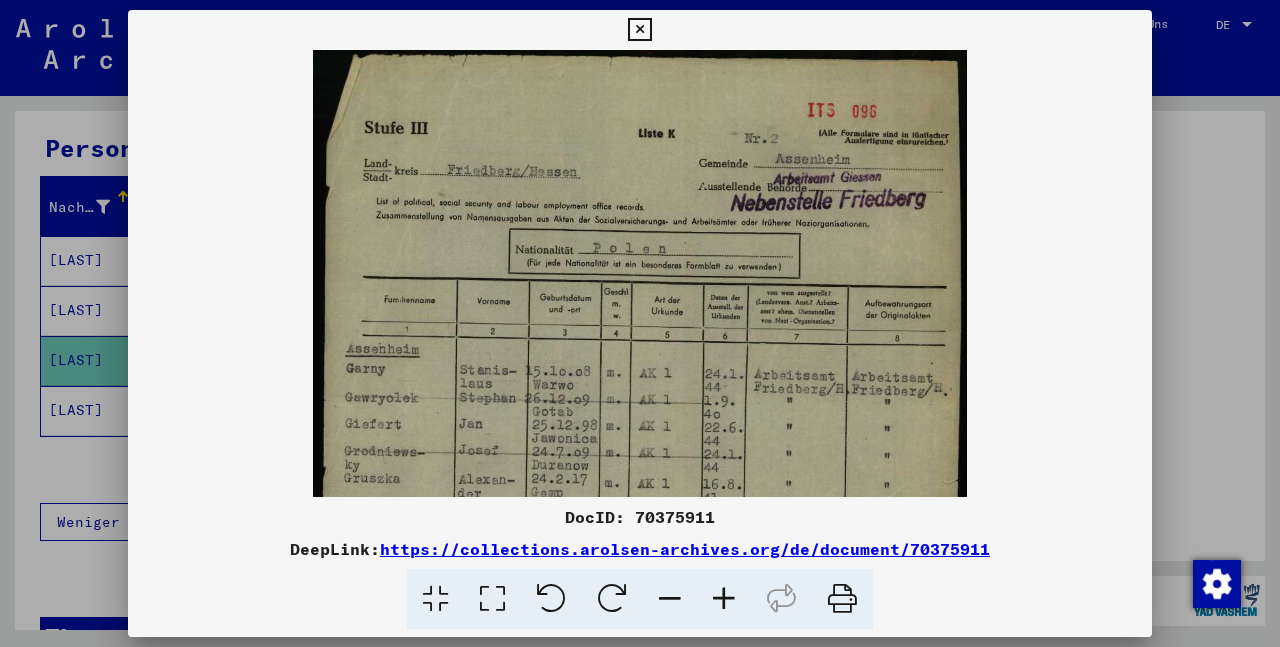 click at bounding box center [724, 599] 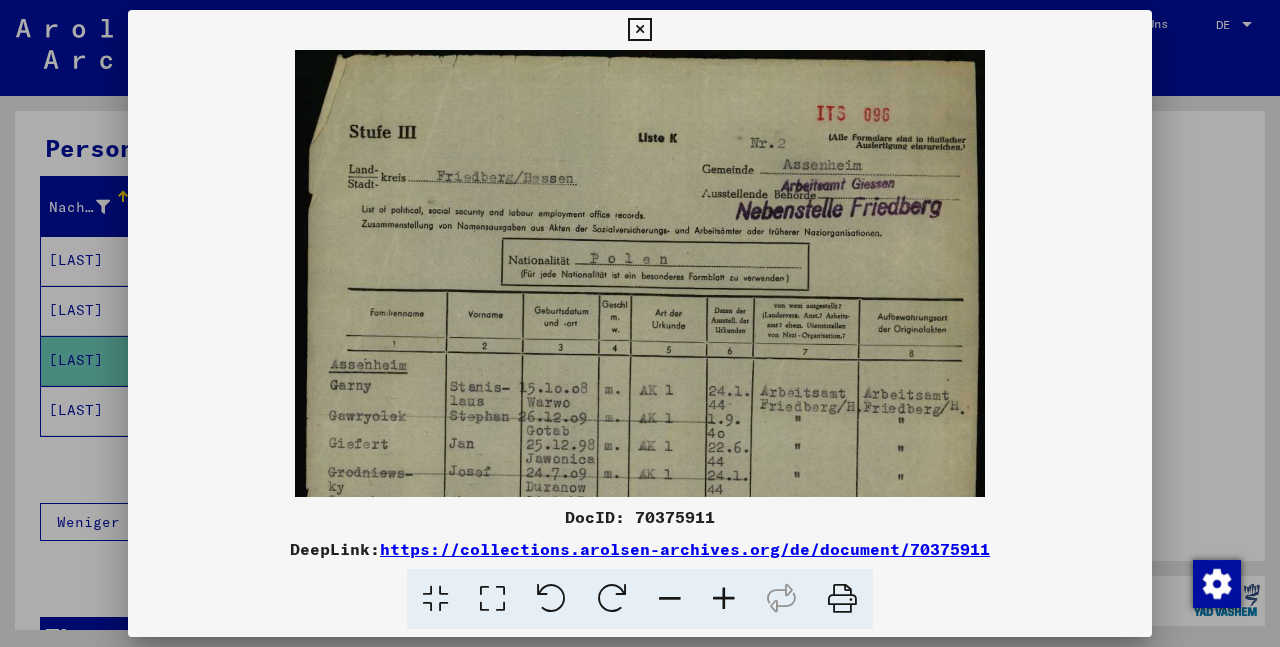 click at bounding box center [724, 599] 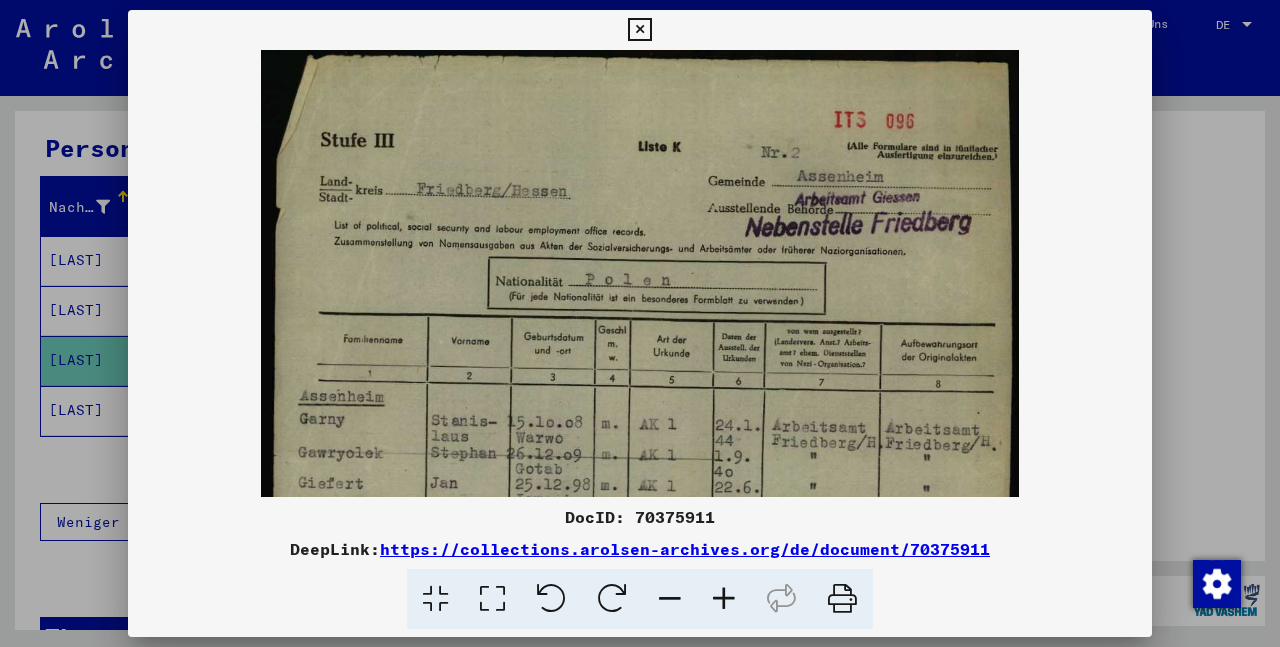 click at bounding box center [724, 599] 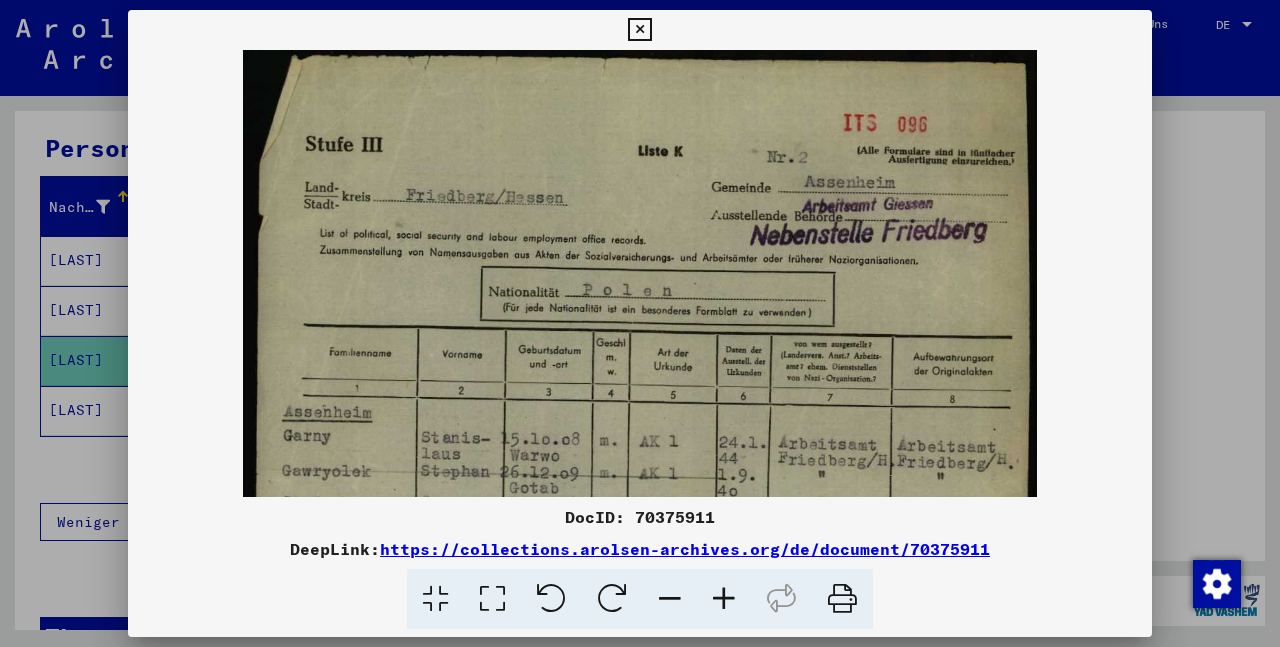 click at bounding box center [724, 599] 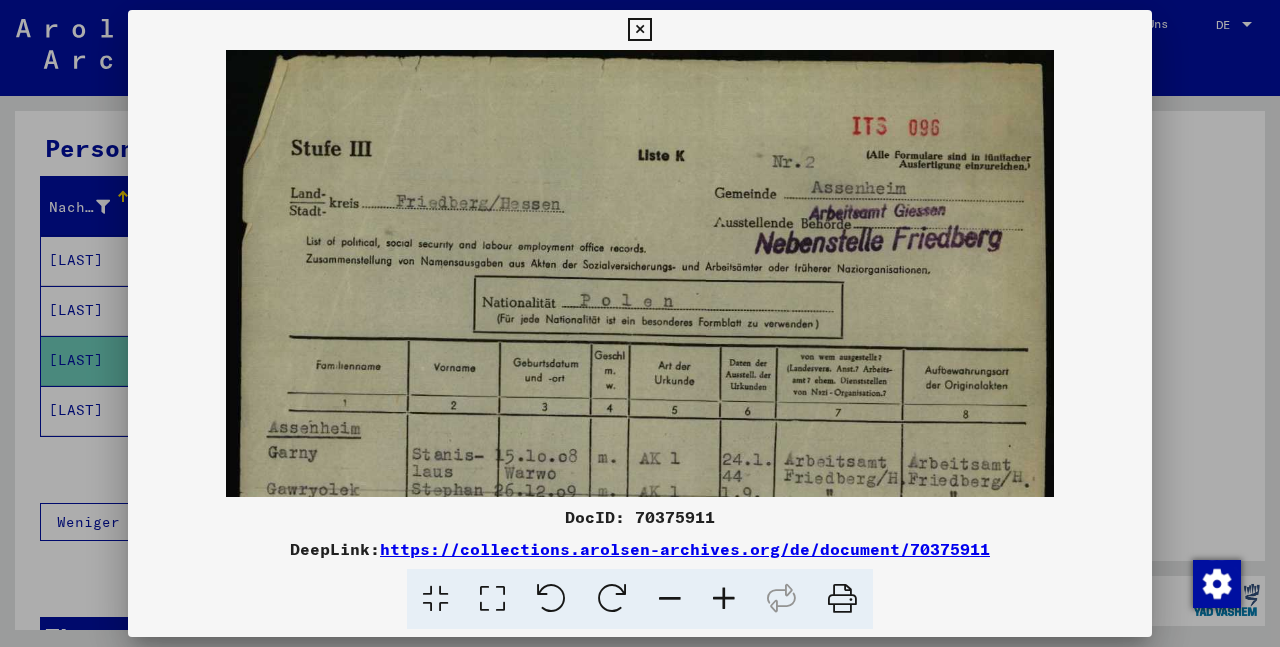 click at bounding box center [724, 599] 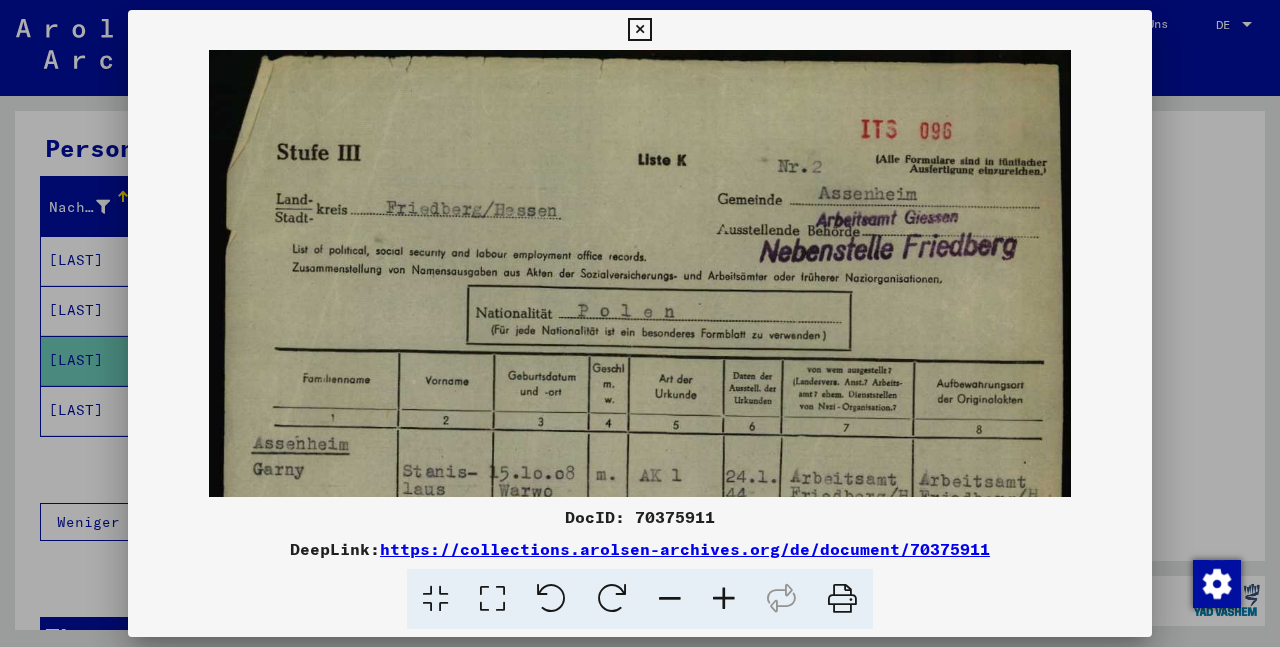 click at bounding box center (724, 599) 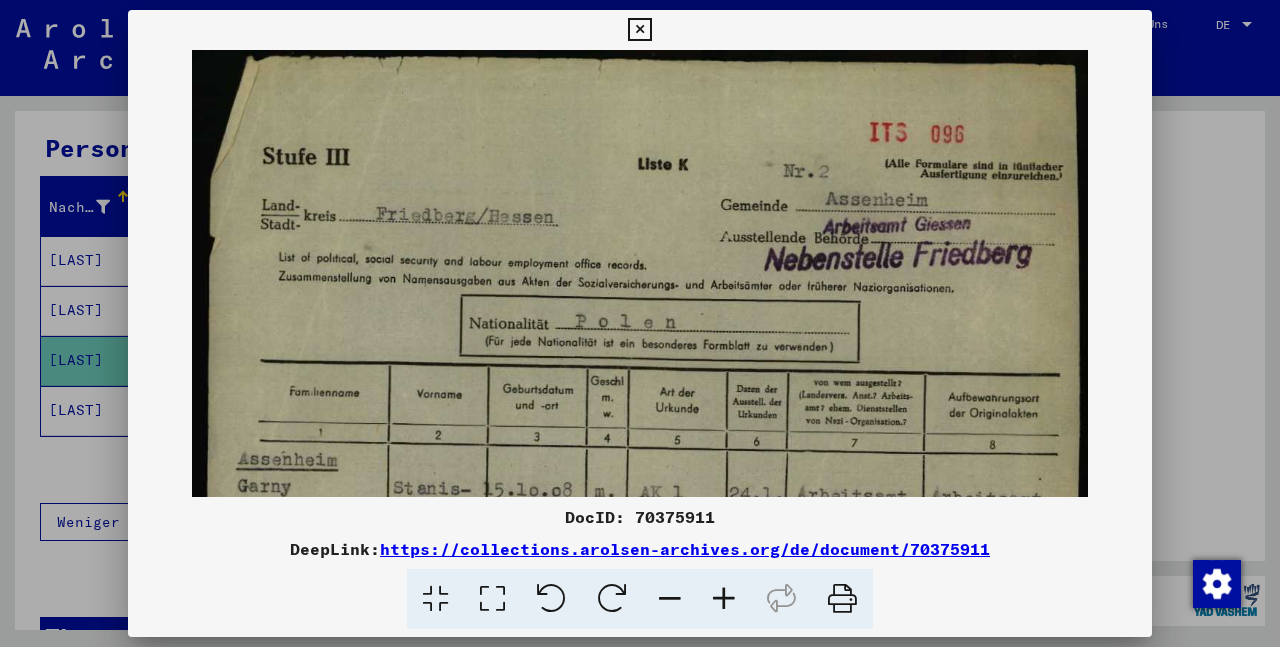 drag, startPoint x: 725, startPoint y: 604, endPoint x: 680, endPoint y: 550, distance: 70.292244 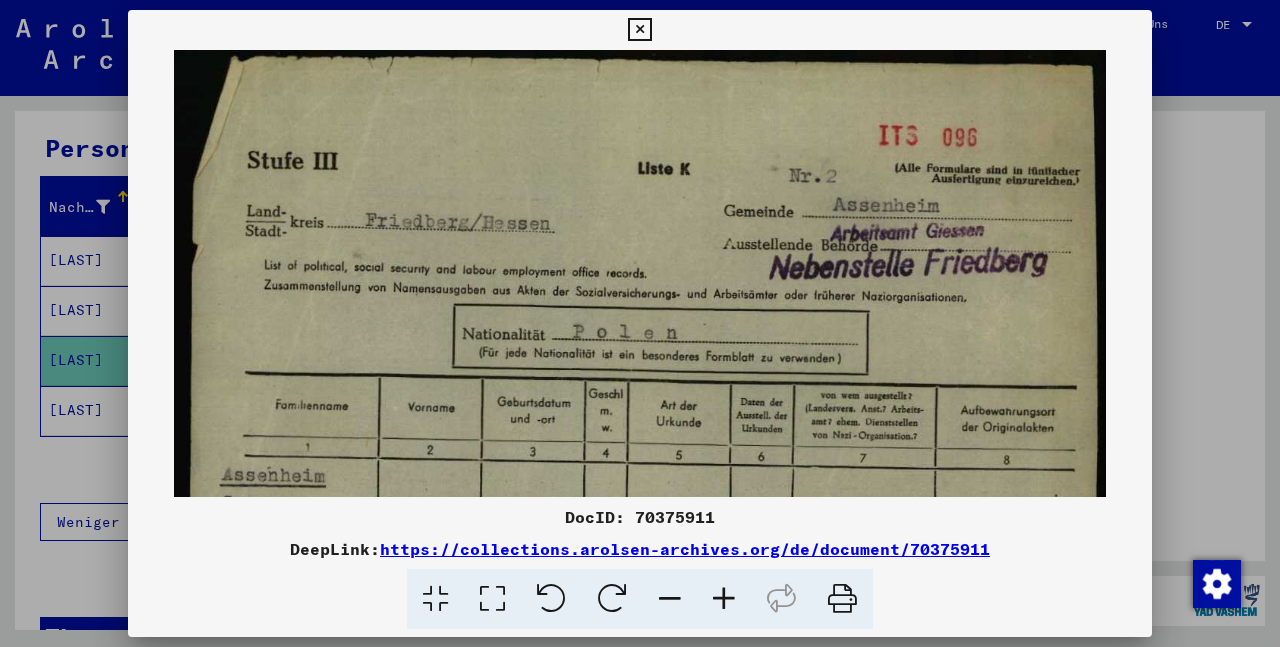 drag, startPoint x: 597, startPoint y: 423, endPoint x: 655, endPoint y: 89, distance: 338.99854 